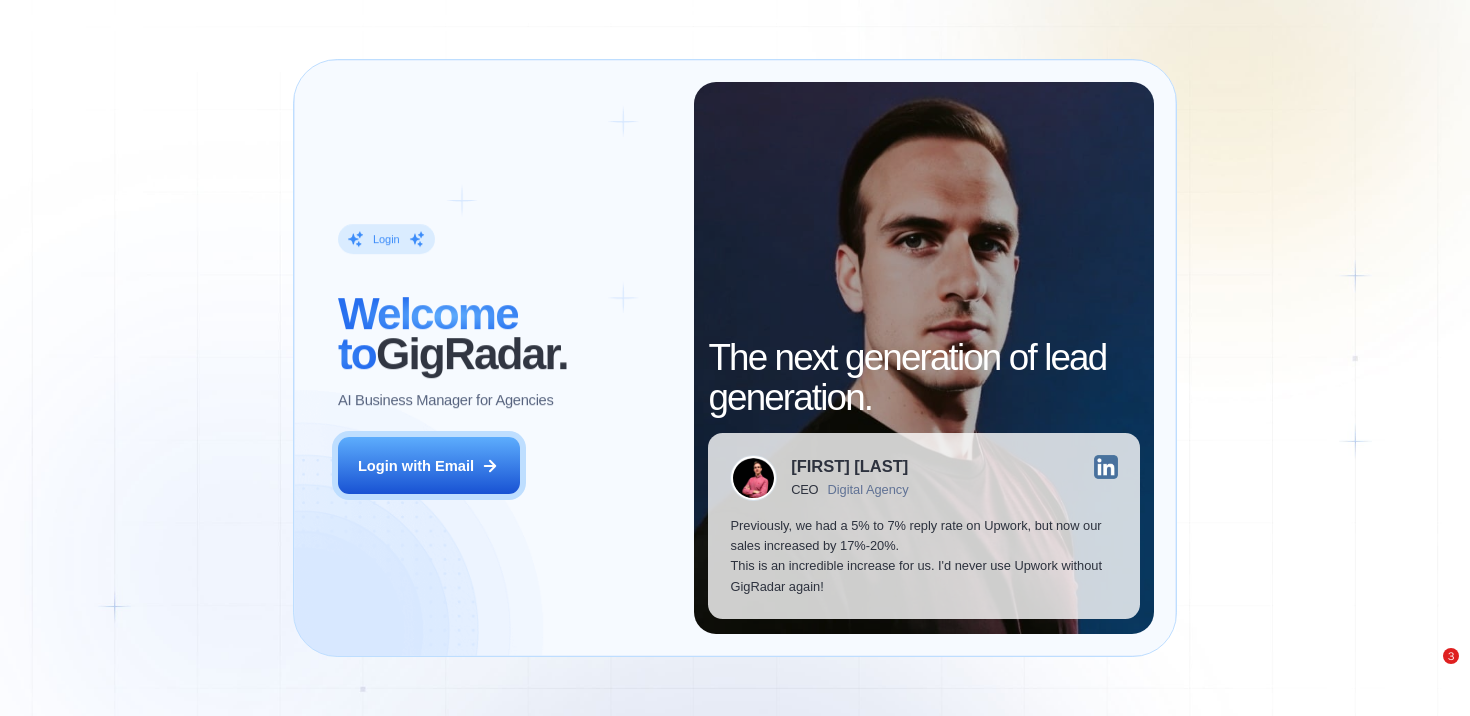 scroll, scrollTop: 0, scrollLeft: 0, axis: both 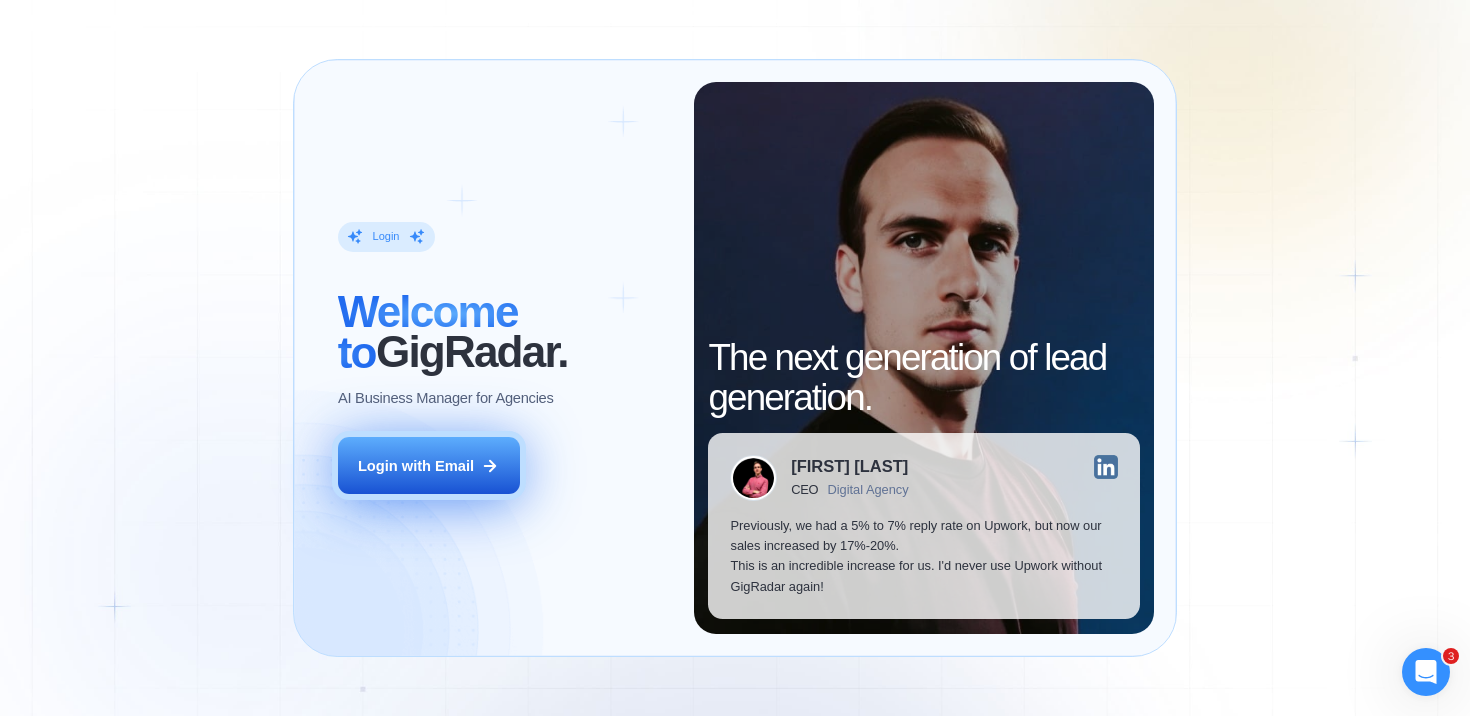 click on "Login with Email" at bounding box center (429, 465) 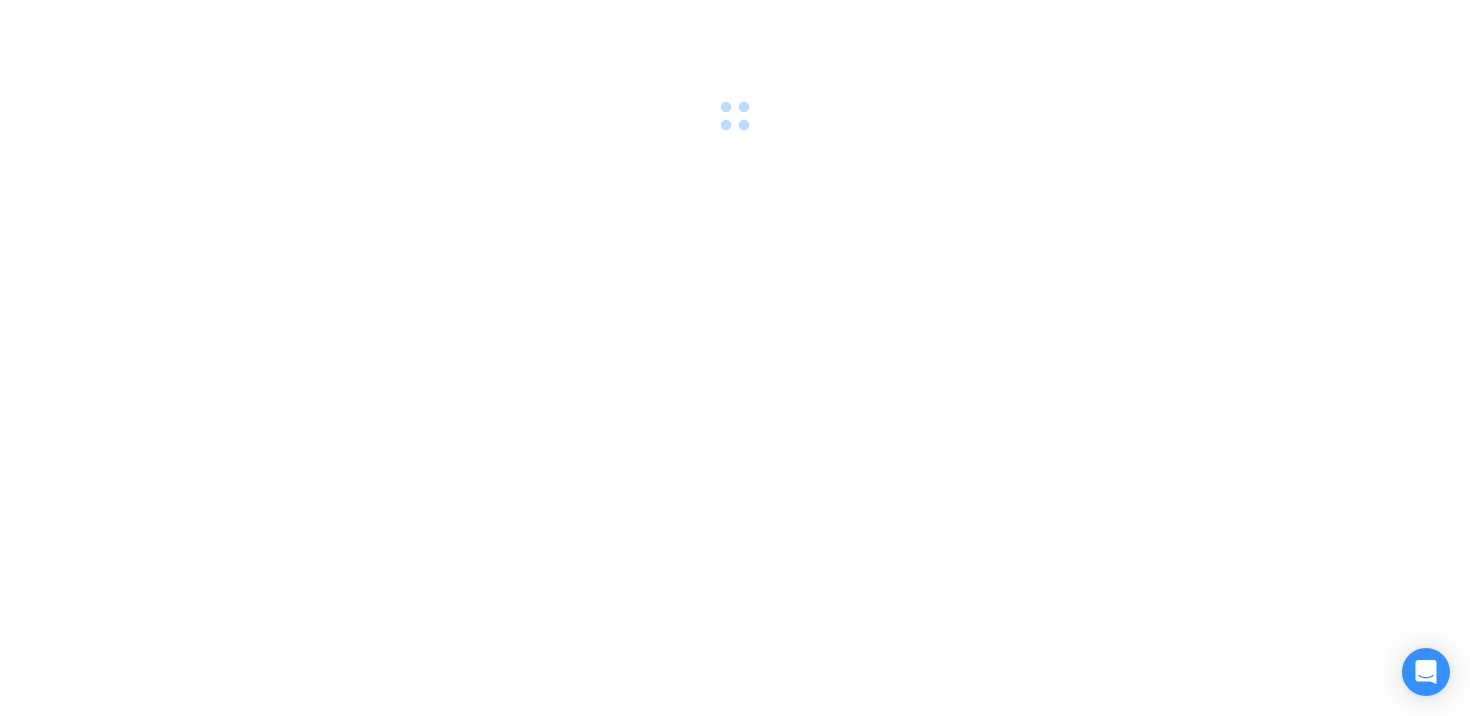 scroll, scrollTop: 0, scrollLeft: 0, axis: both 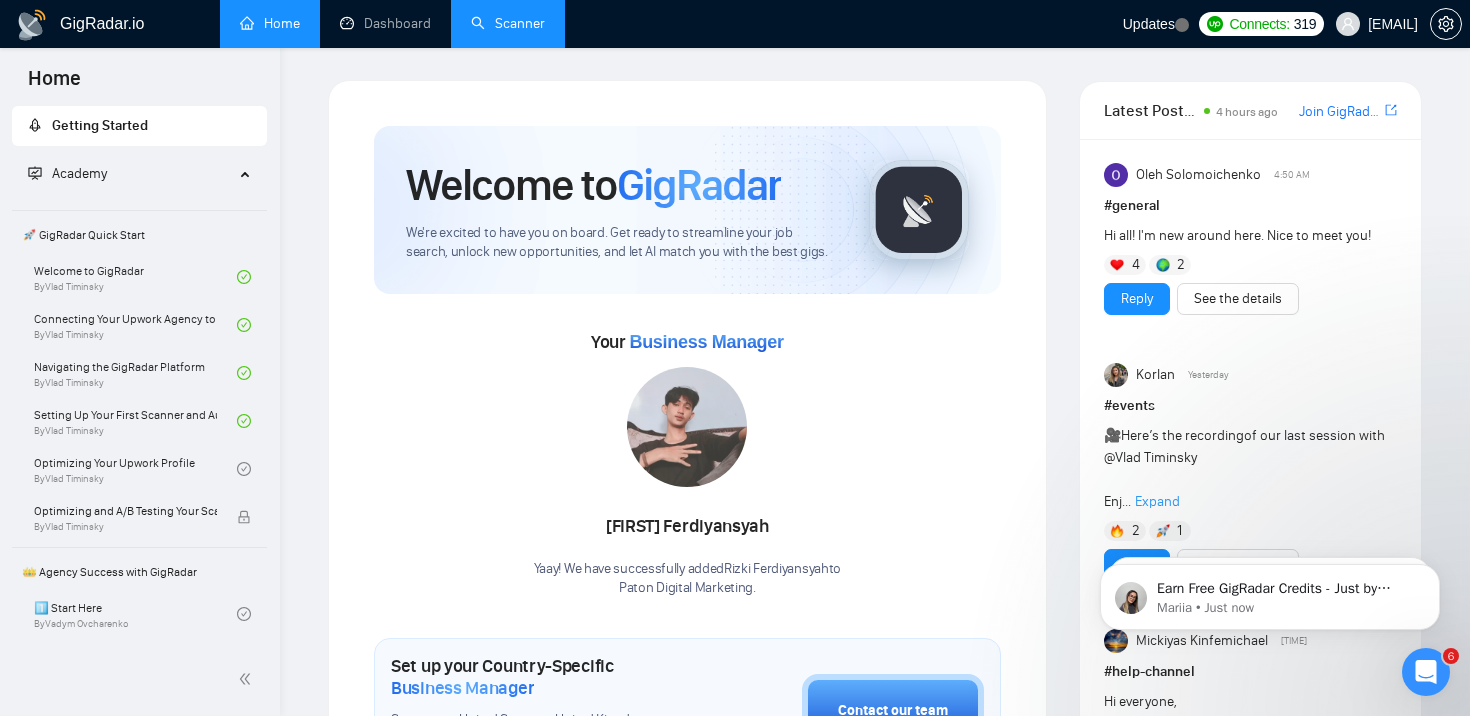 click on "Scanner" at bounding box center (508, 23) 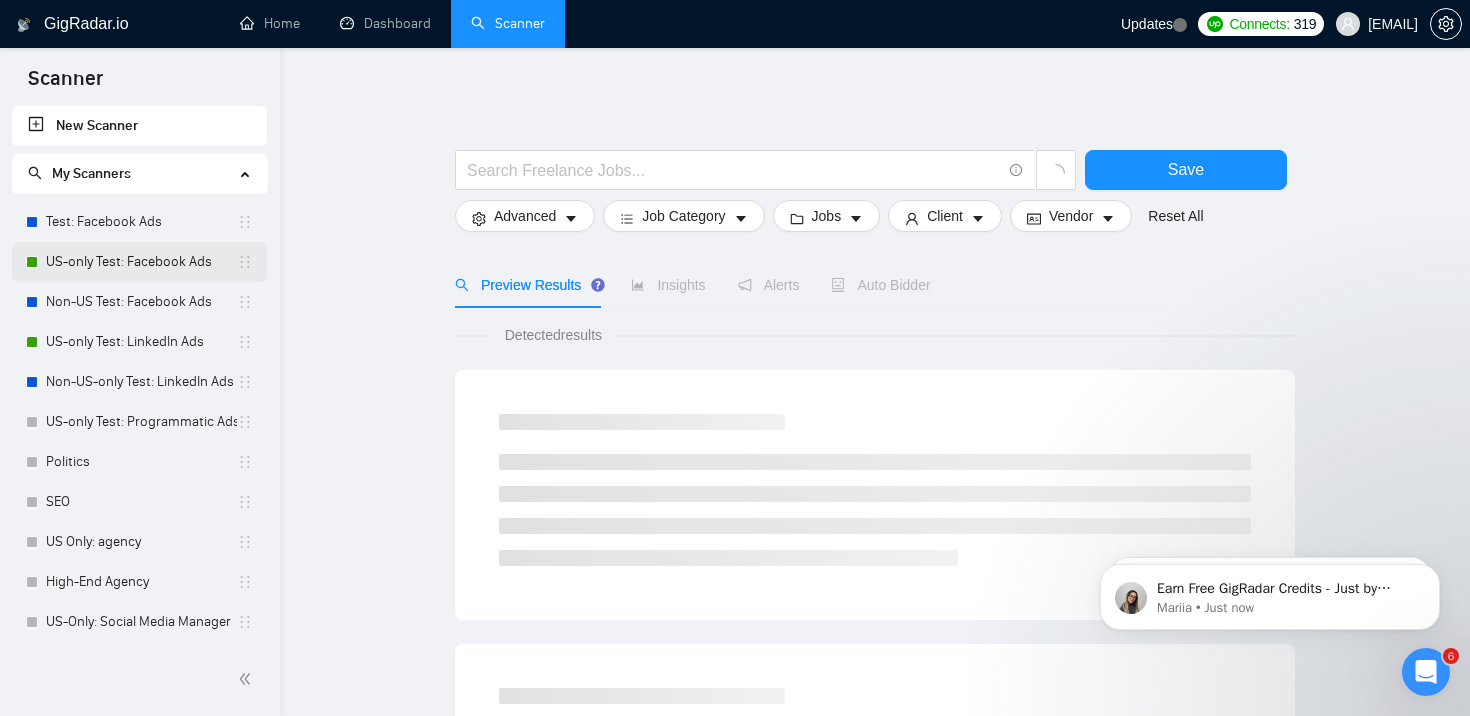 click on "US-only Test: Facebook Ads" at bounding box center (141, 262) 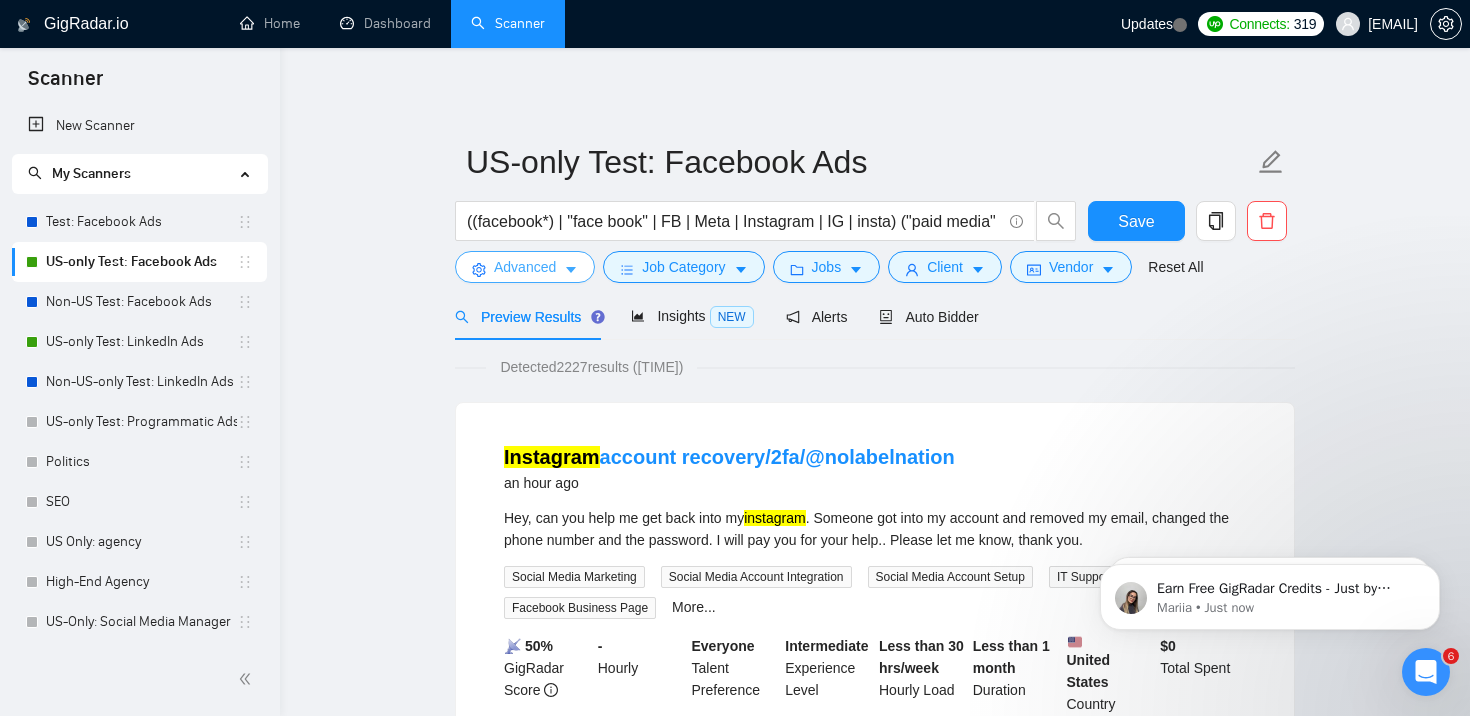 click on "Advanced" at bounding box center (525, 267) 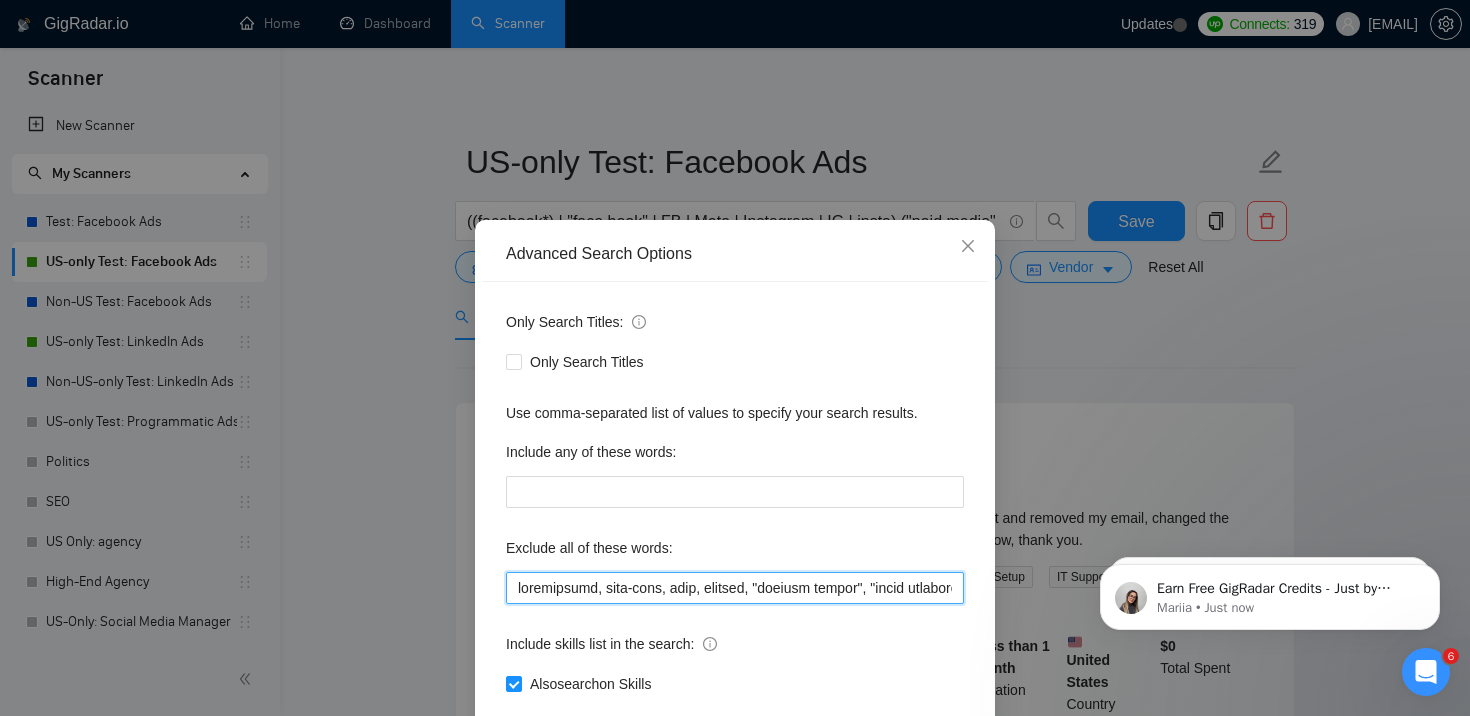 click at bounding box center (735, 588) 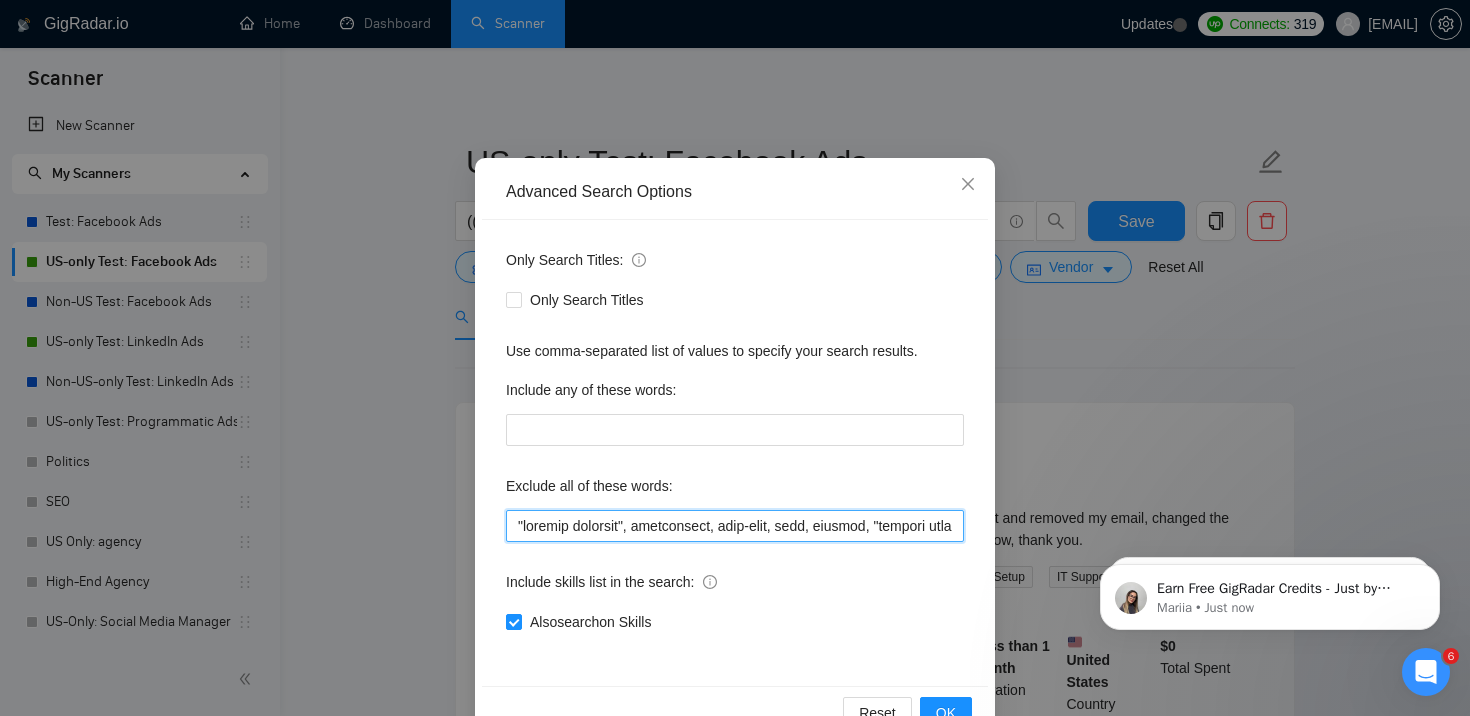 scroll, scrollTop: 116, scrollLeft: 0, axis: vertical 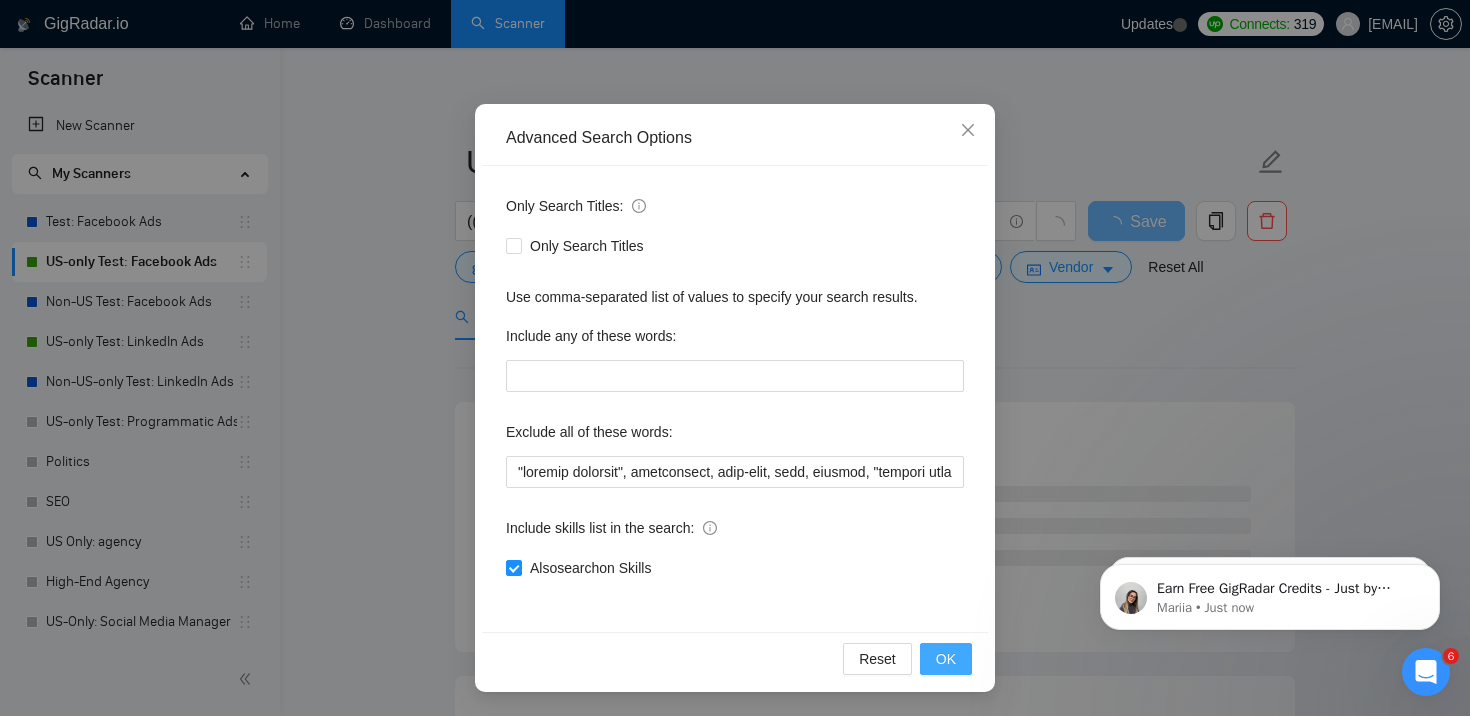 click on "OK" at bounding box center (946, 659) 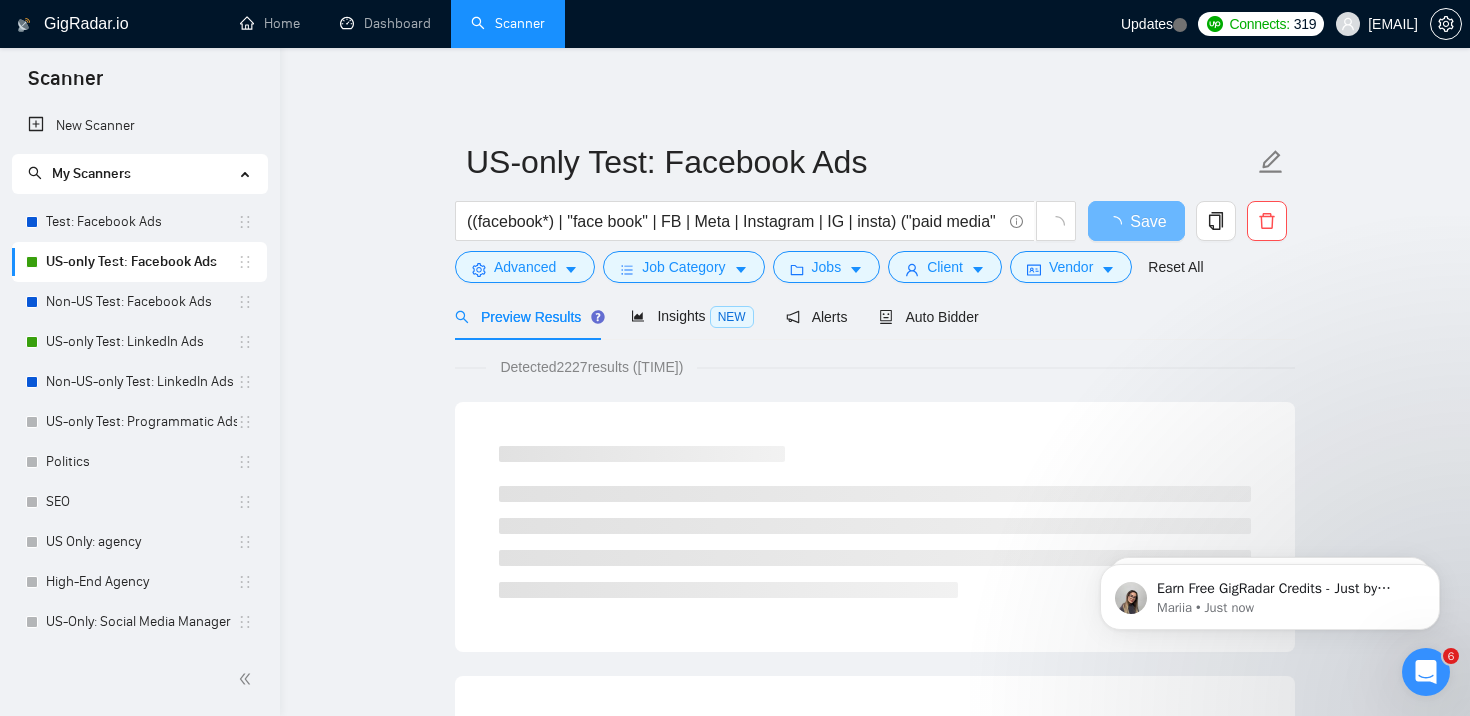 scroll, scrollTop: 16, scrollLeft: 0, axis: vertical 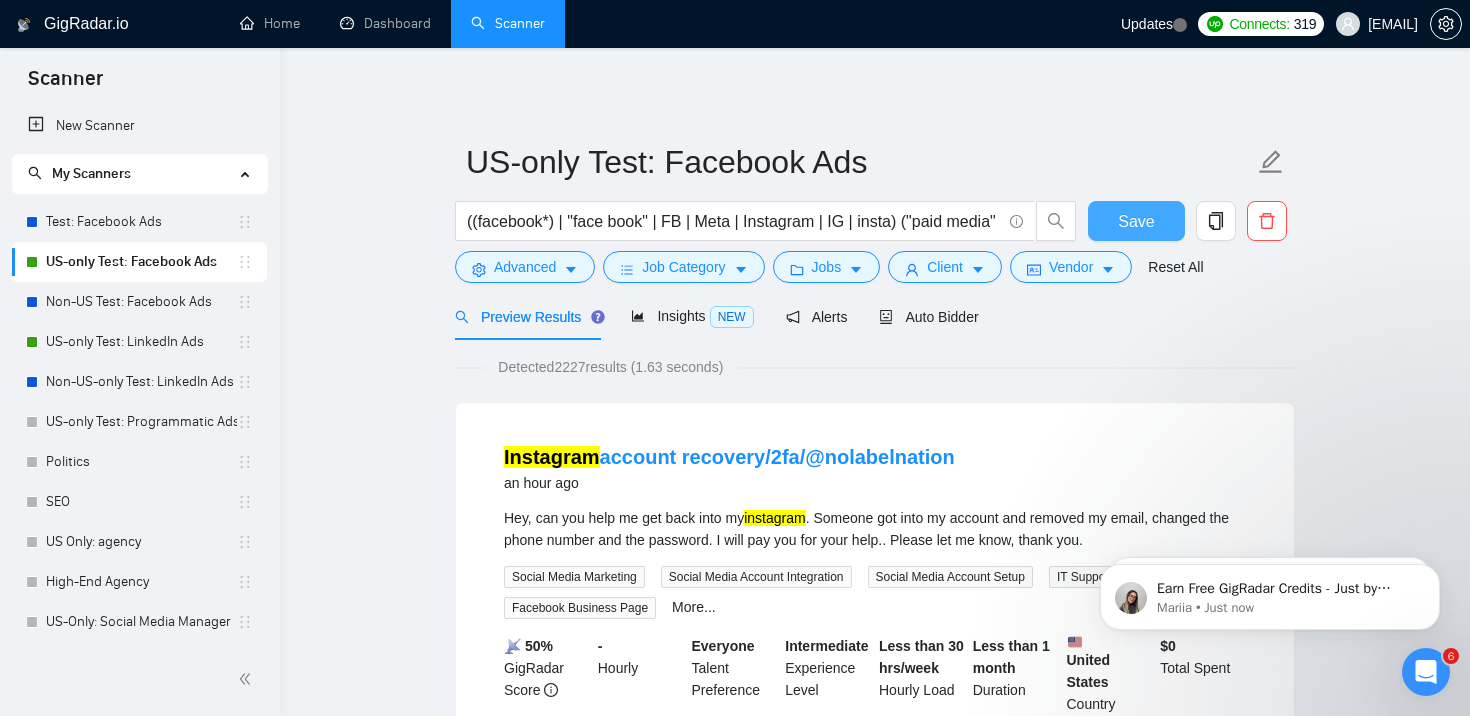 click on "Save" at bounding box center [1136, 221] 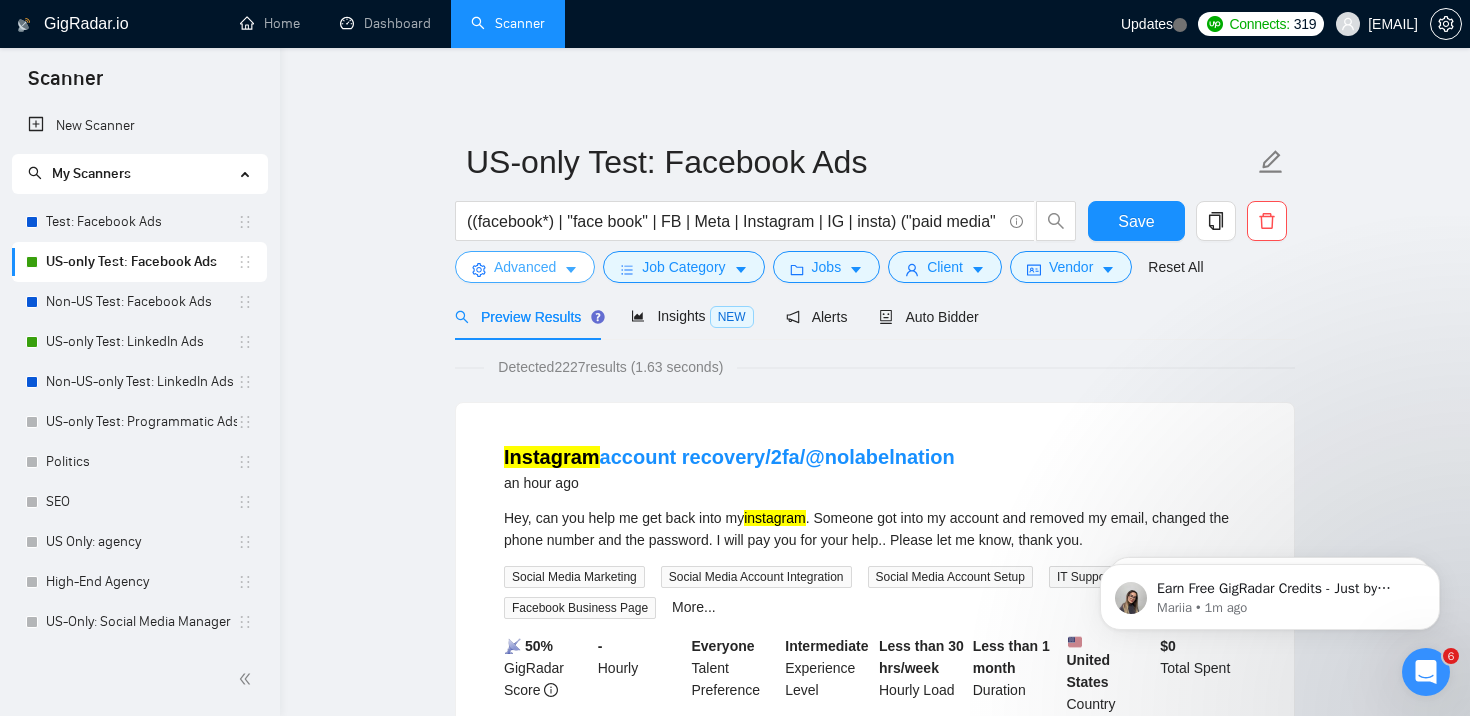 click on "Advanced" at bounding box center (525, 267) 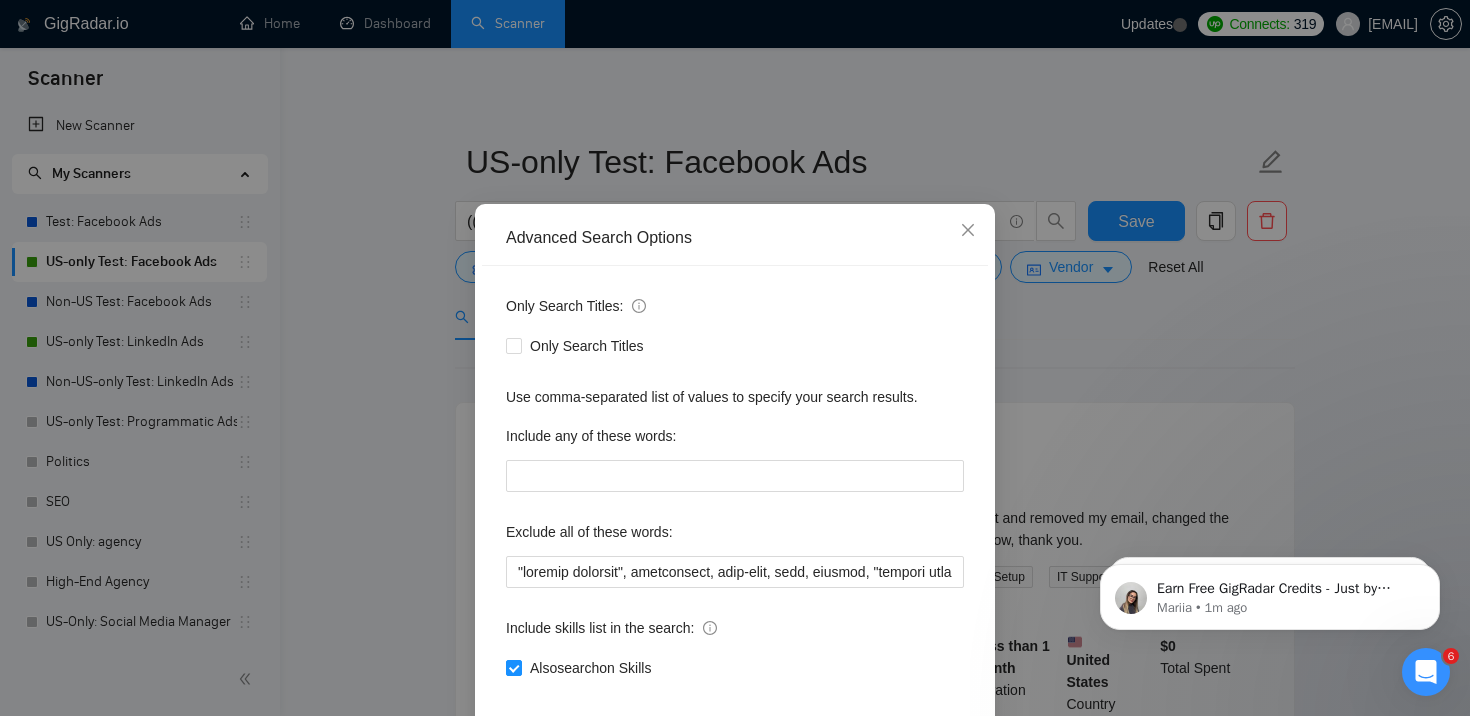 click on "Only Search Titles:   Only Search Titles Use comma-separated list of values to specify your search results. Include any of these words: Exclude all of these words: Include skills list in the search:   Also  search  on Skills" at bounding box center [735, 499] 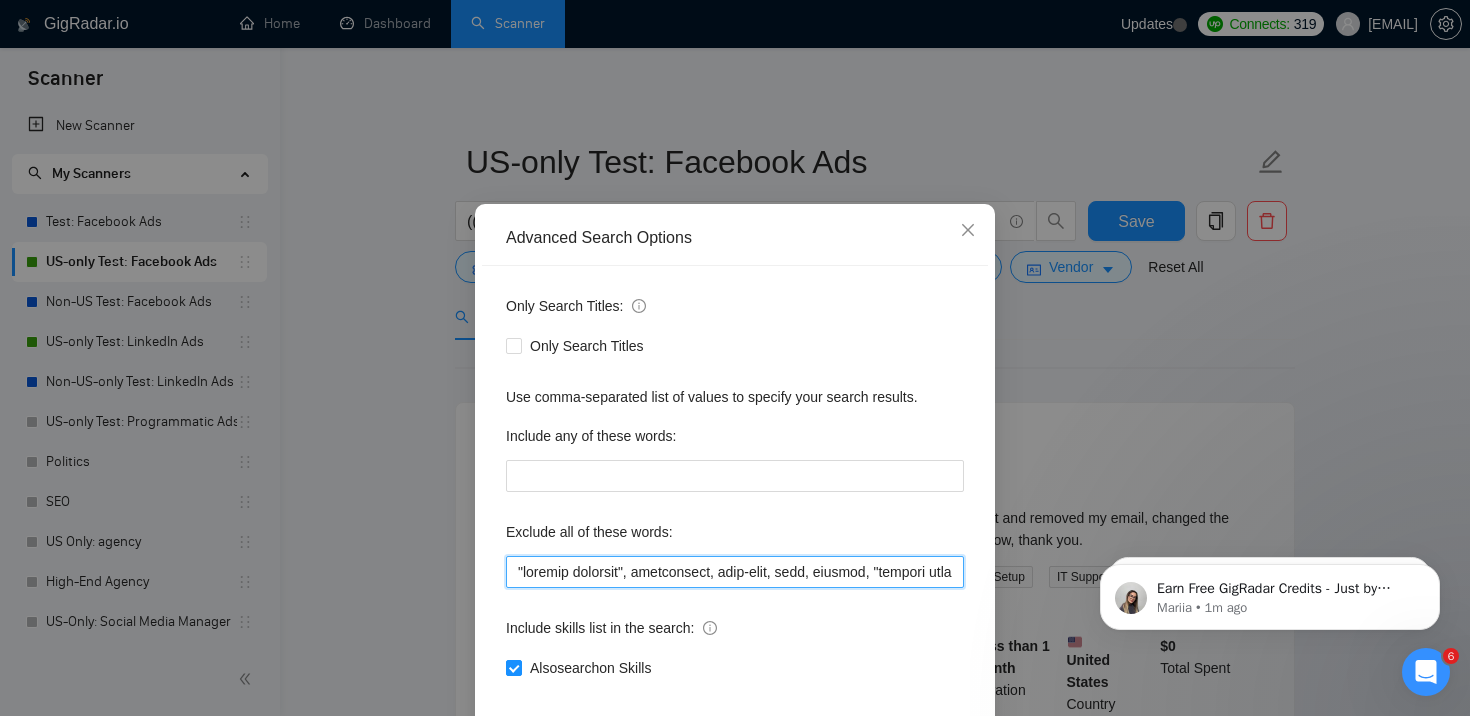 click at bounding box center [735, 572] 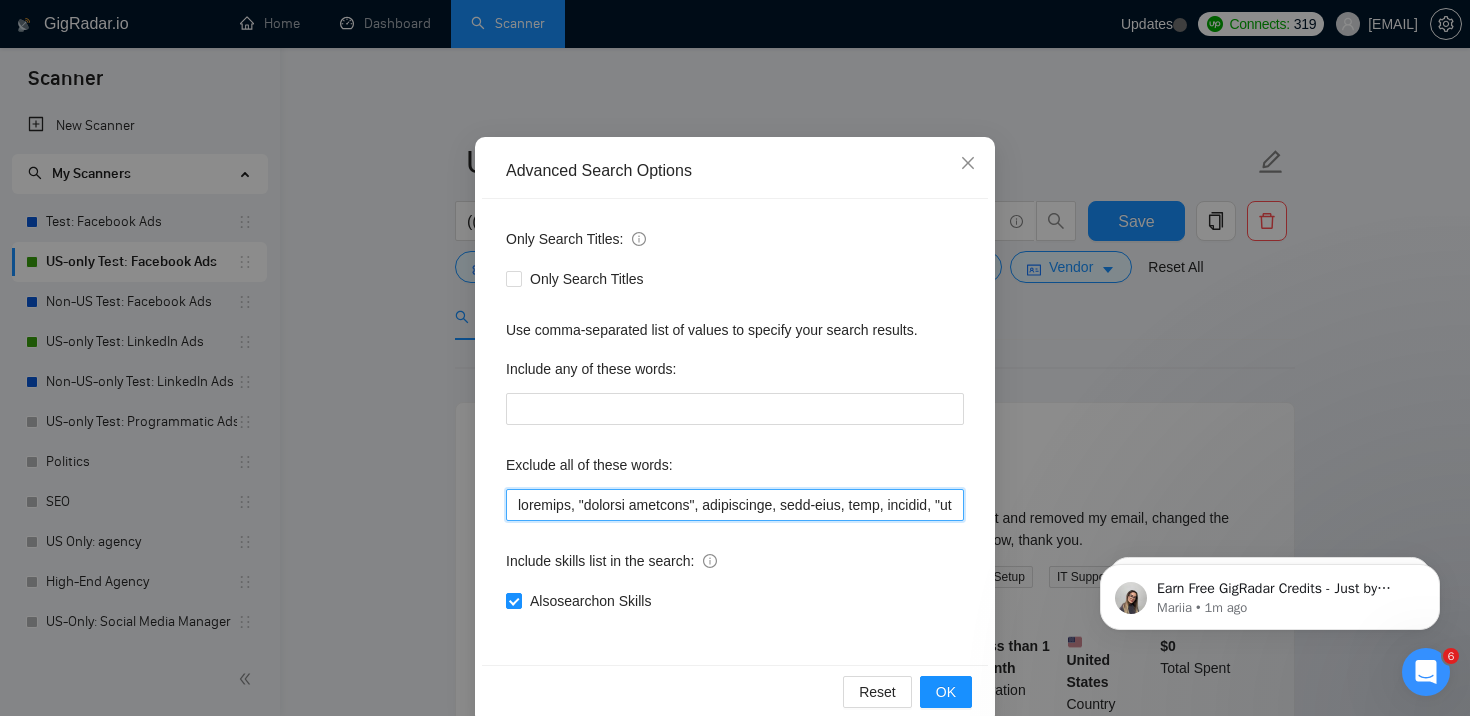 scroll, scrollTop: 116, scrollLeft: 0, axis: vertical 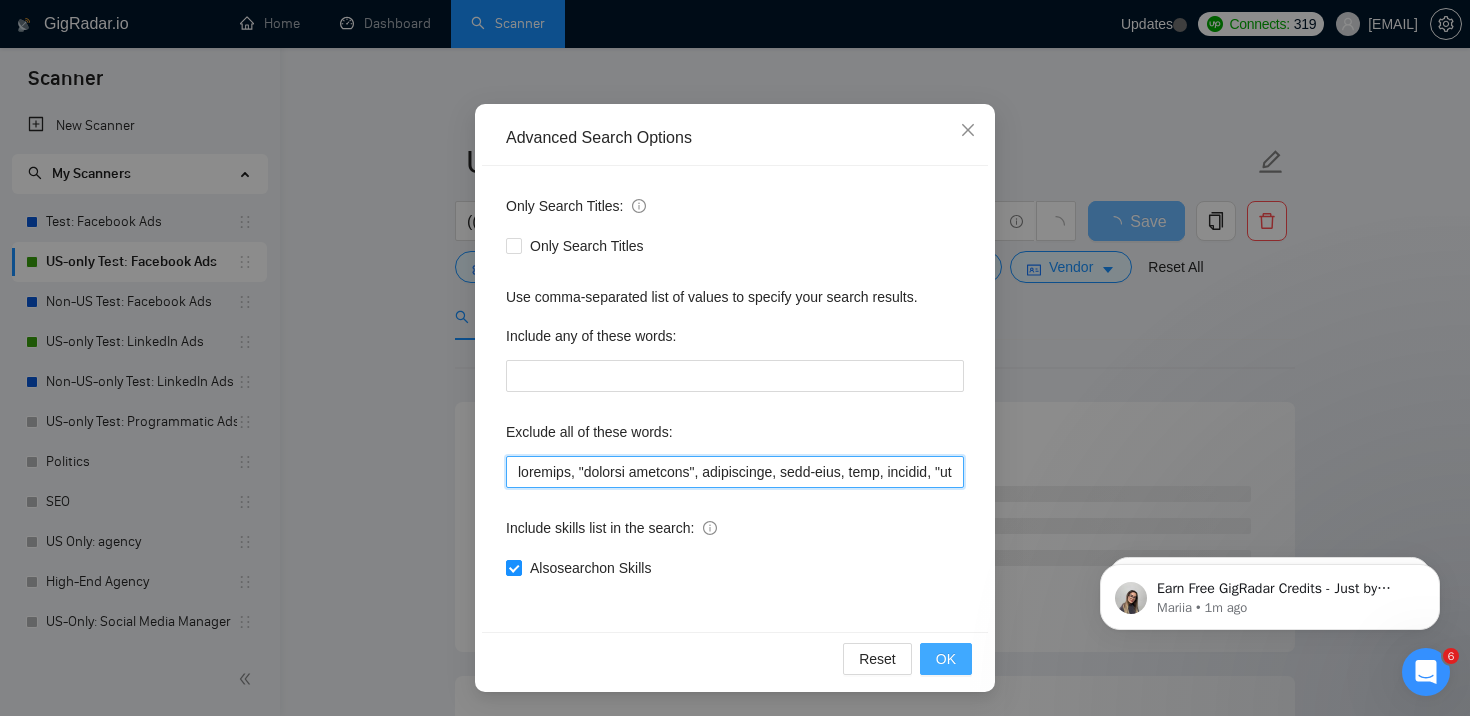 type on "recovery, "account recovery", restriction, full-time, whop, audible, "shopify expert", "video generation", training, "content marketer", designer, design, "email campaign", "page management", leadpops, marketplace, "qualified call", veo3, "marketing assistant", "email manager", "Text manager", sms, walmart, "video content, "content specialist", graphic, crowdfunding, auto, commission, "video creator", "software development", "content specialist", "data compilation", graphic, dux, "ad help", "conversion api", "ad designer", "sports betting", "get cpm rates", "content creator", "creative director", reddit, redit, redditt, "visuals designer", pakistan, ghl, "go high level", closer, "sales closer", gorilla, guerilla, "ads uploader", redirect, influencer, affiliate, "cold caller", "cold-caller", VA, "virtual assistant", closers.io, binom, recovery, me2you, suspended, reinstate, ugc, "creative strategist", ban, unban, "graphic designer", photographer, newbie, "ground floor", "dynamic author", "error message", "s..." 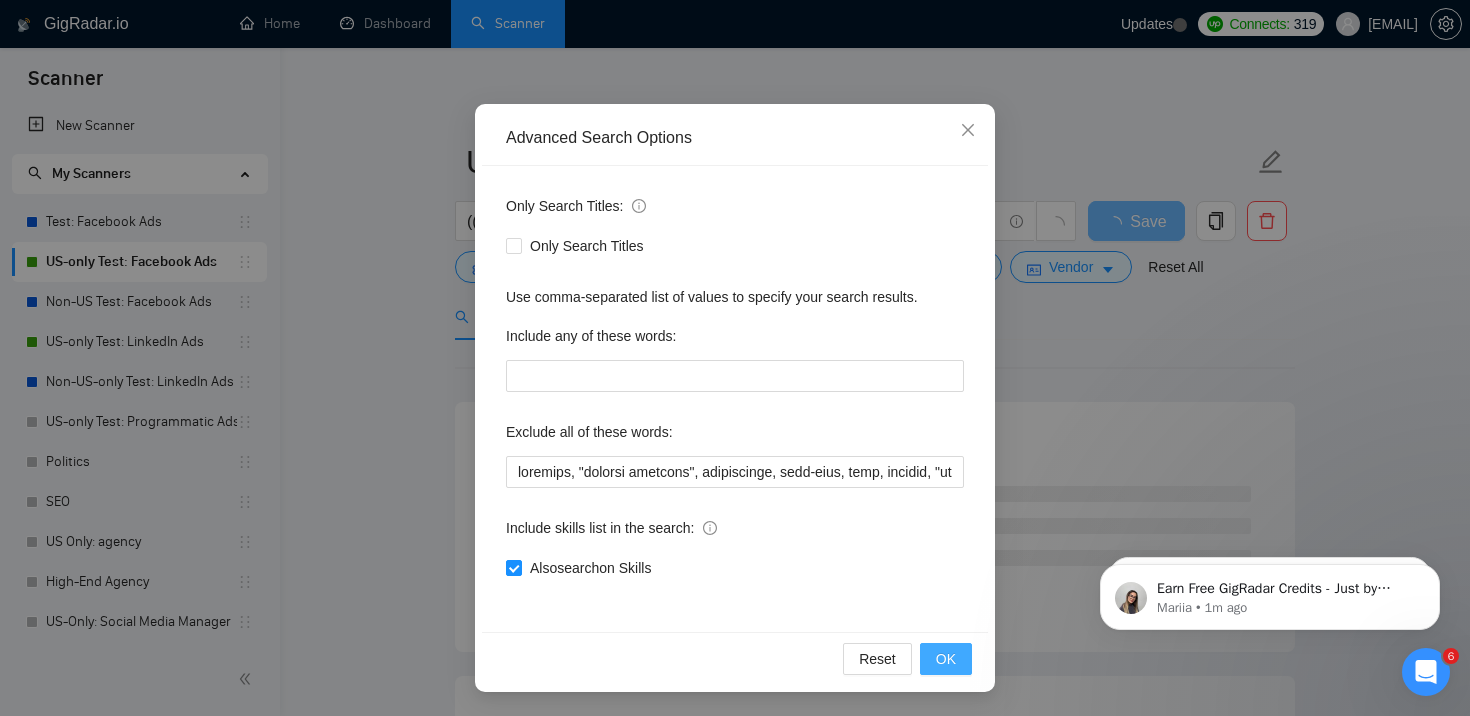 click on "OK" at bounding box center (946, 659) 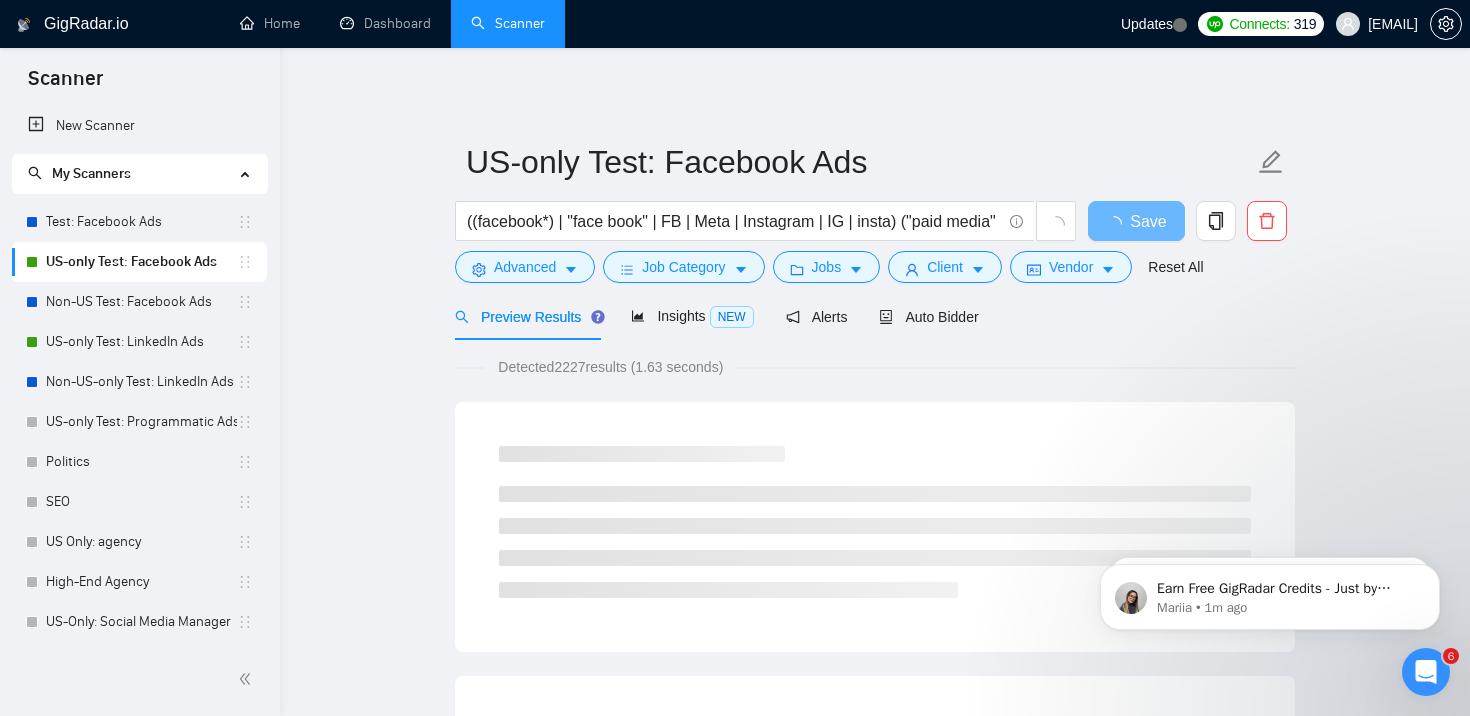 scroll, scrollTop: 16, scrollLeft: 0, axis: vertical 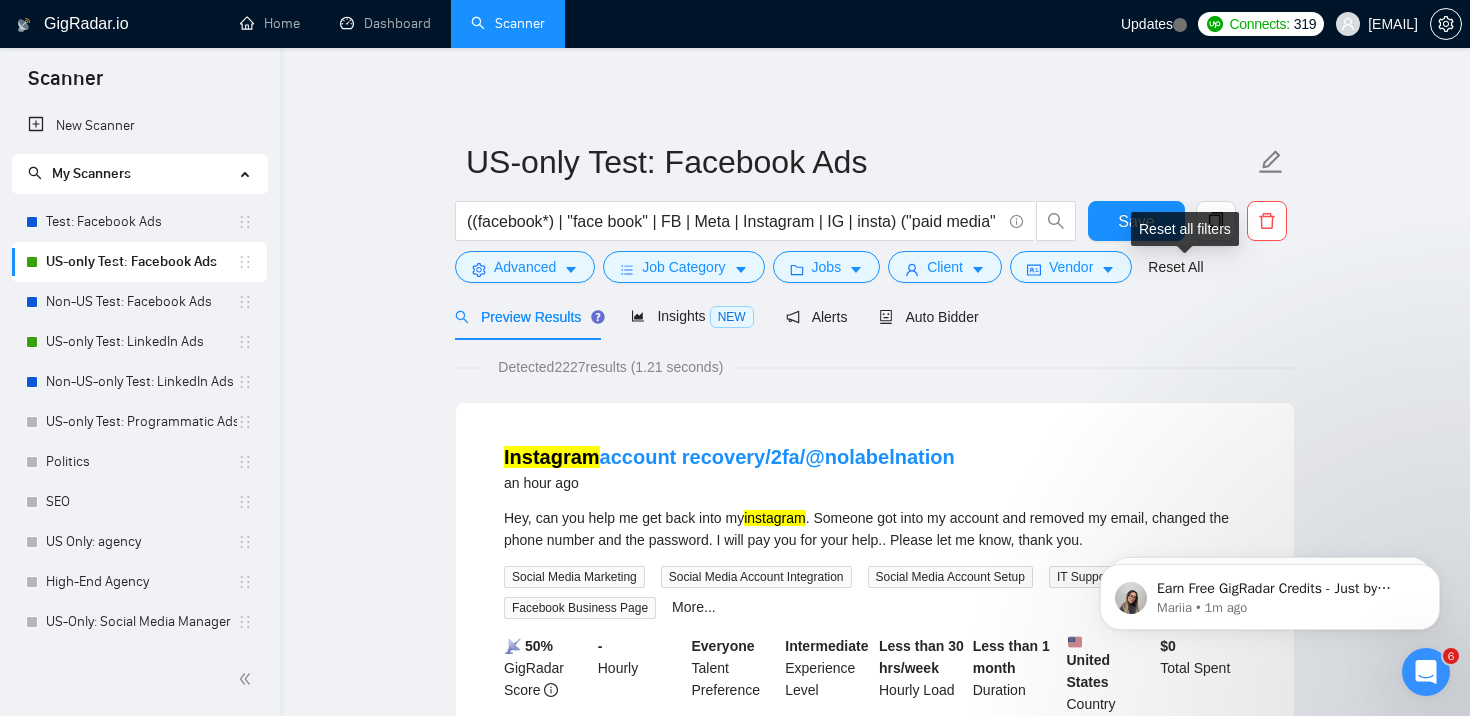 click on "Reset all filters" at bounding box center (1185, 229) 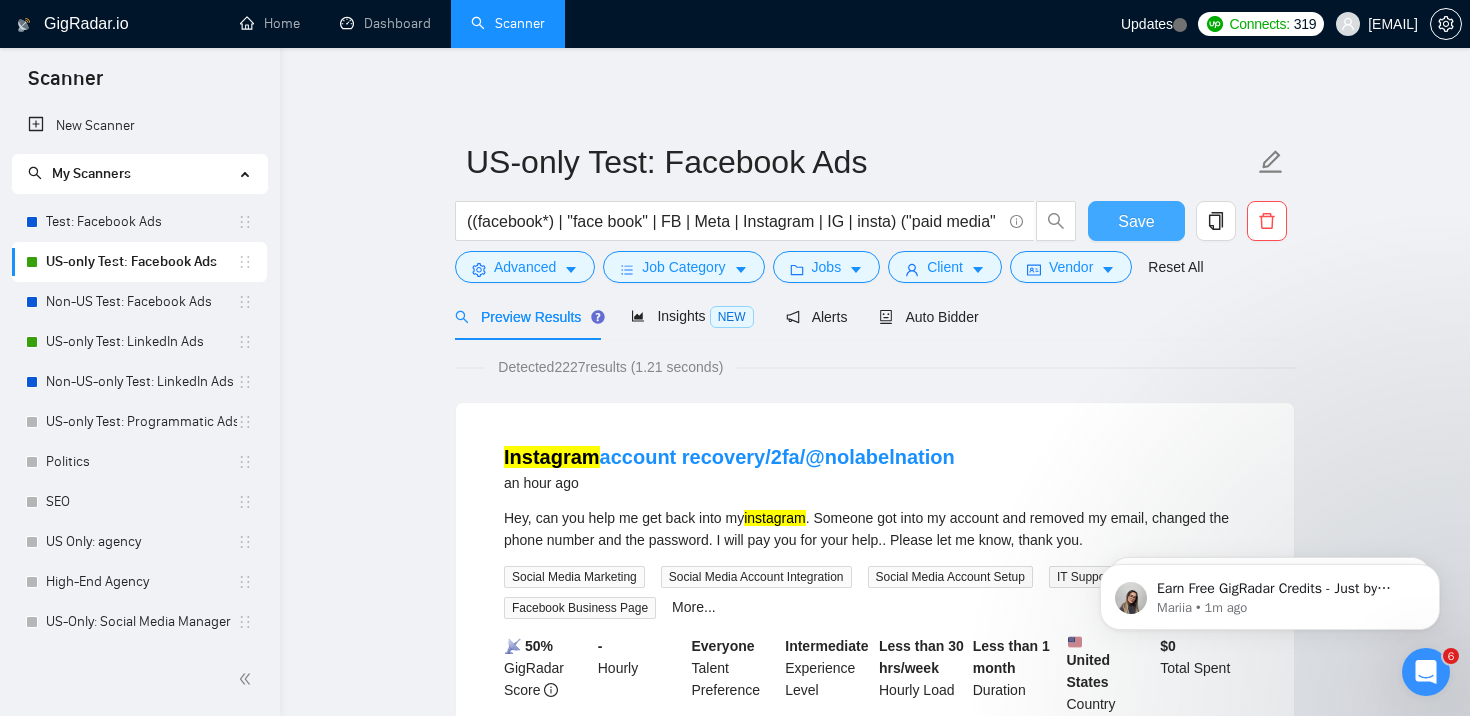click on "Save" at bounding box center [1136, 221] 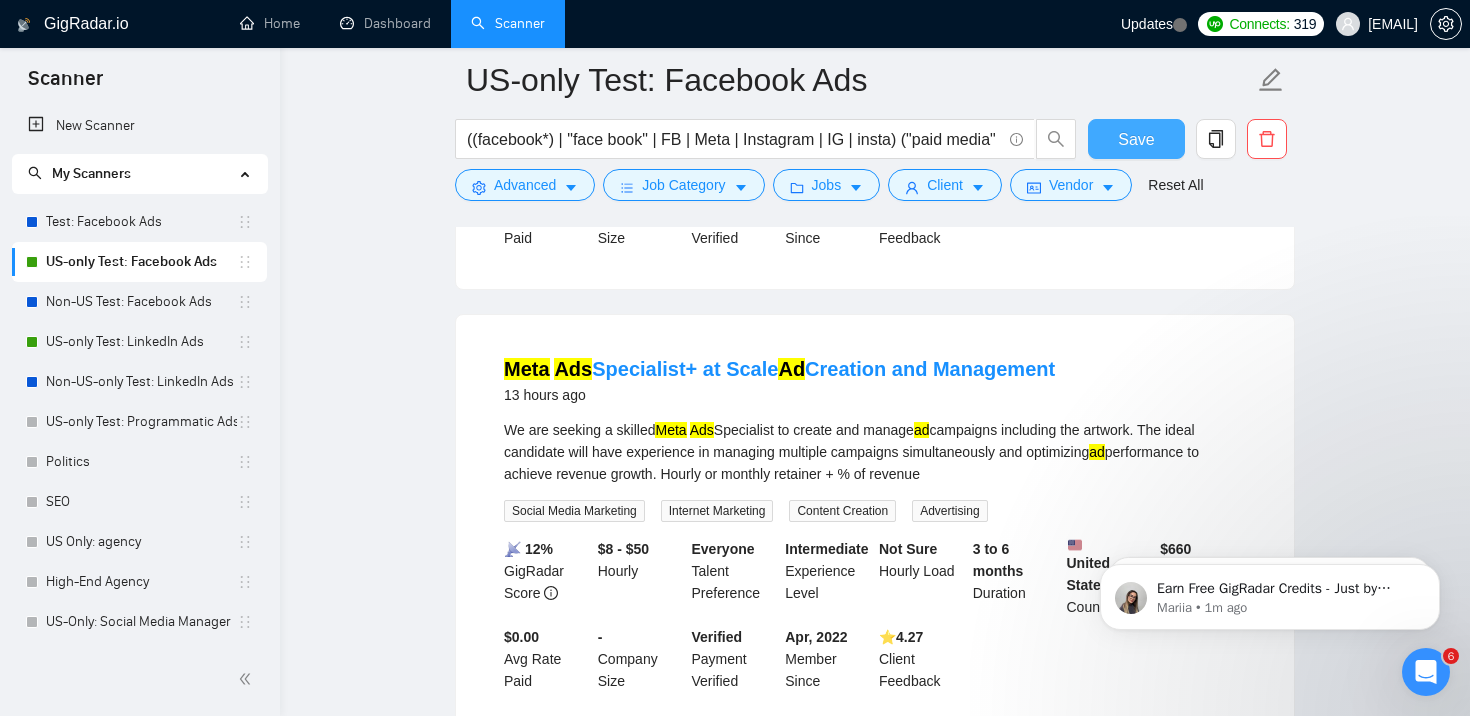 scroll, scrollTop: 562, scrollLeft: 0, axis: vertical 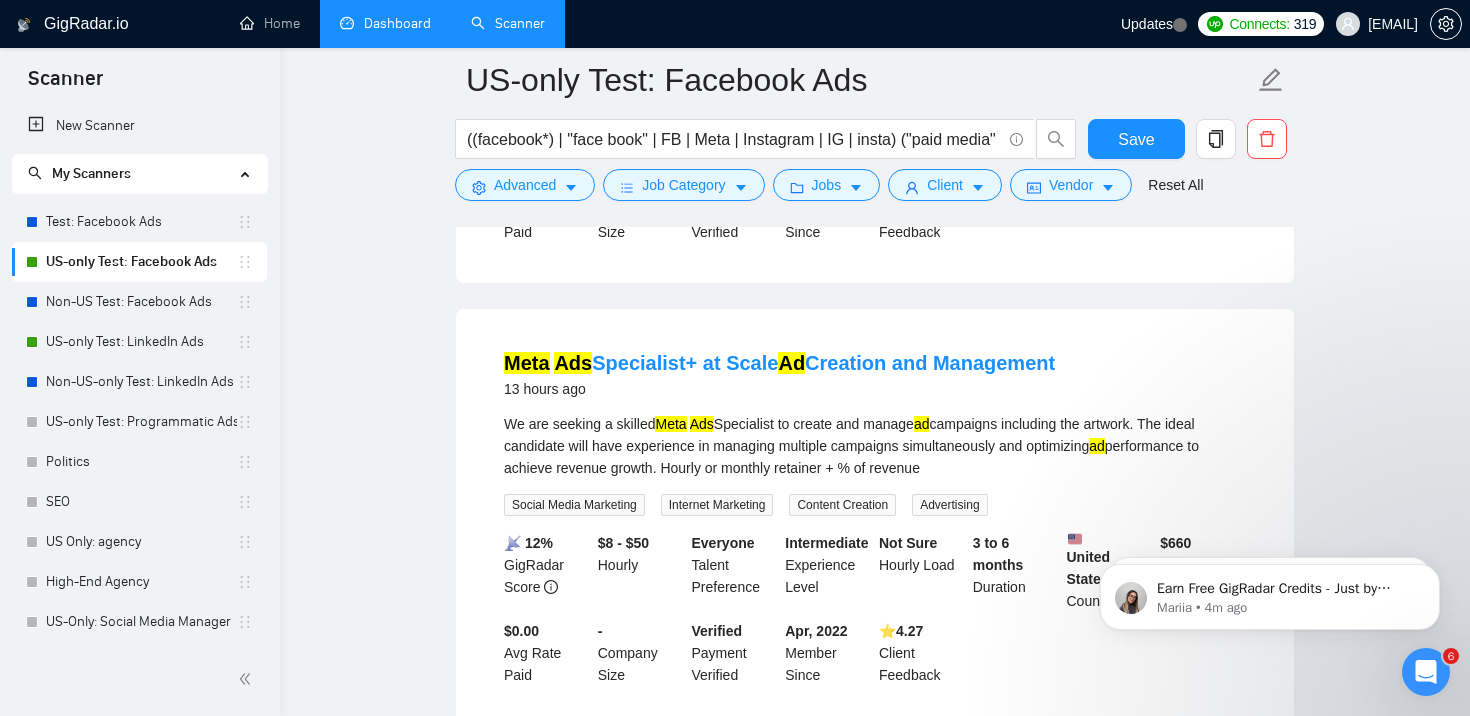 click on "Dashboard" at bounding box center [385, 23] 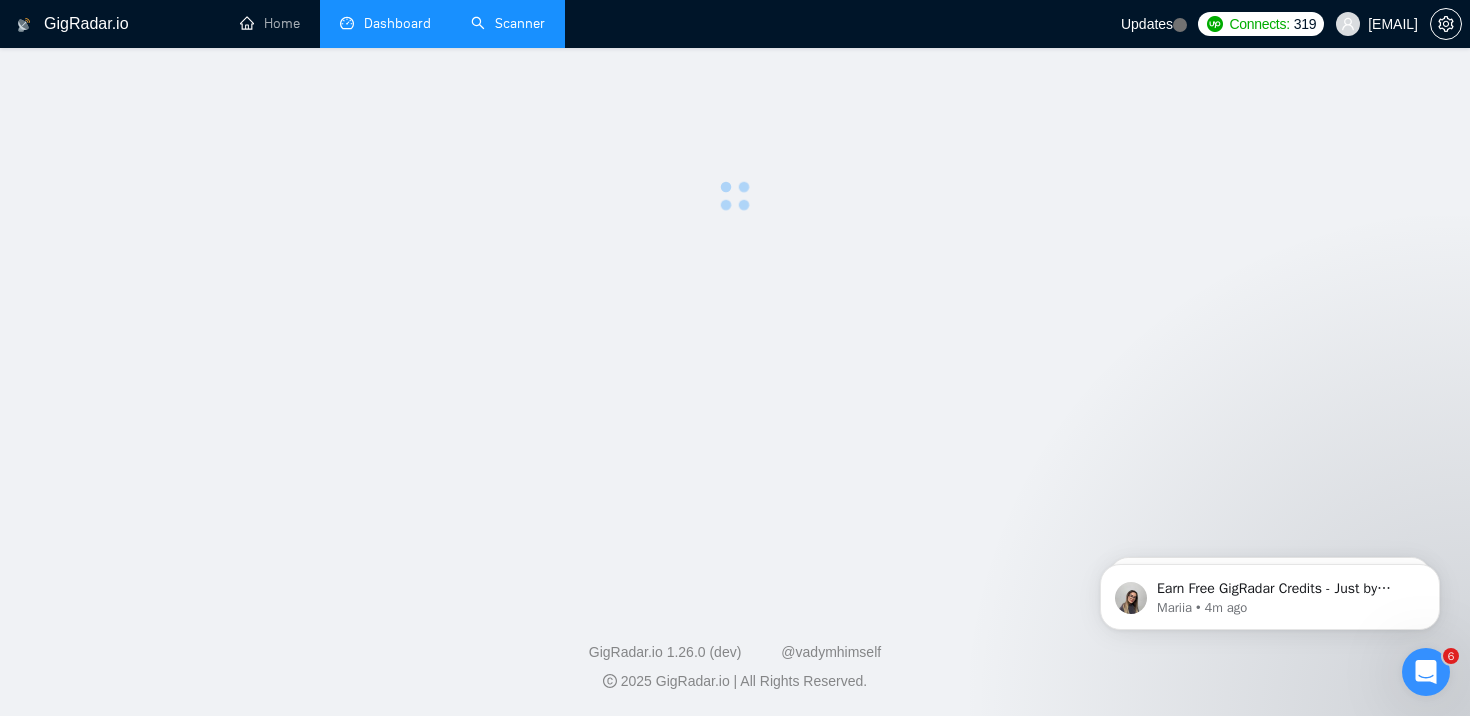 scroll, scrollTop: 0, scrollLeft: 0, axis: both 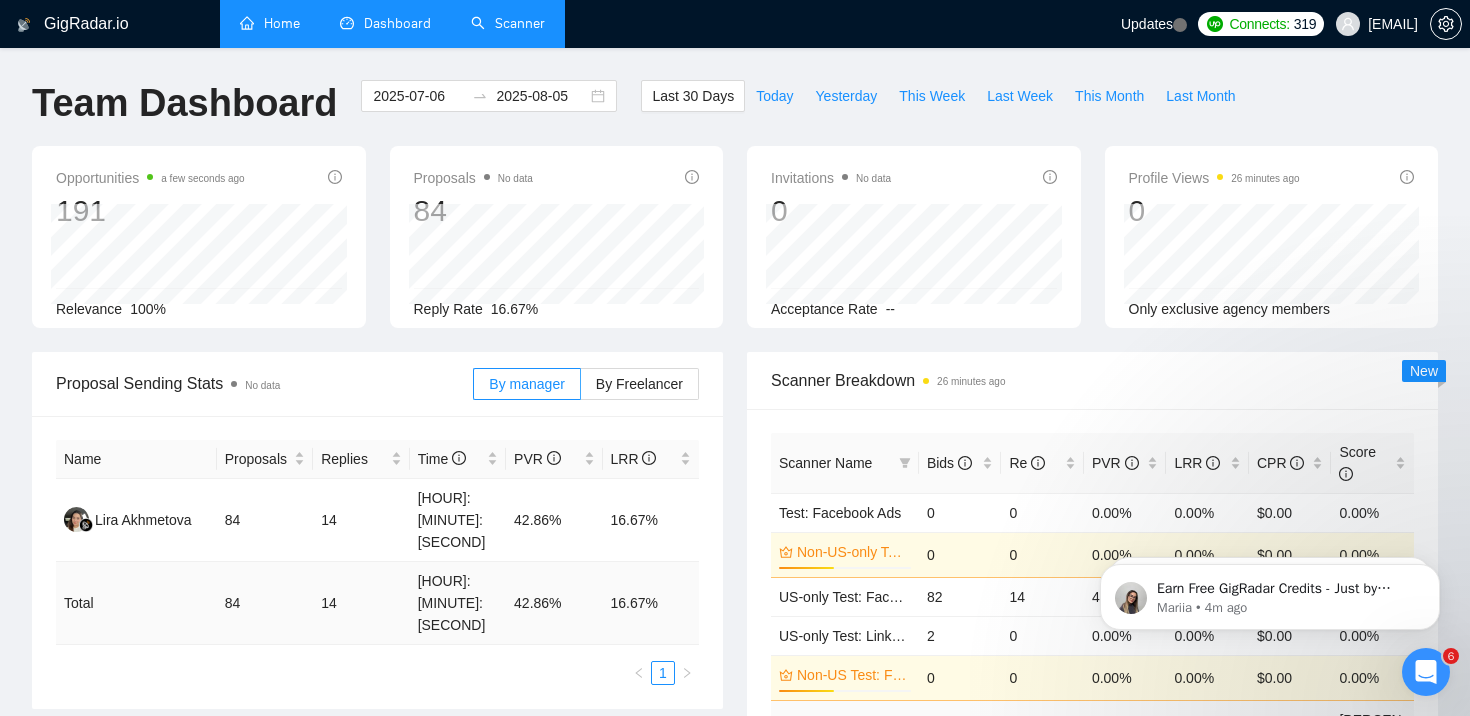 click on "Home" at bounding box center [270, 23] 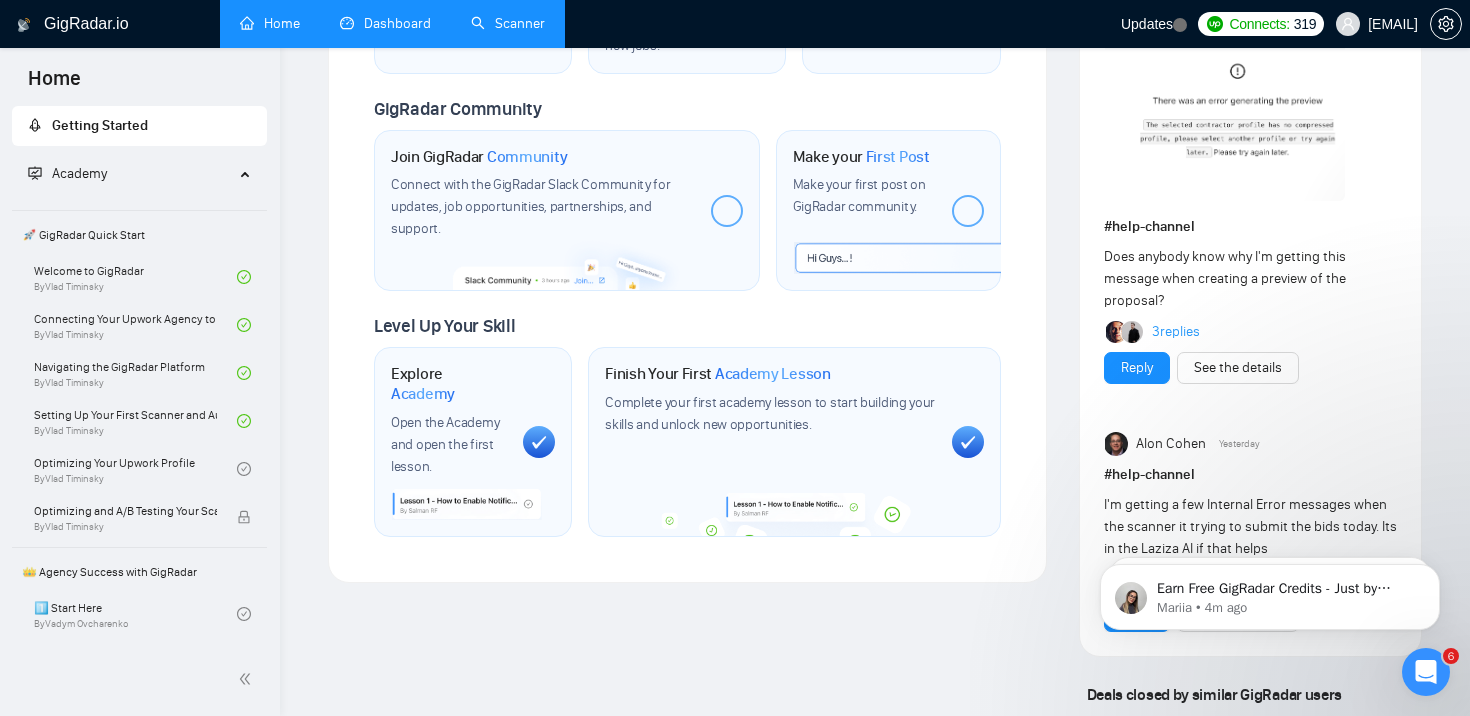 scroll, scrollTop: 0, scrollLeft: 0, axis: both 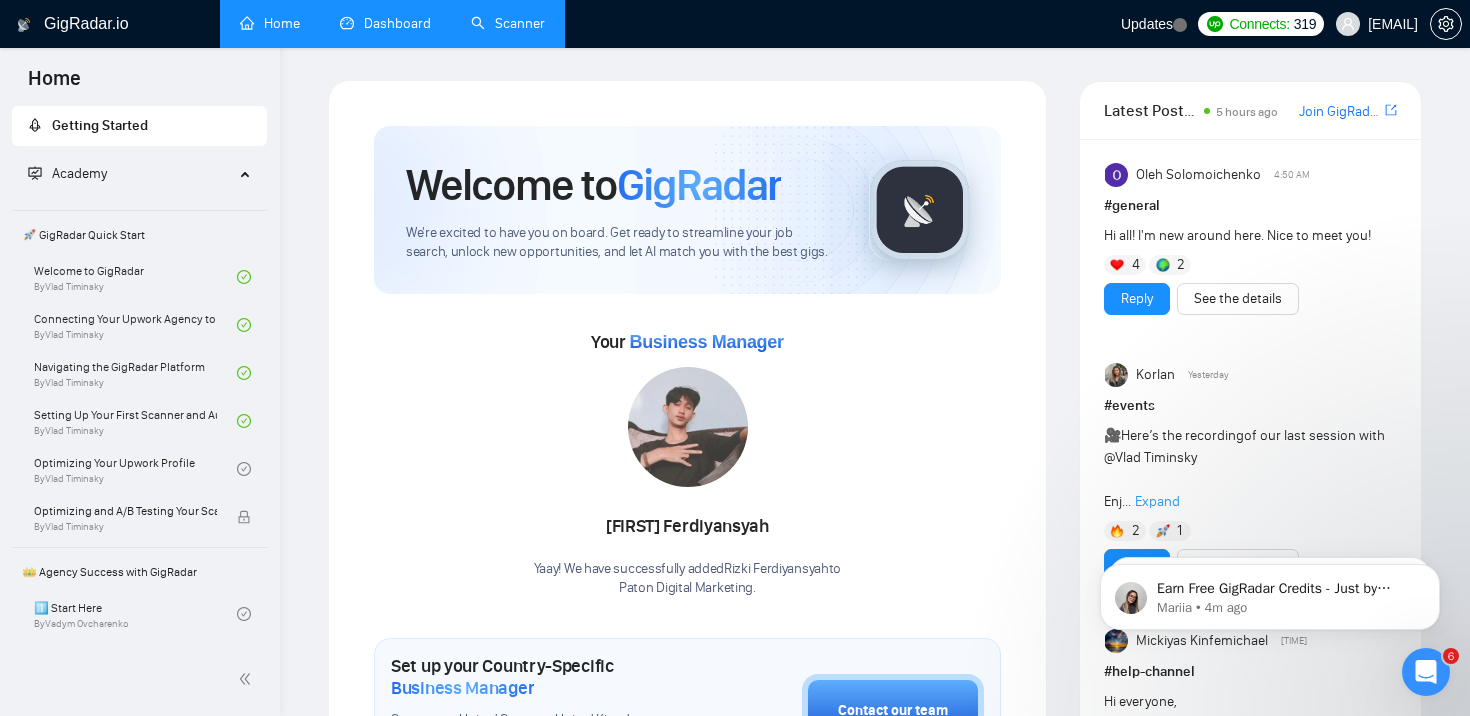 click on "Dashboard" at bounding box center (385, 23) 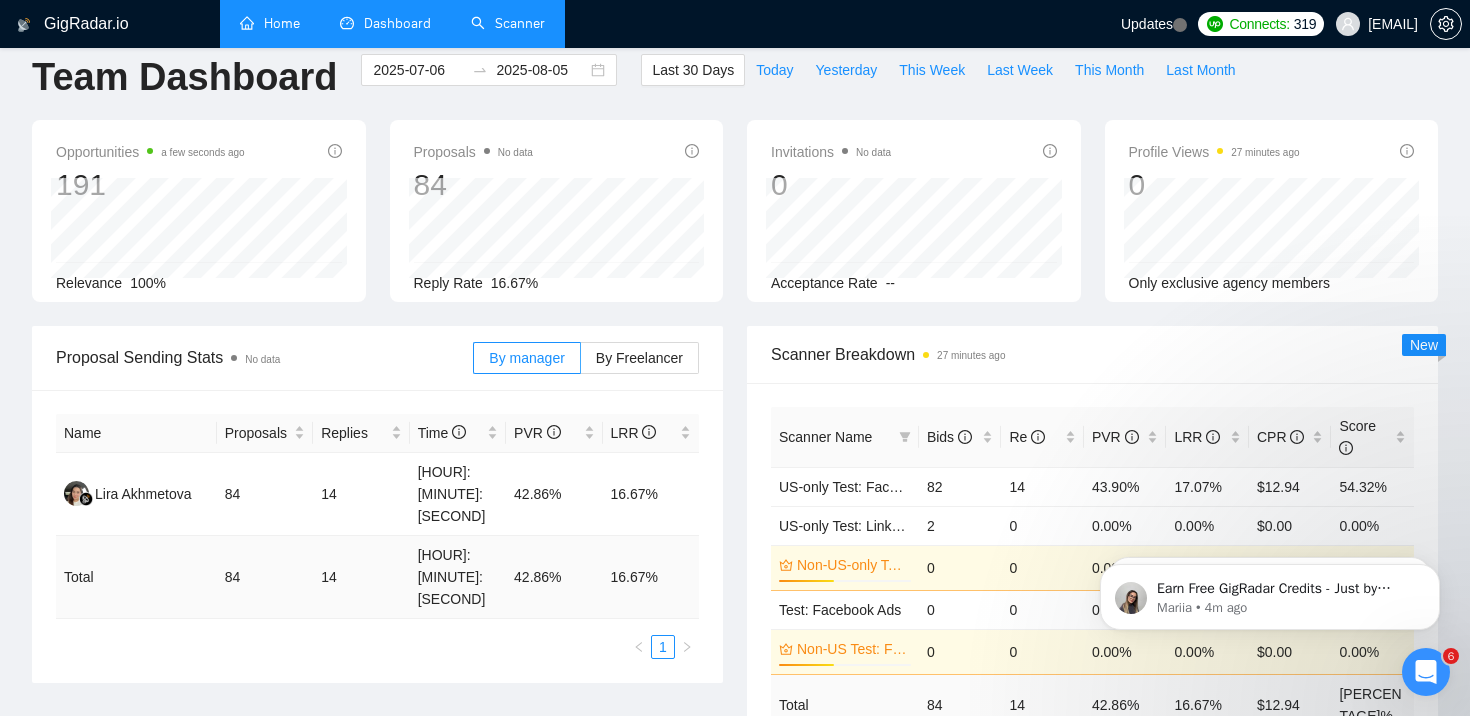 scroll, scrollTop: 27, scrollLeft: 0, axis: vertical 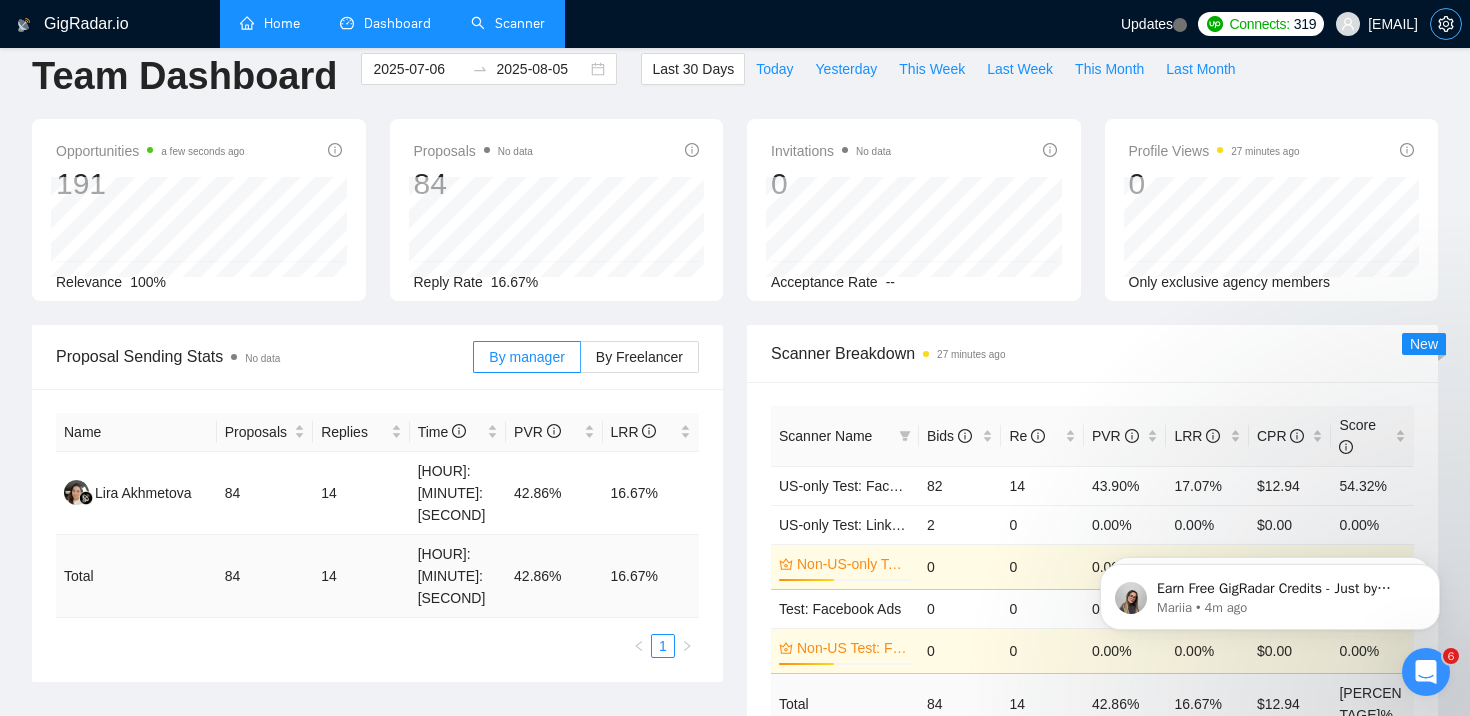 click 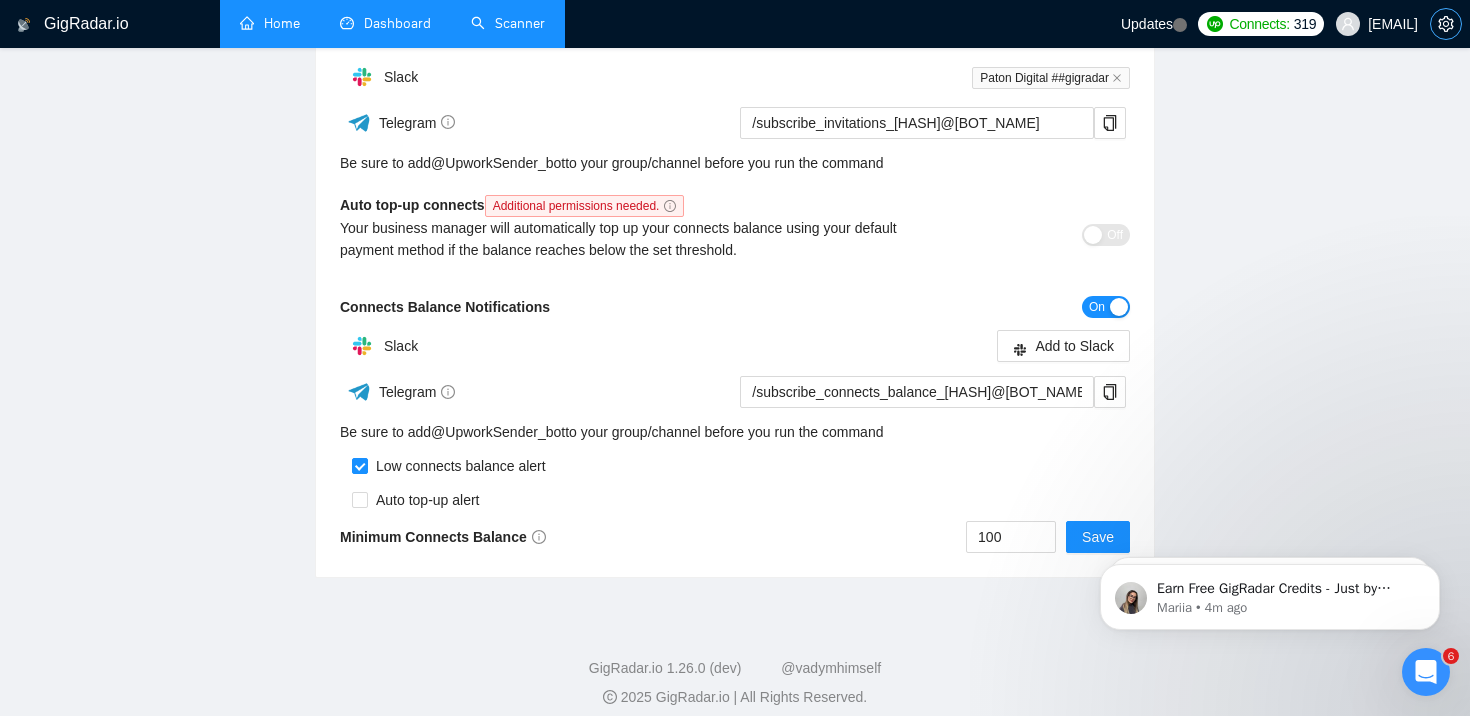 scroll, scrollTop: 573, scrollLeft: 0, axis: vertical 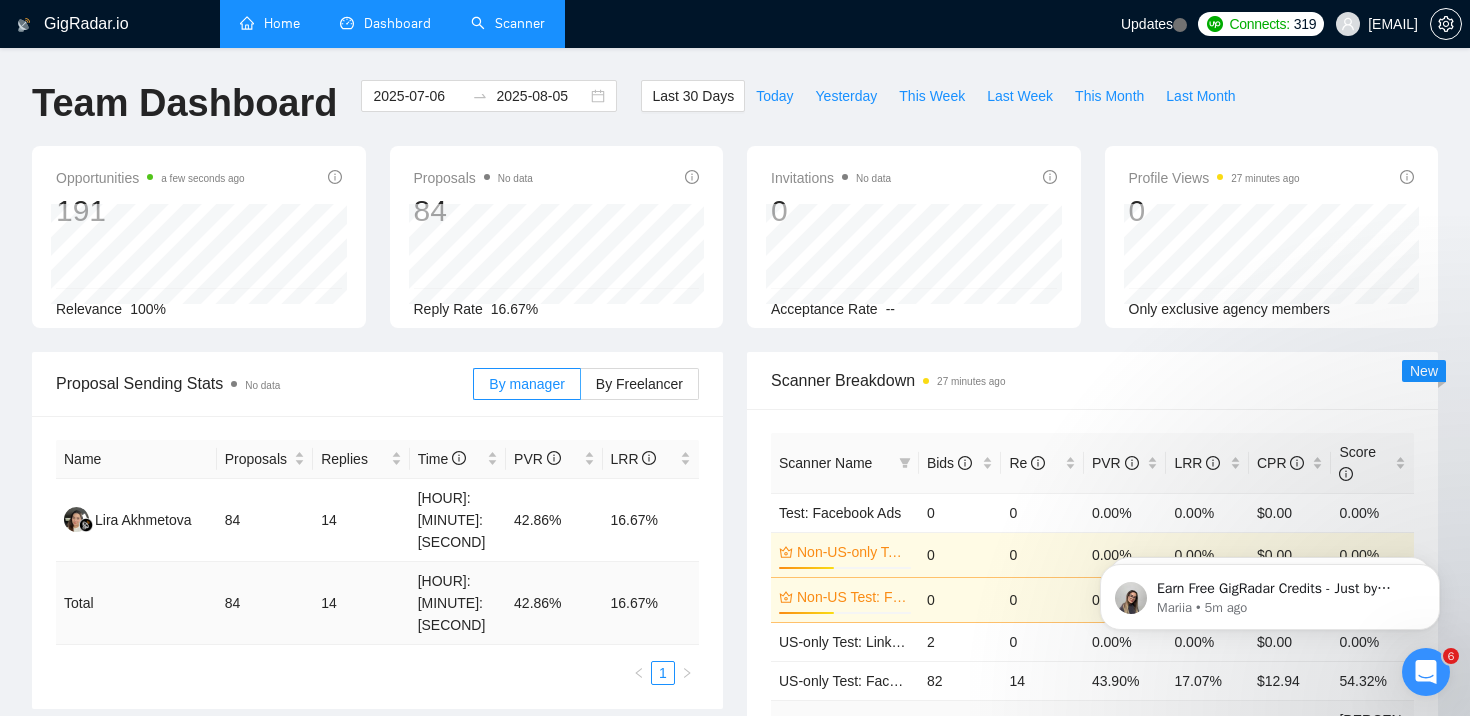 click on "Scanner" at bounding box center (508, 23) 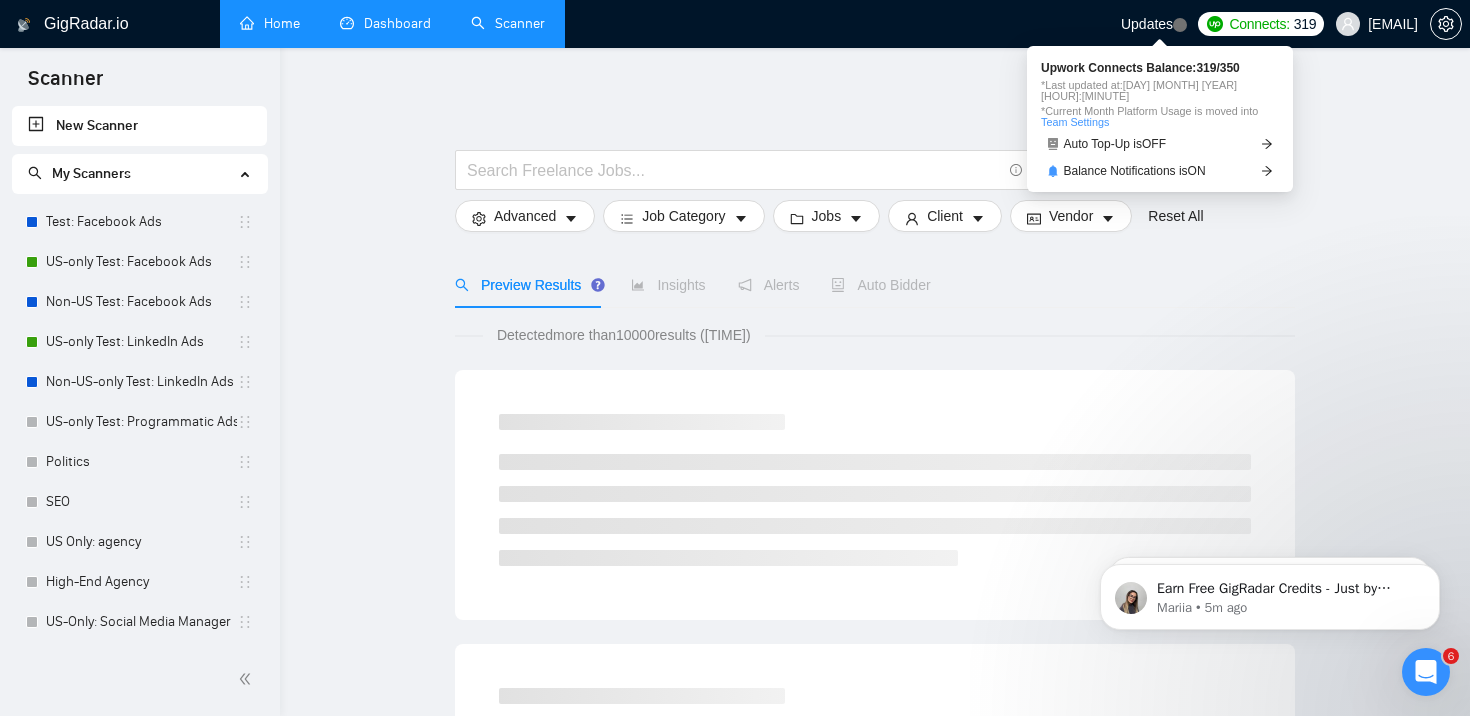 click on "Connects:" at bounding box center (1259, 24) 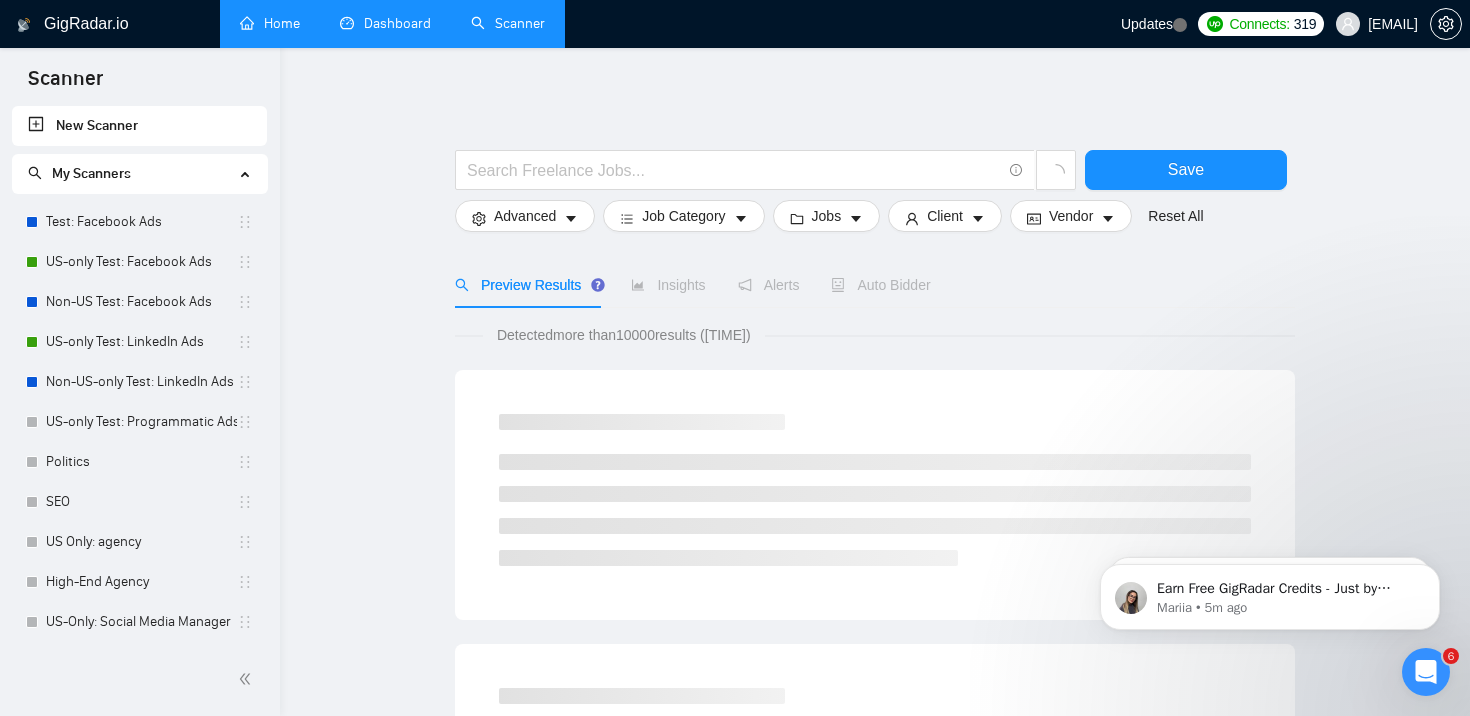 click on "Updates" at bounding box center (1147, 24) 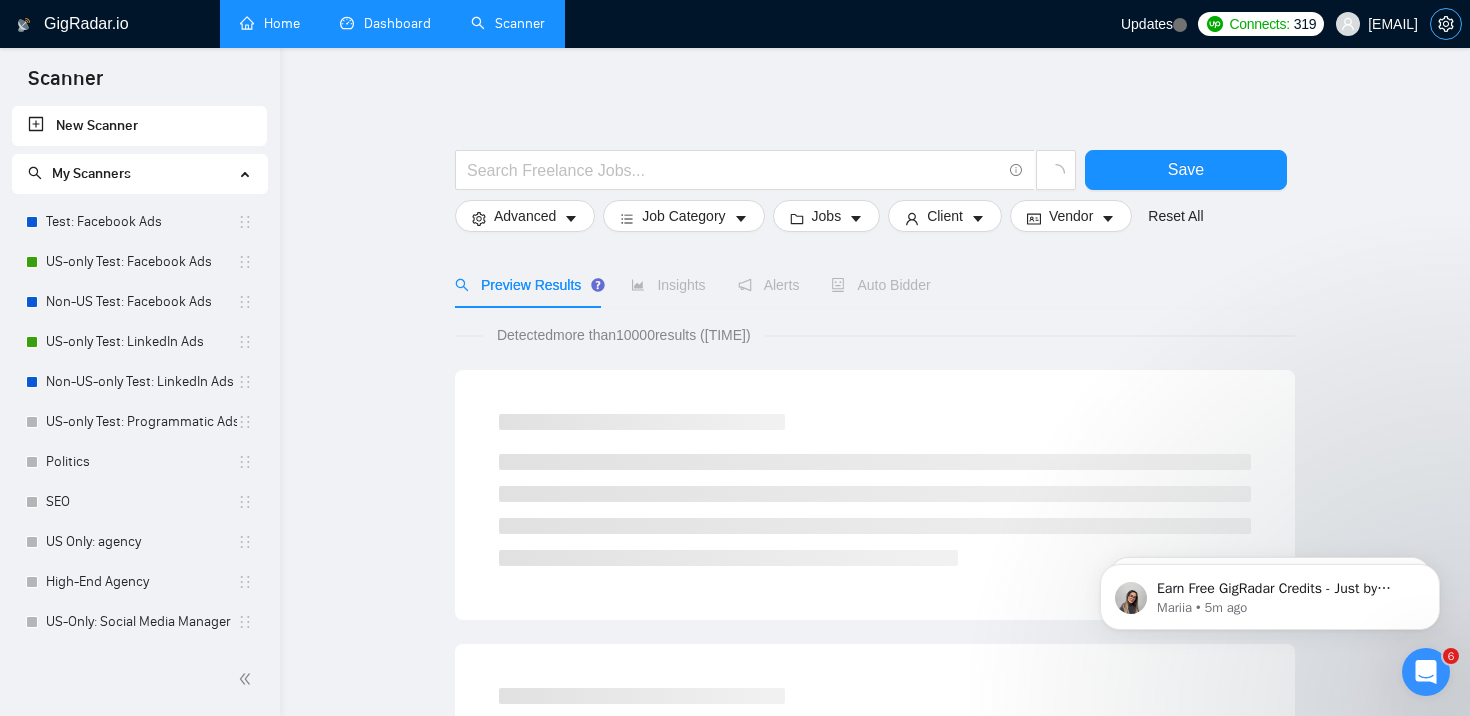 click 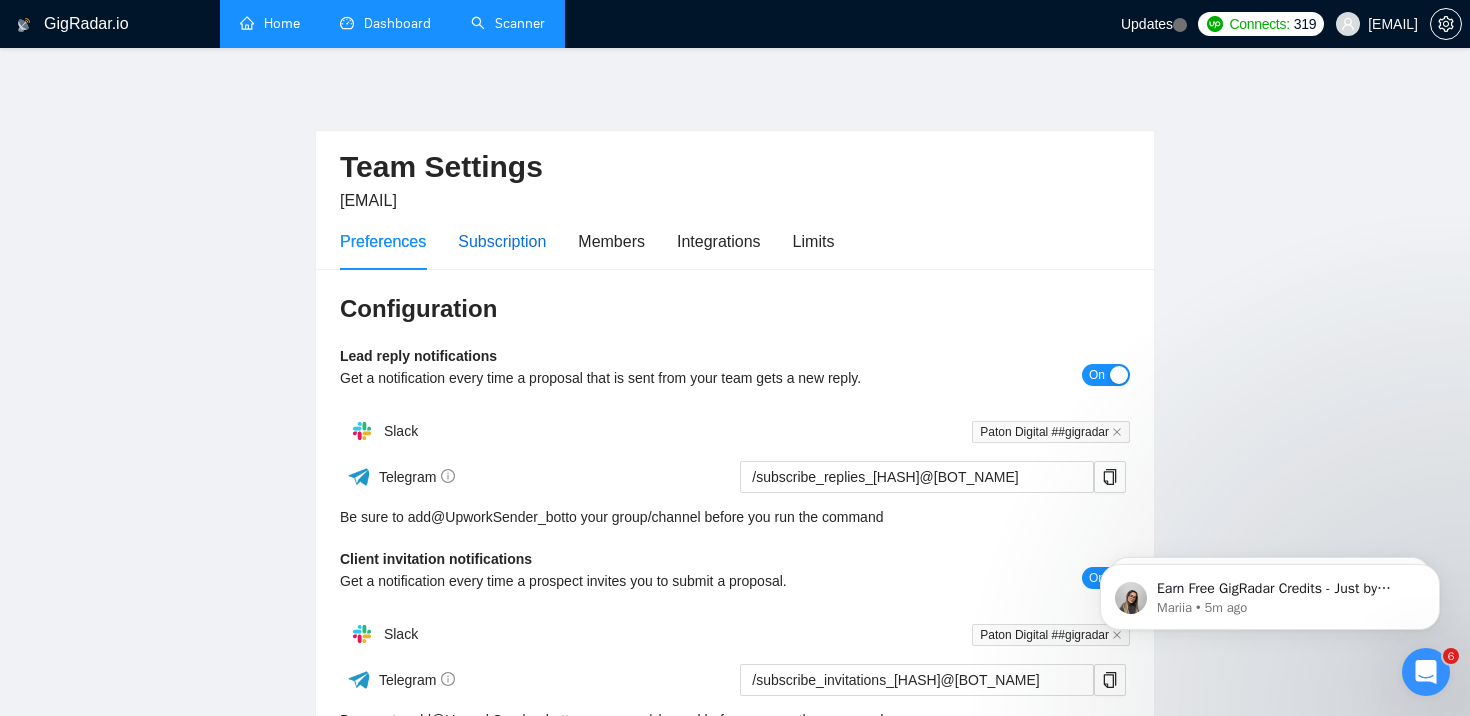 click on "Subscription" at bounding box center [502, 241] 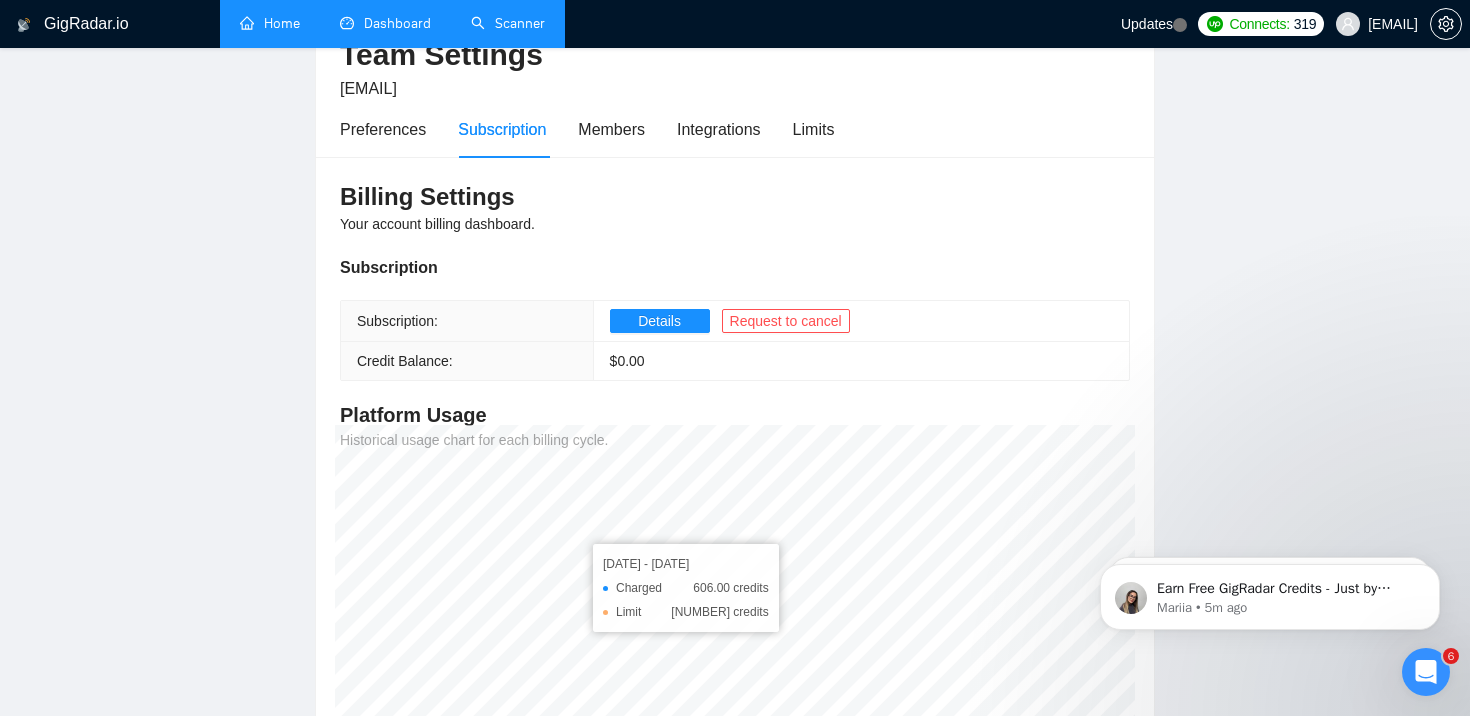 scroll, scrollTop: 102, scrollLeft: 0, axis: vertical 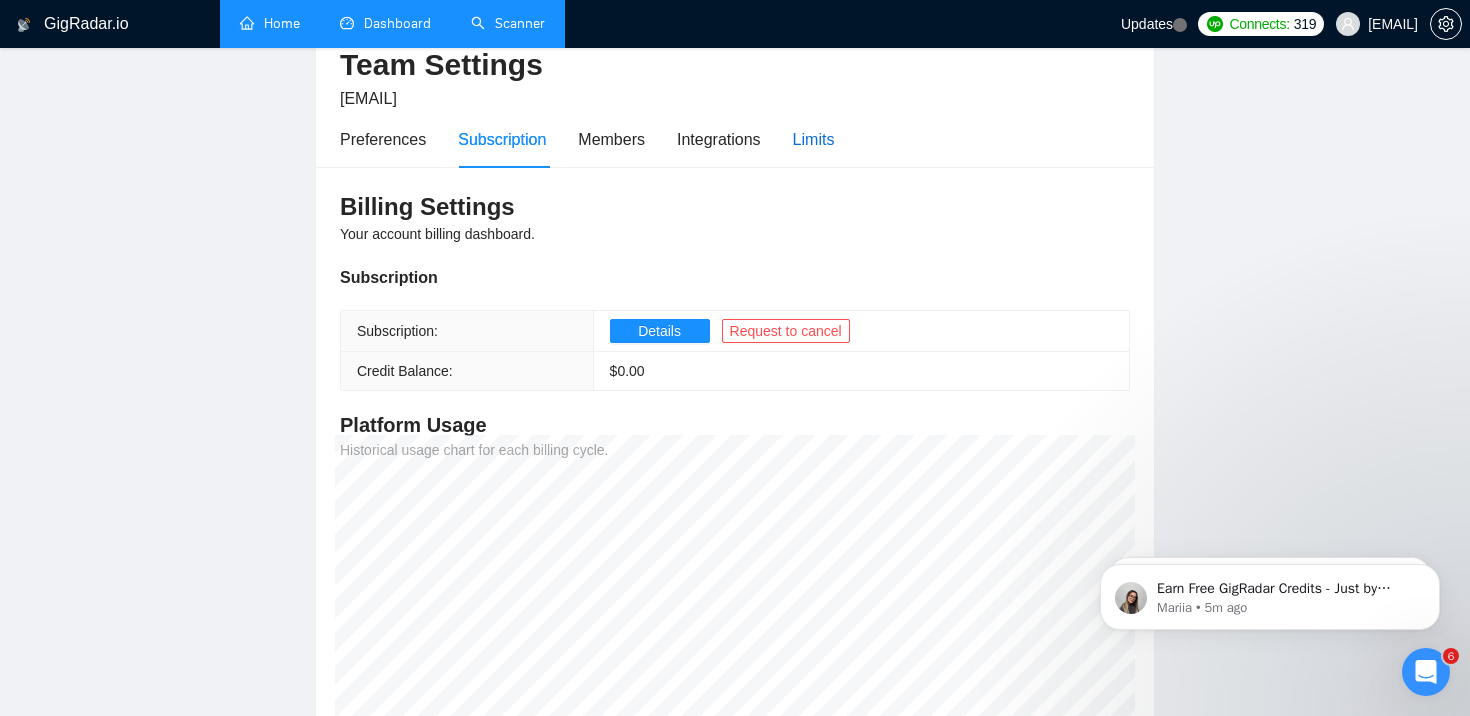 click on "Limits" at bounding box center (814, 139) 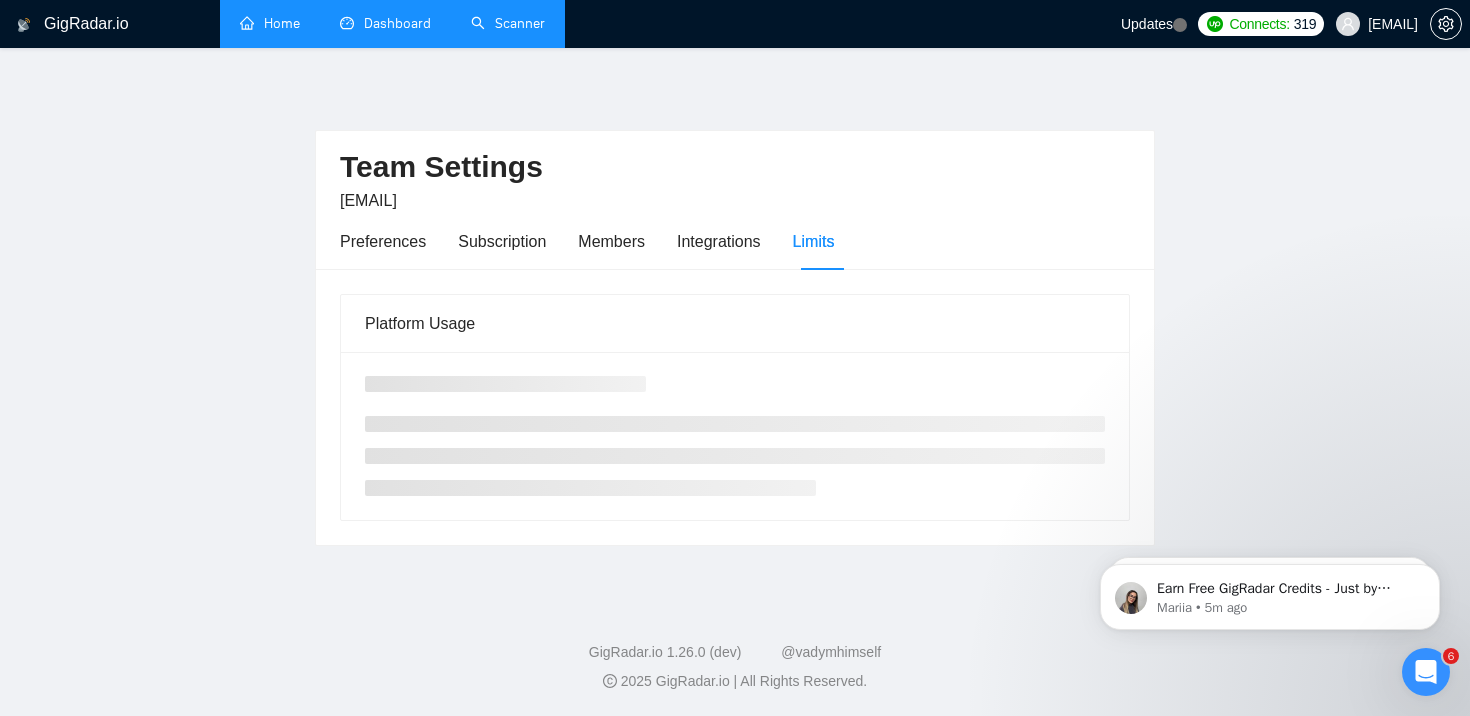 scroll, scrollTop: 0, scrollLeft: 0, axis: both 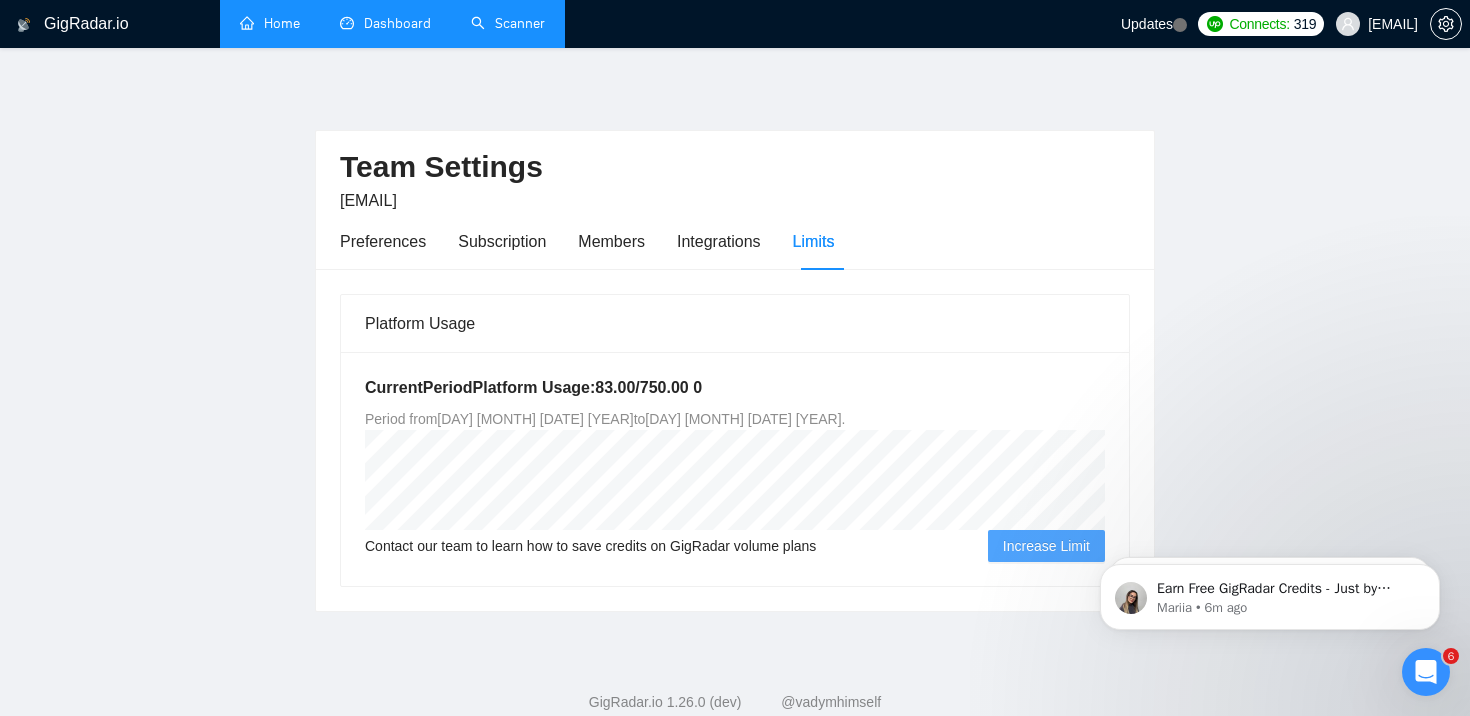 click on "Dashboard" at bounding box center (385, 23) 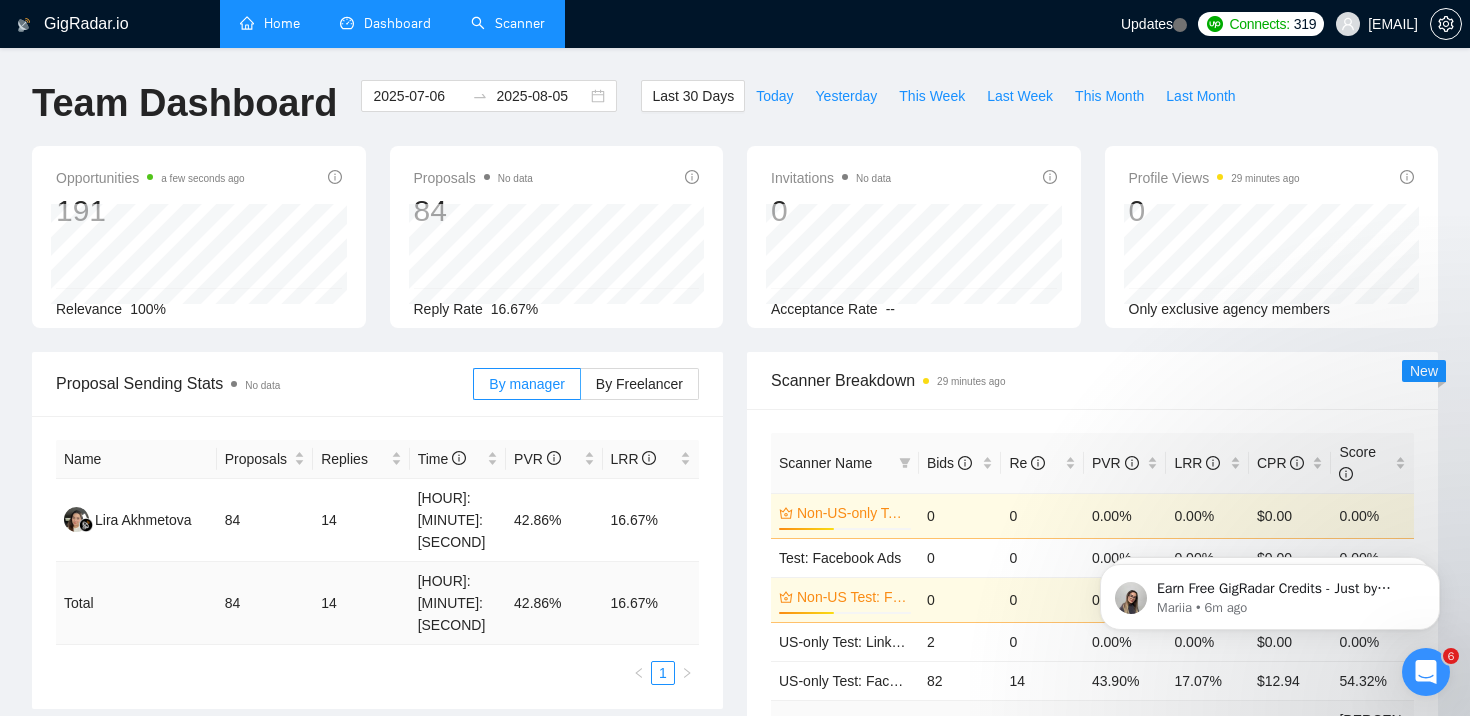 click on "Scanner" at bounding box center [508, 23] 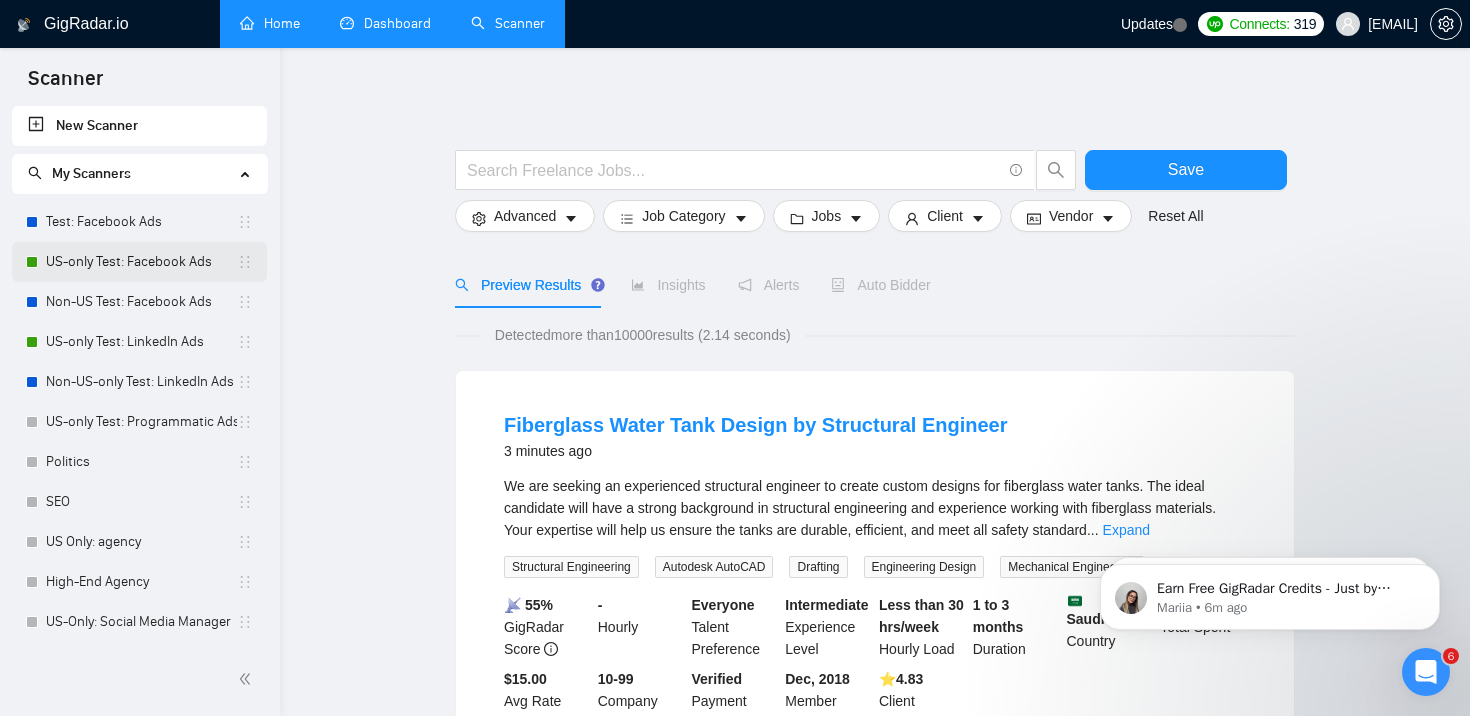 click on "US-only Test: Facebook Ads" at bounding box center (141, 262) 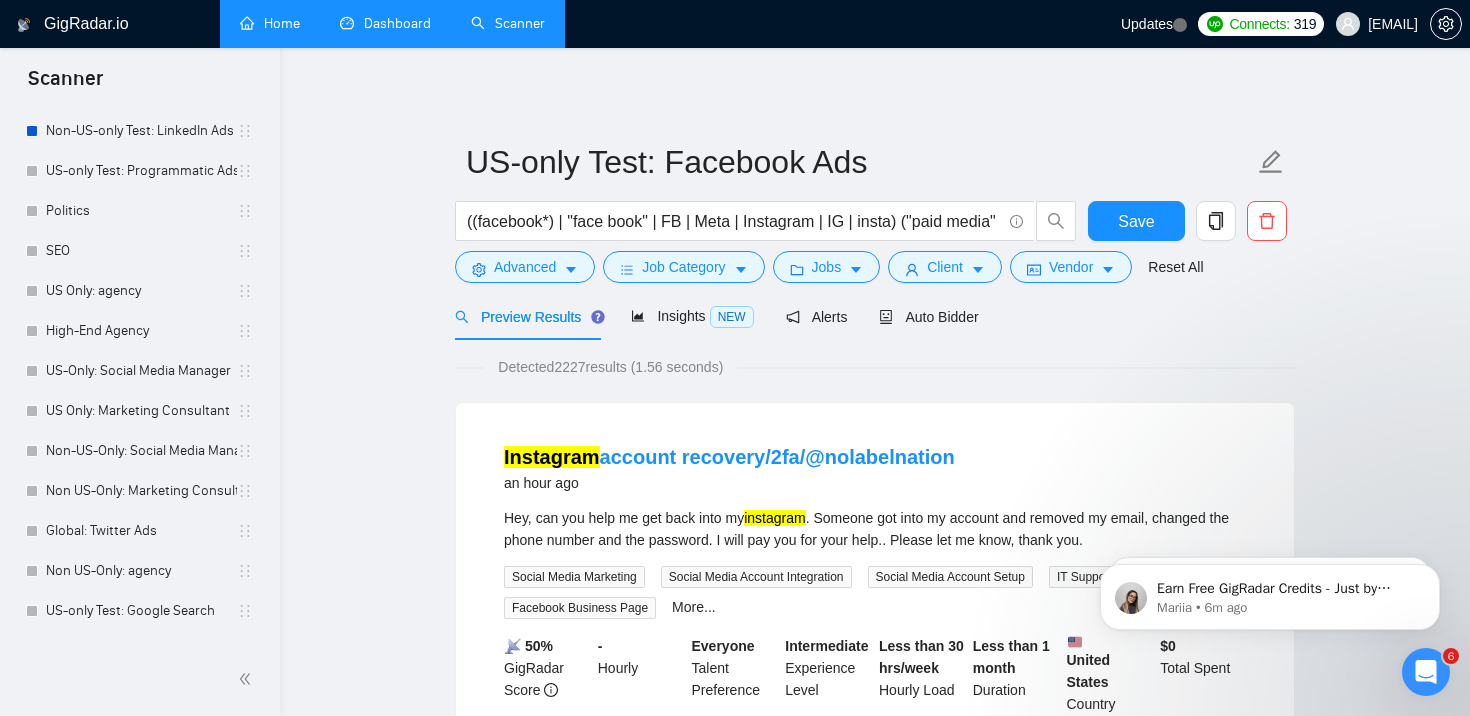 scroll, scrollTop: 279, scrollLeft: 0, axis: vertical 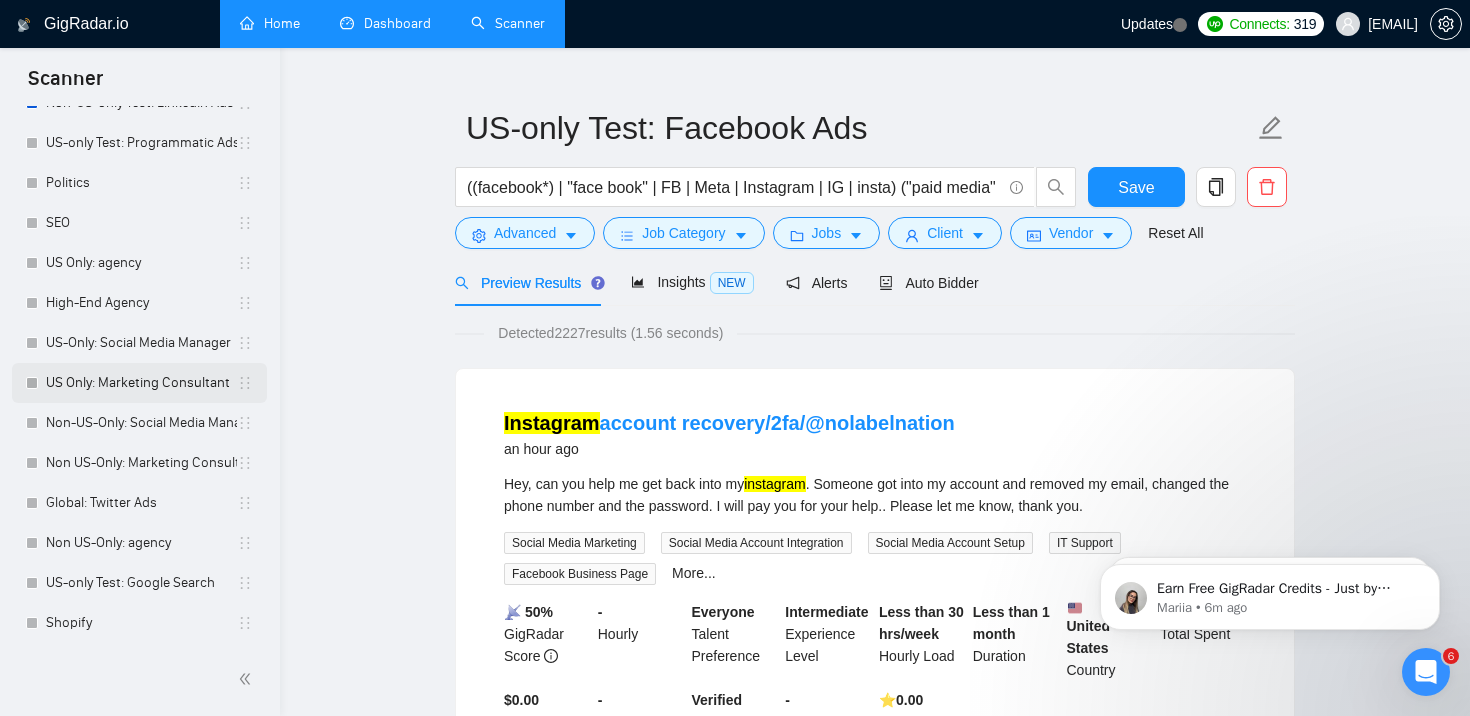click on "US Only: Marketing Consultant" at bounding box center [141, 383] 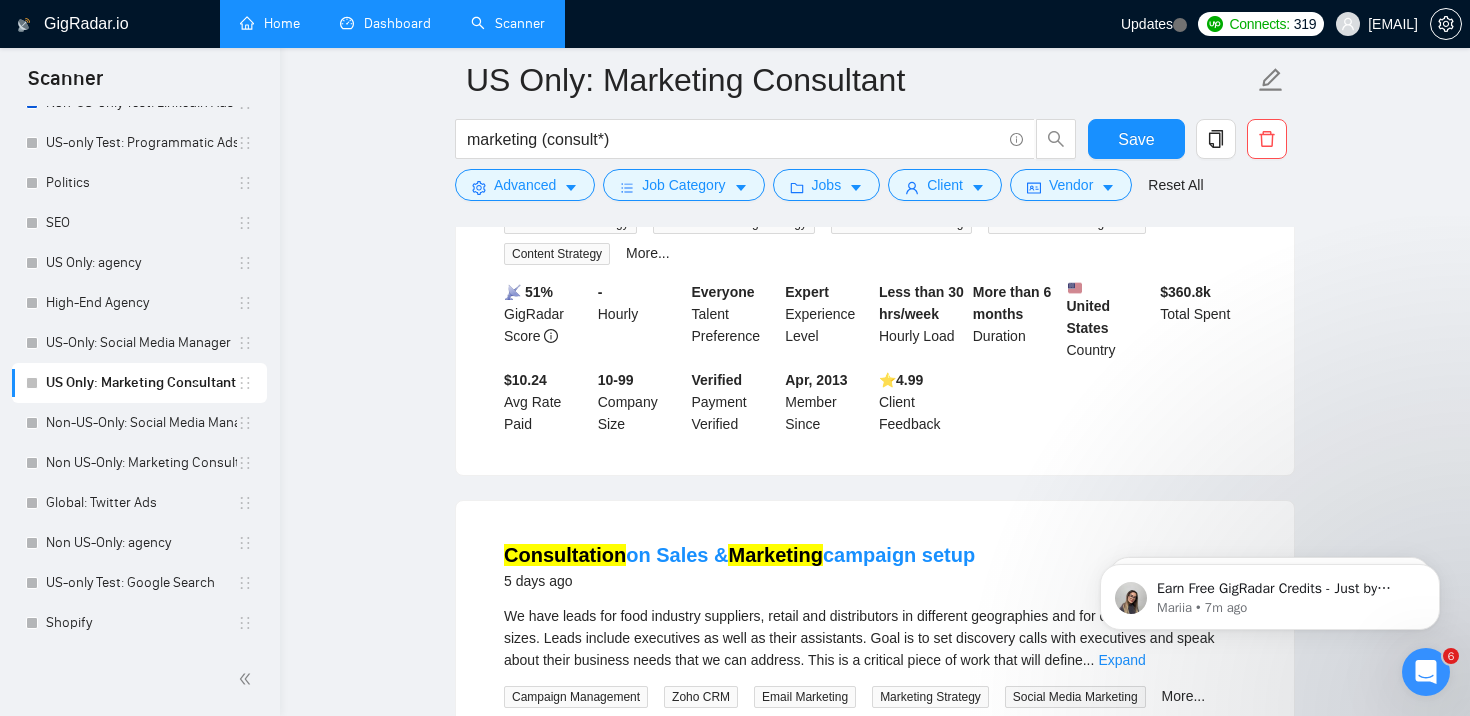 scroll, scrollTop: 882, scrollLeft: 0, axis: vertical 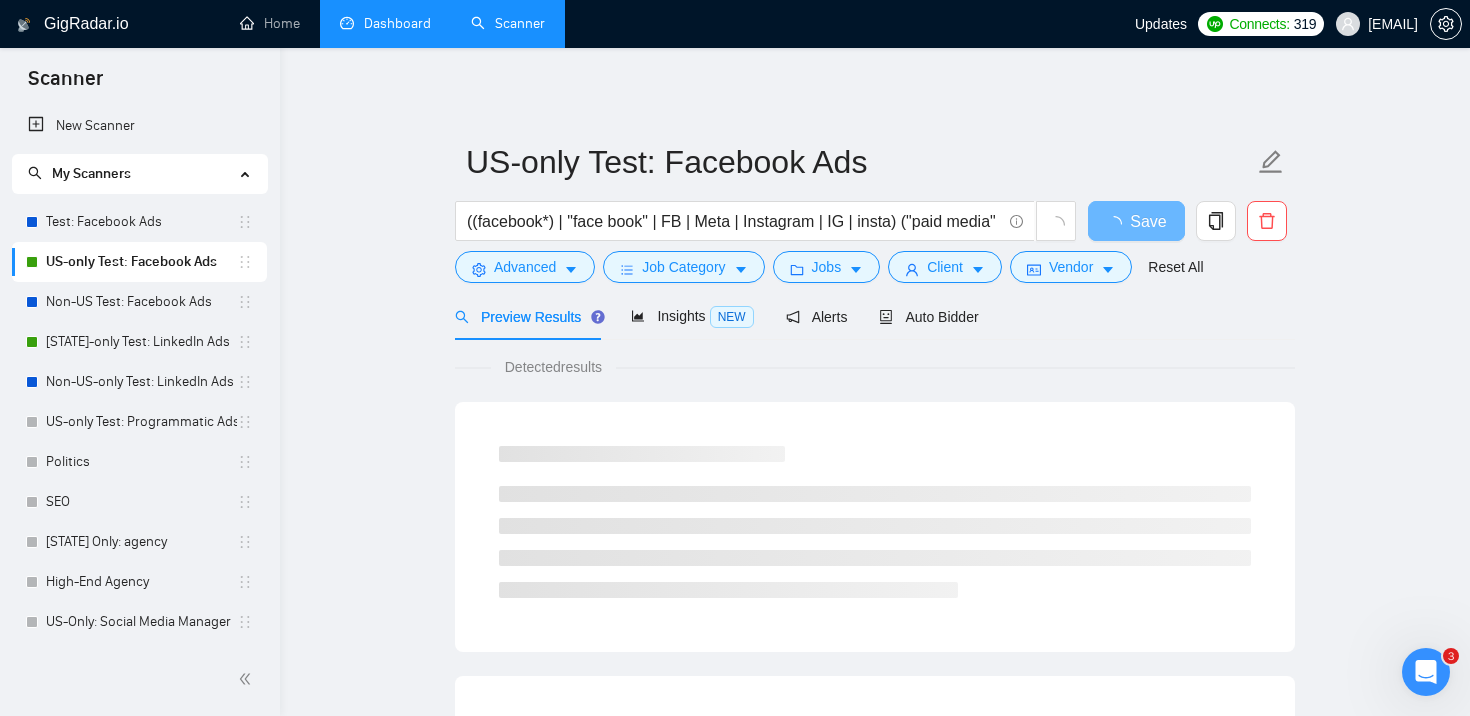click on "Dashboard" at bounding box center (385, 23) 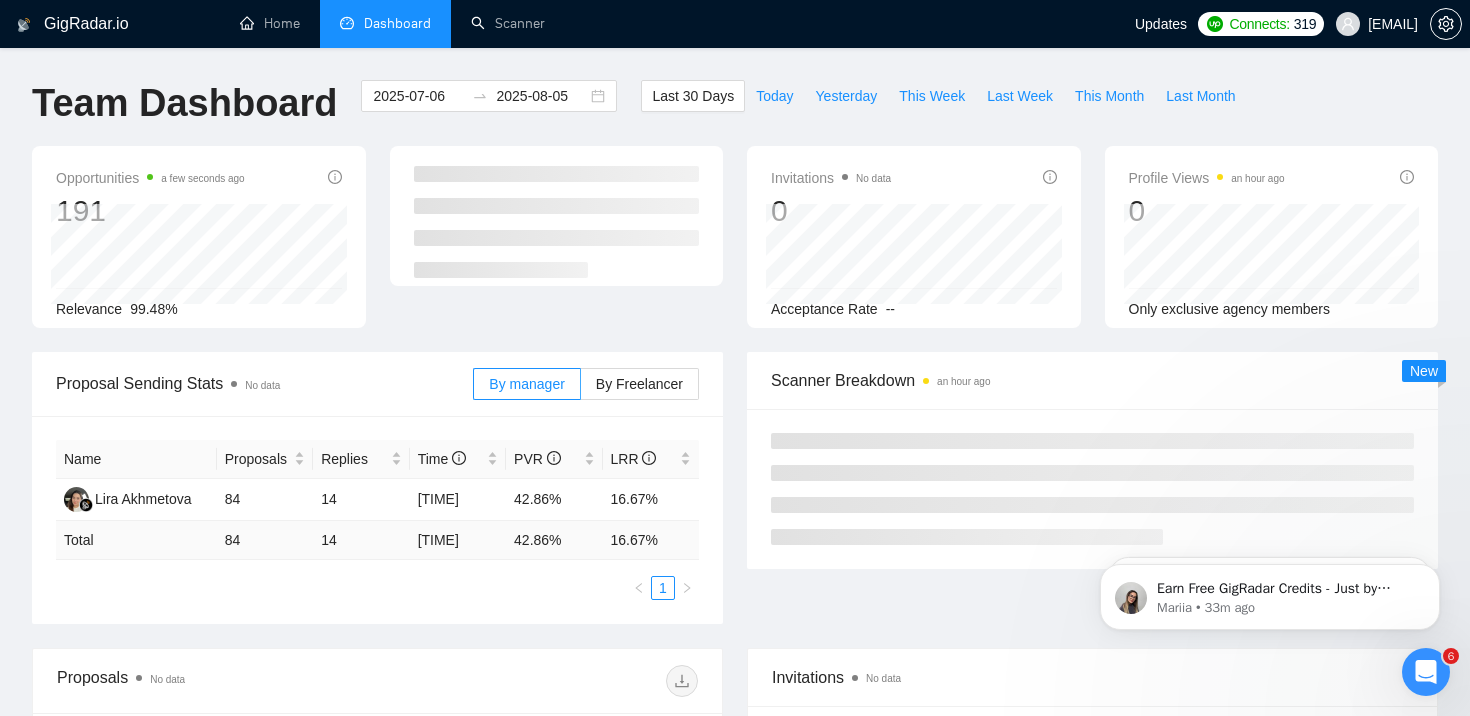 scroll, scrollTop: 0, scrollLeft: 0, axis: both 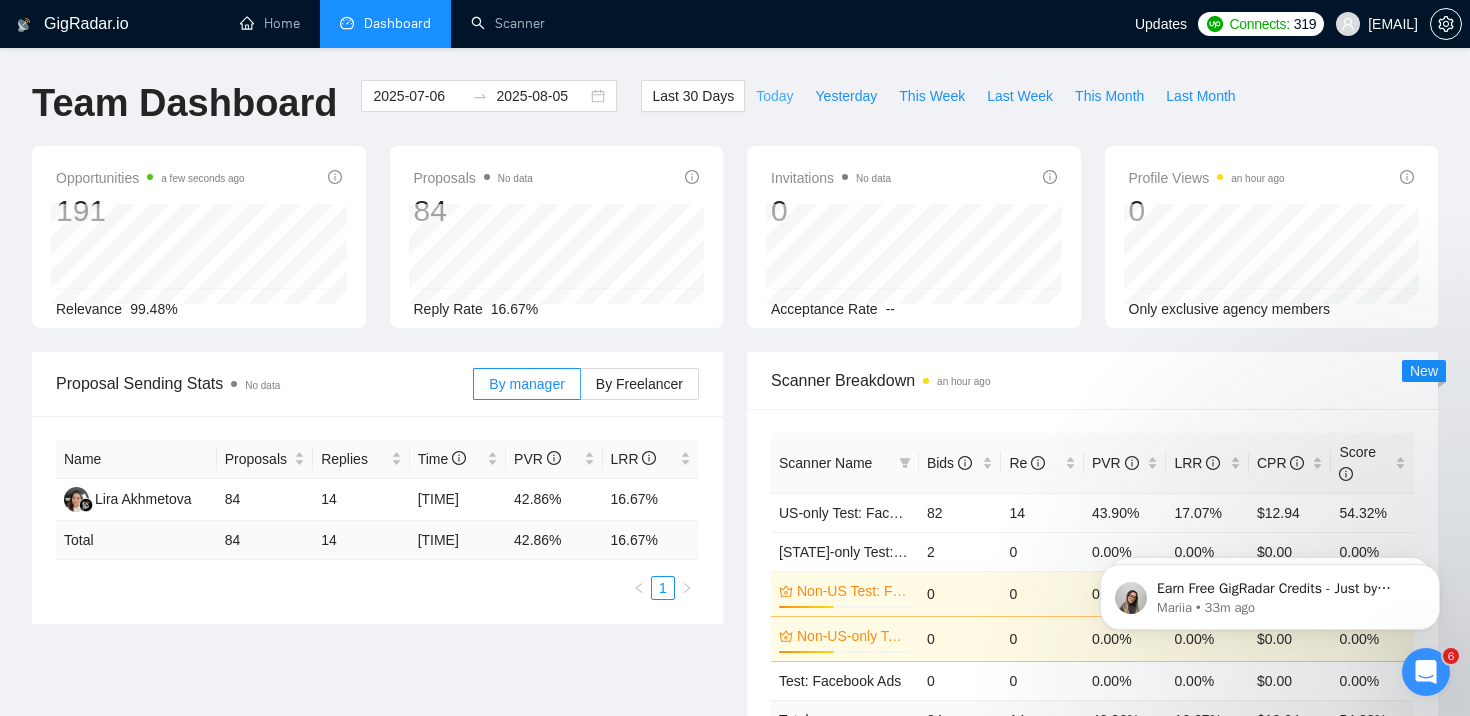 click on "Today" at bounding box center (774, 96) 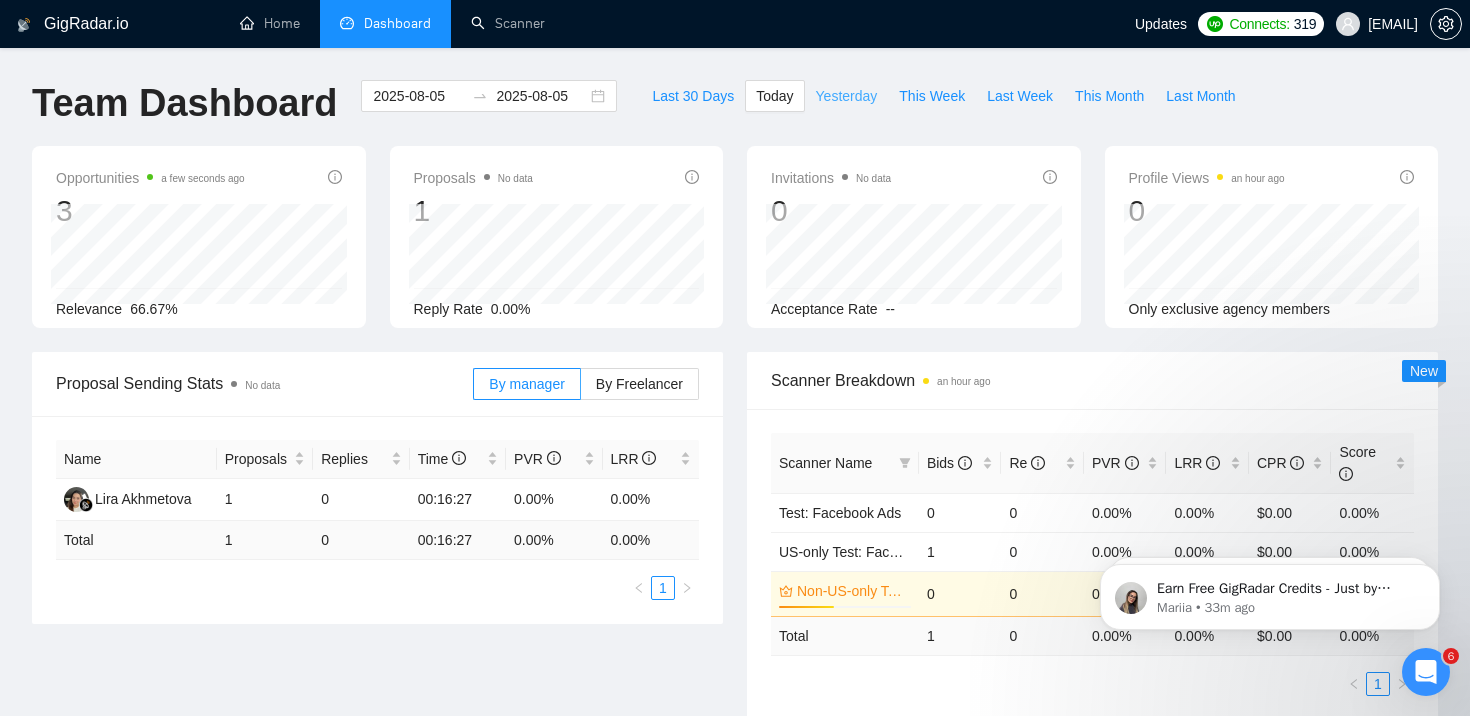 click on "Yesterday" at bounding box center (847, 96) 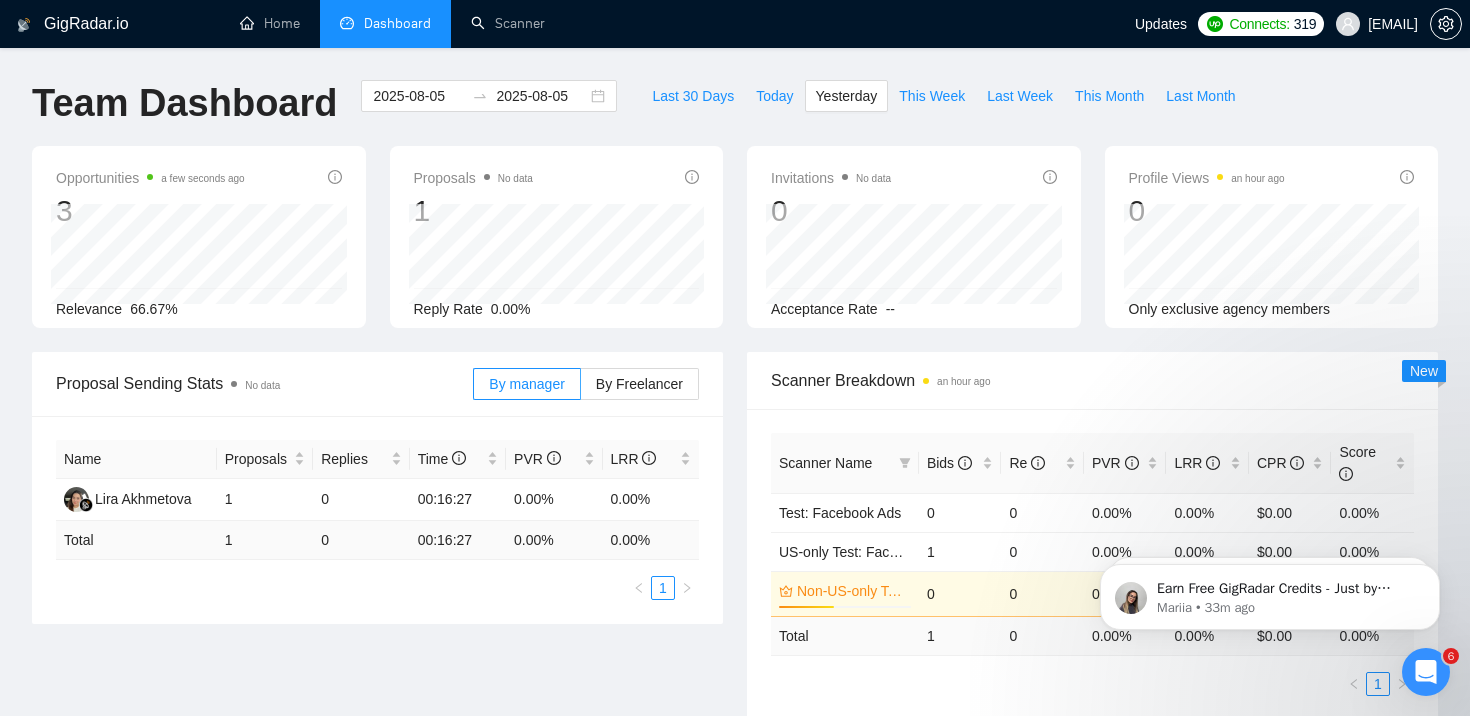 type on "2025-08-04" 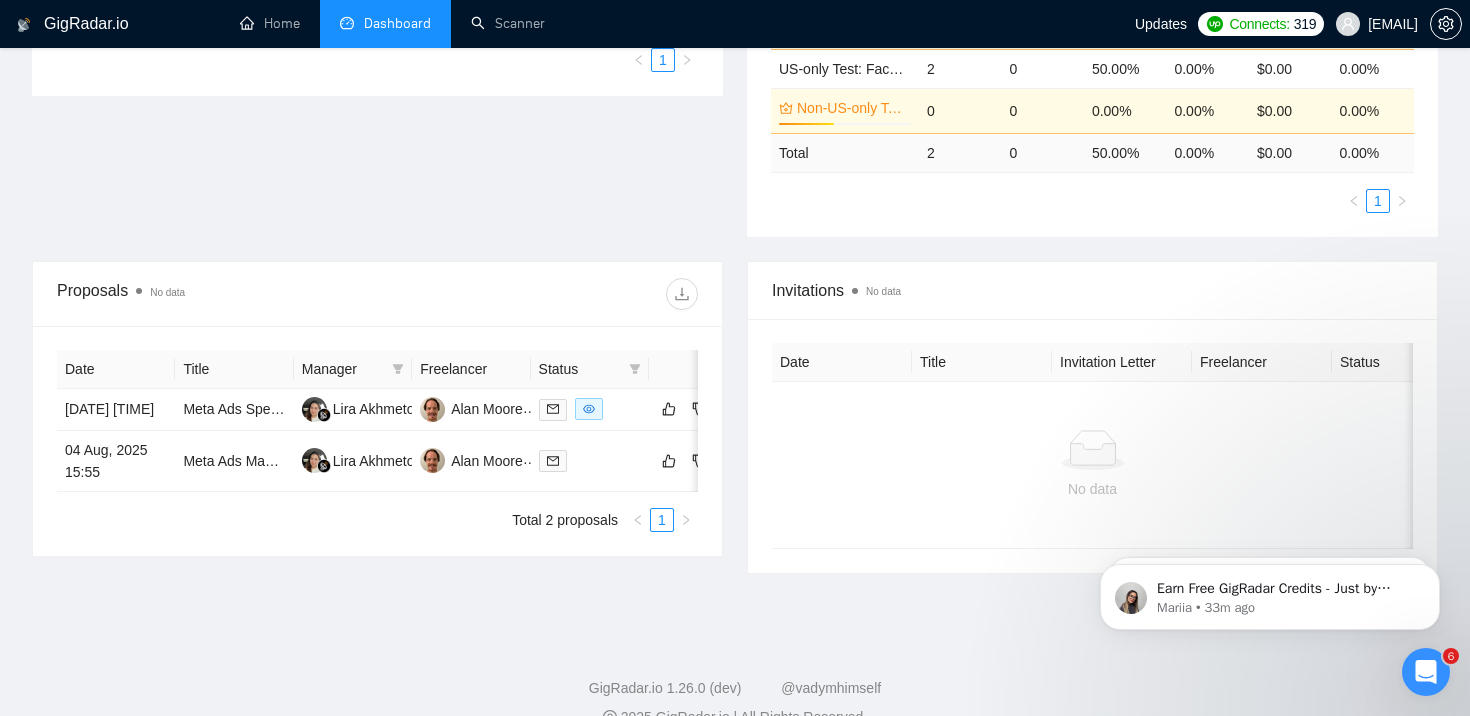 scroll, scrollTop: 566, scrollLeft: 0, axis: vertical 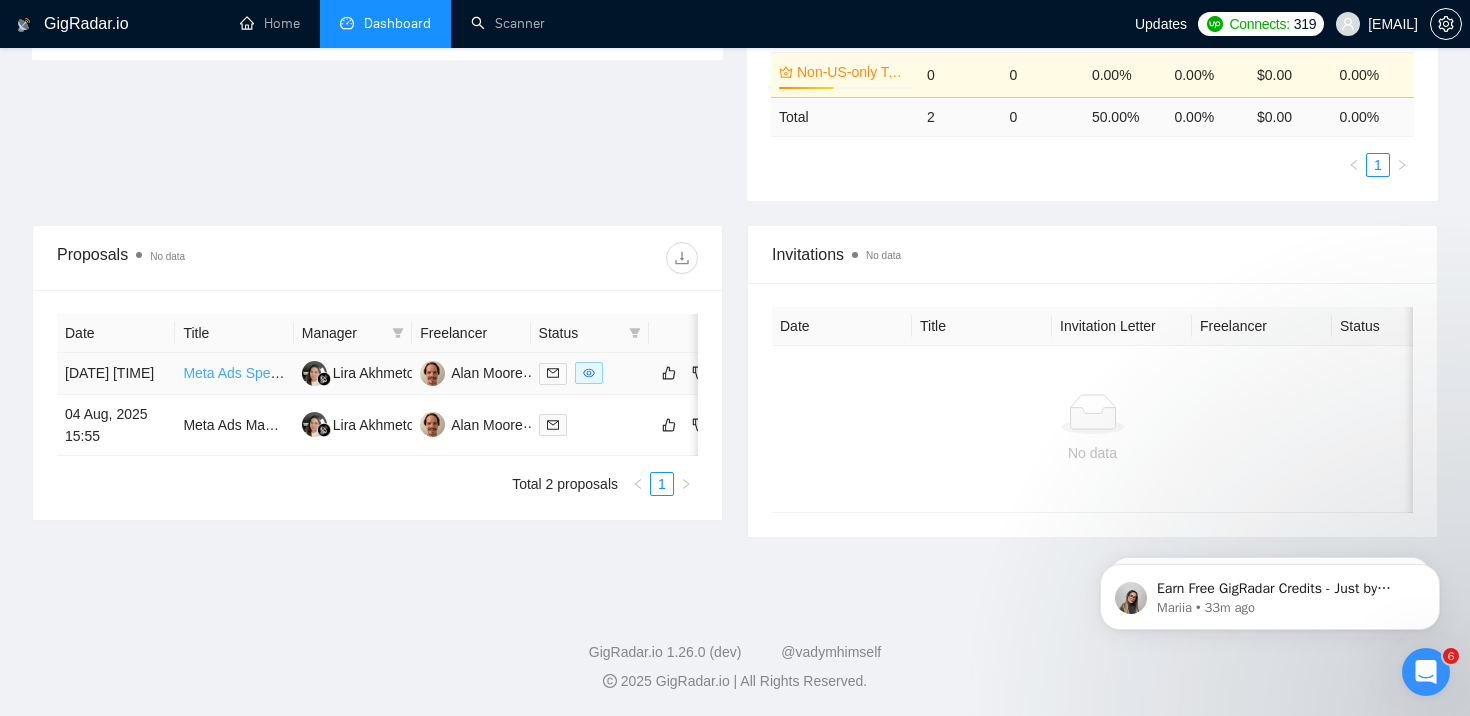click on "Meta Ads Specialist+ at Scale Ad Creation and Management" at bounding box center (370, 373) 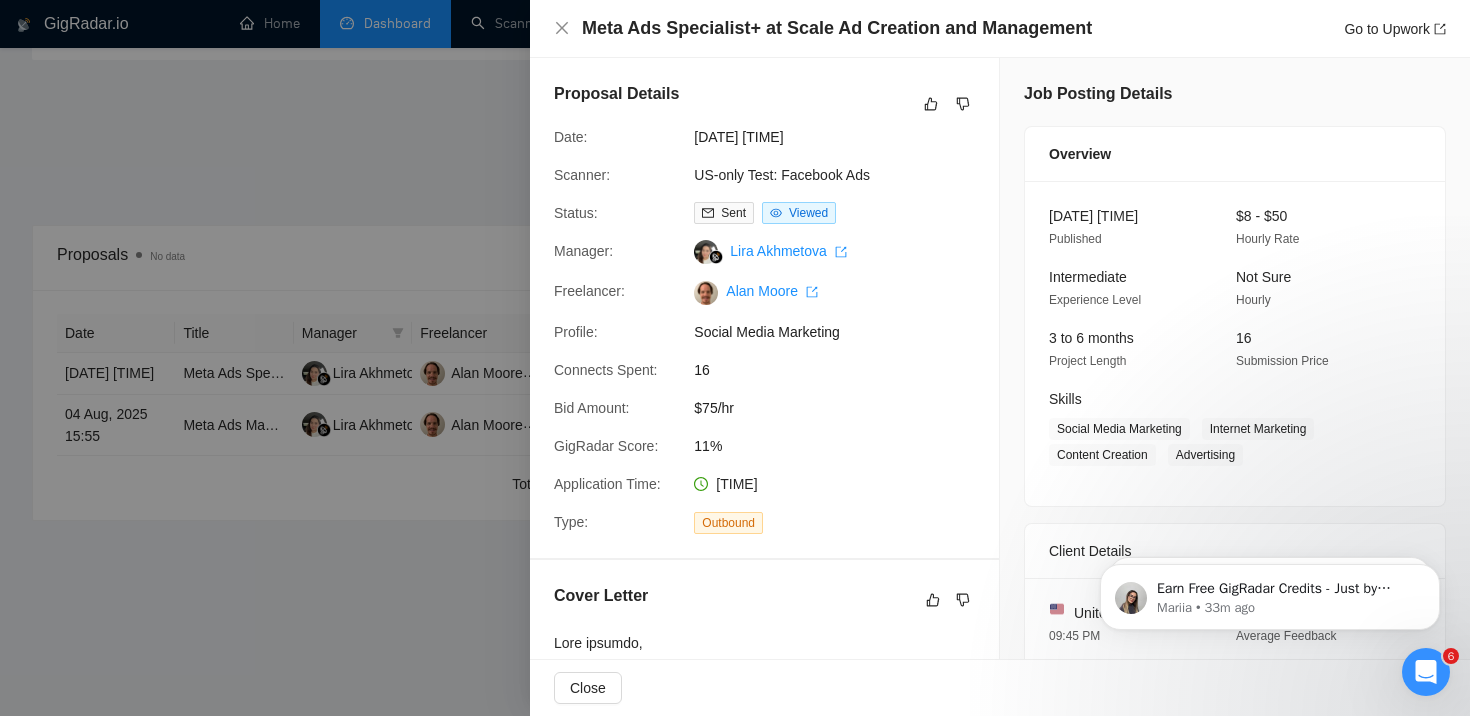 click on "Meta Ads Specialist+ at Scale Ad Creation and Management Go to Upwork" at bounding box center (1000, 29) 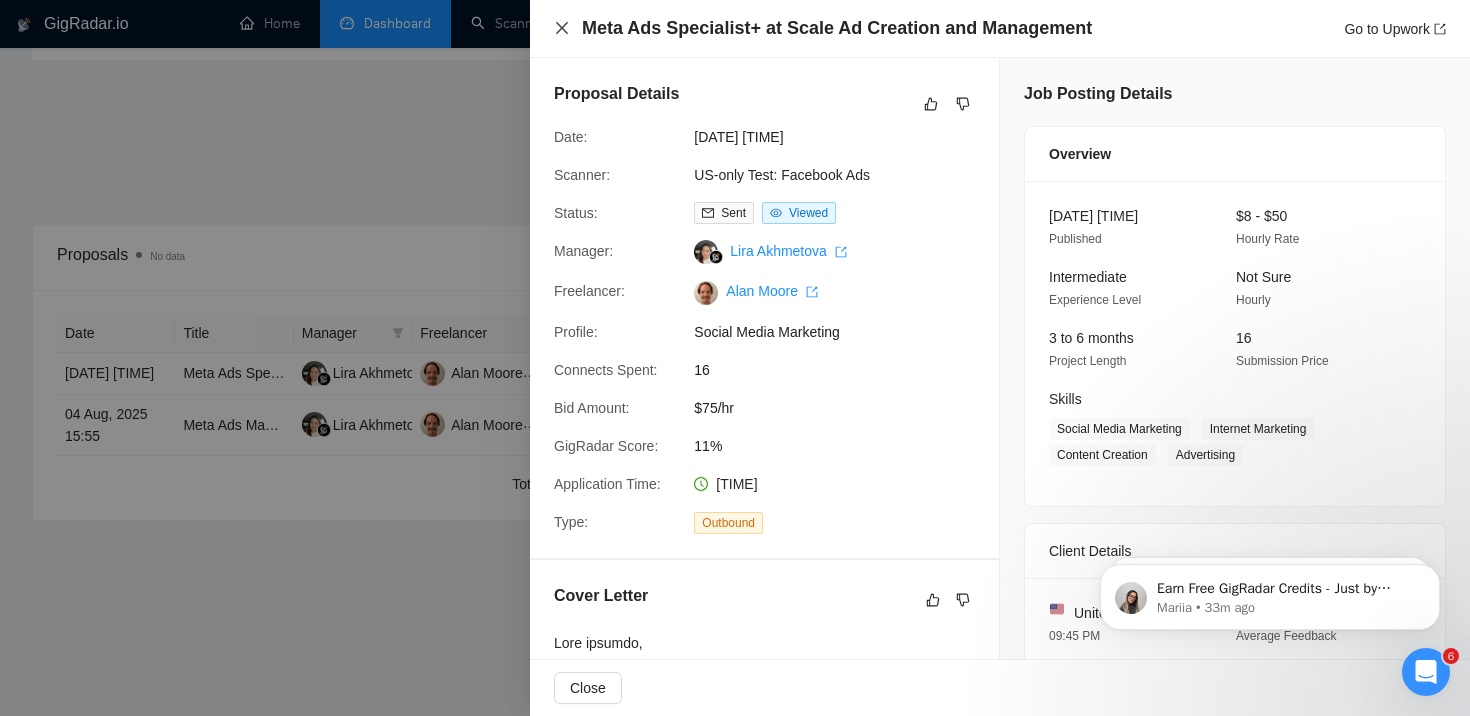 click 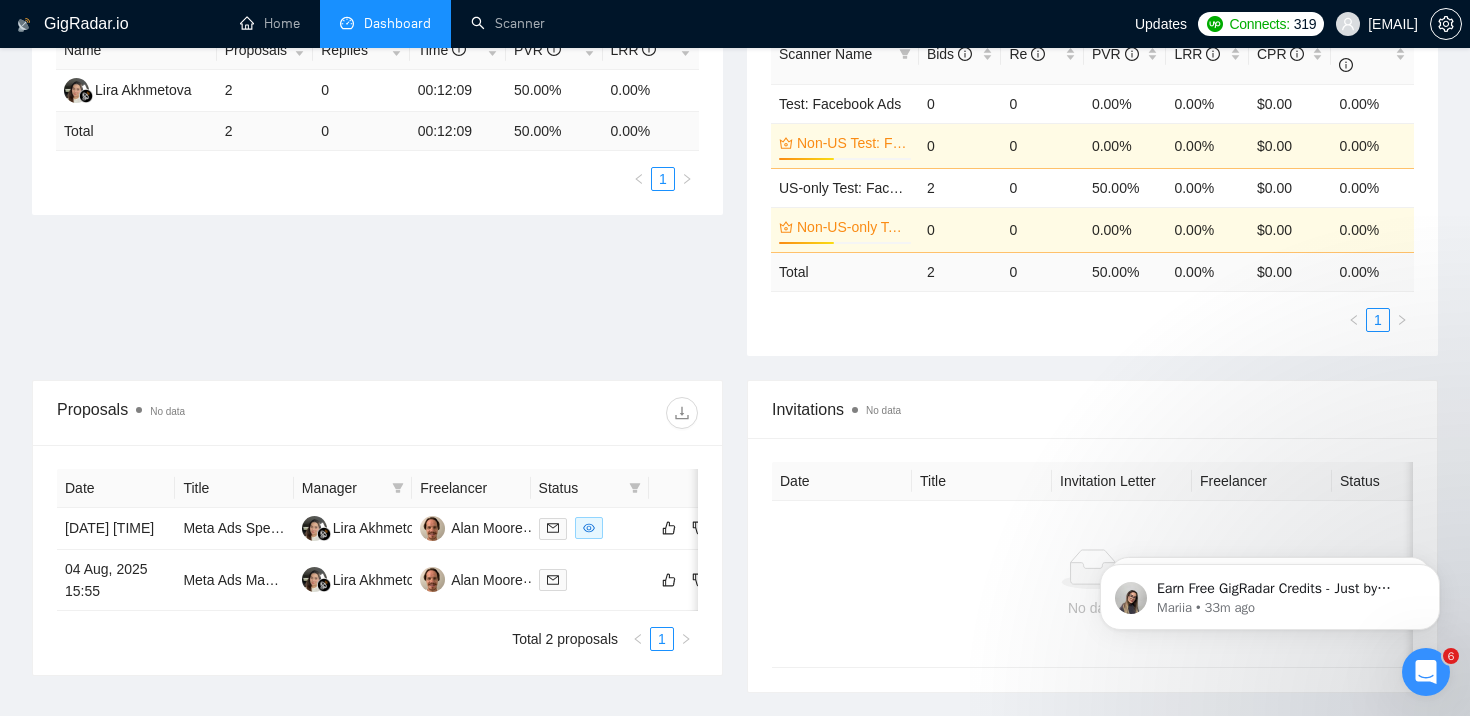 scroll, scrollTop: 404, scrollLeft: 0, axis: vertical 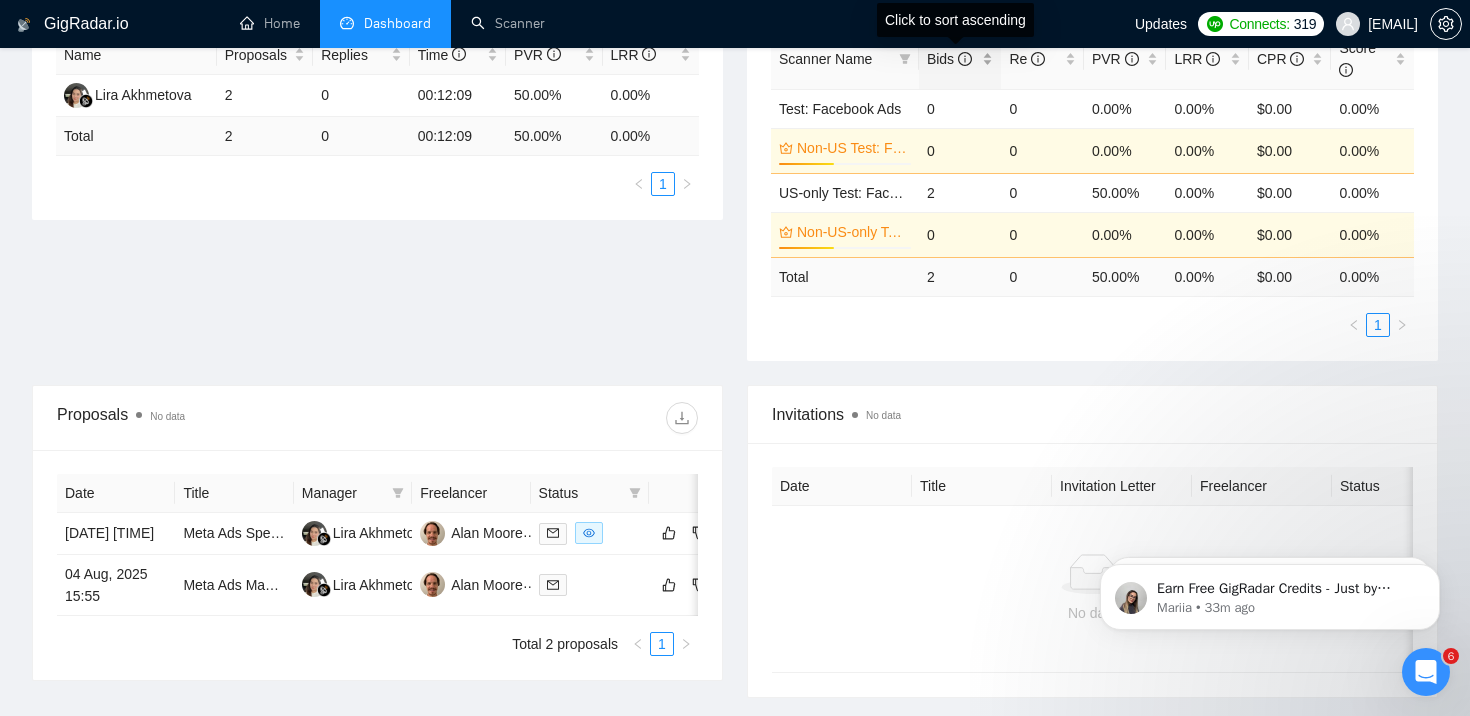 click on "Bids" at bounding box center [949, 59] 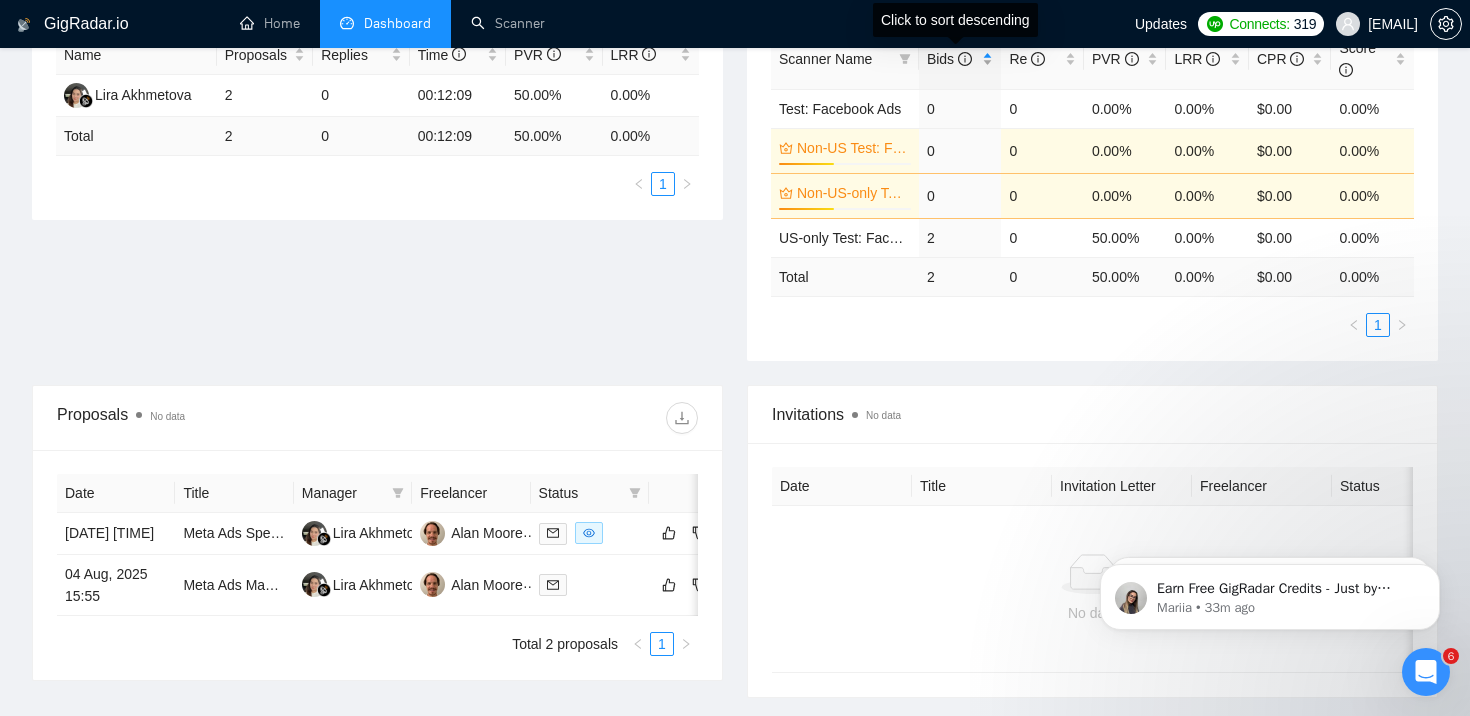 click on "Bids" at bounding box center [949, 59] 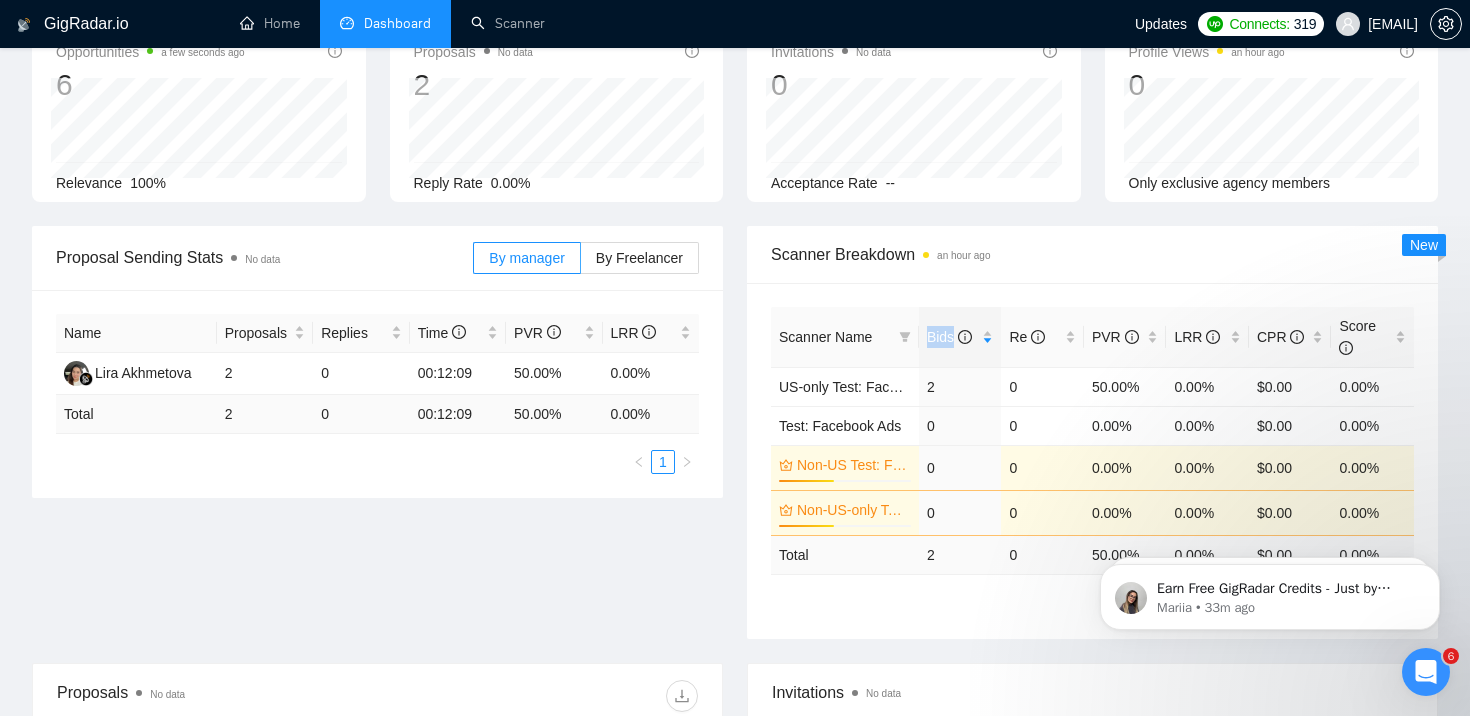 scroll, scrollTop: 0, scrollLeft: 0, axis: both 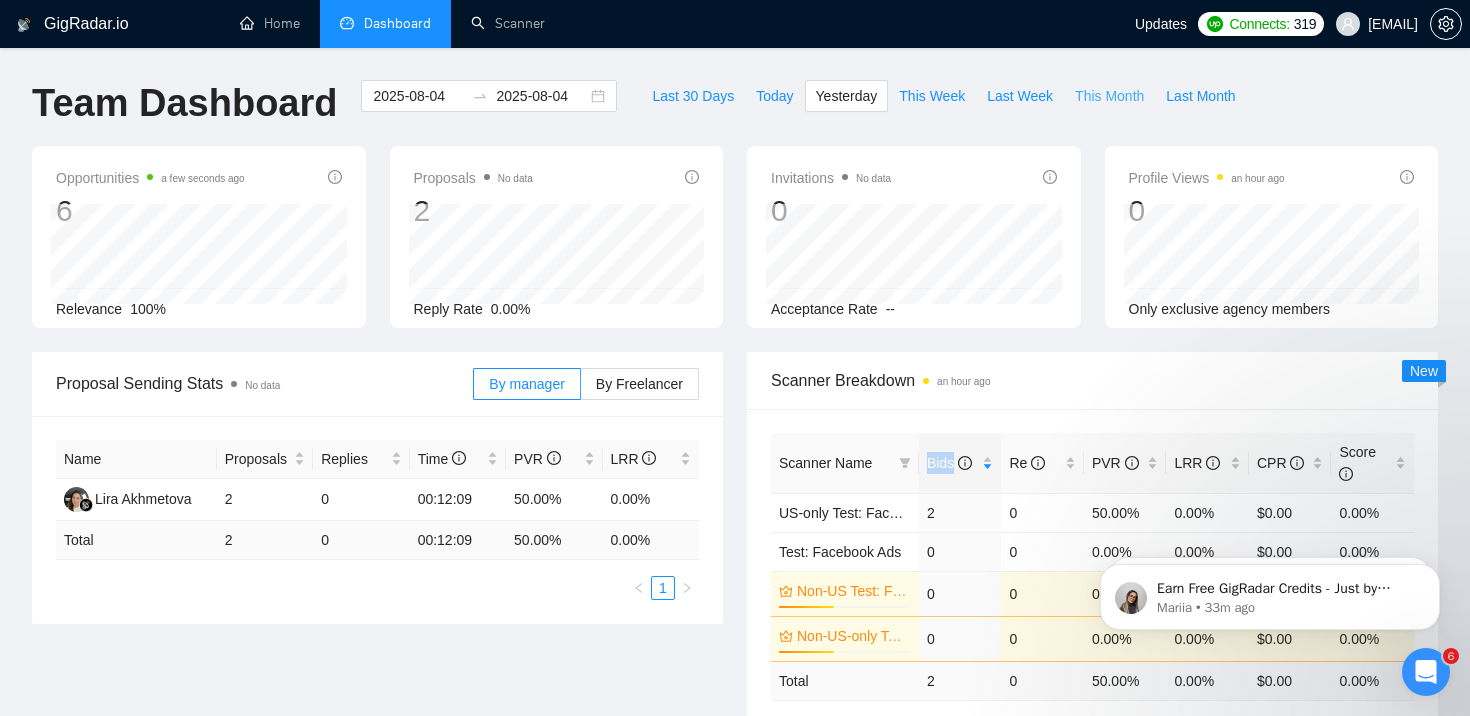 click on "This Month" at bounding box center [1109, 96] 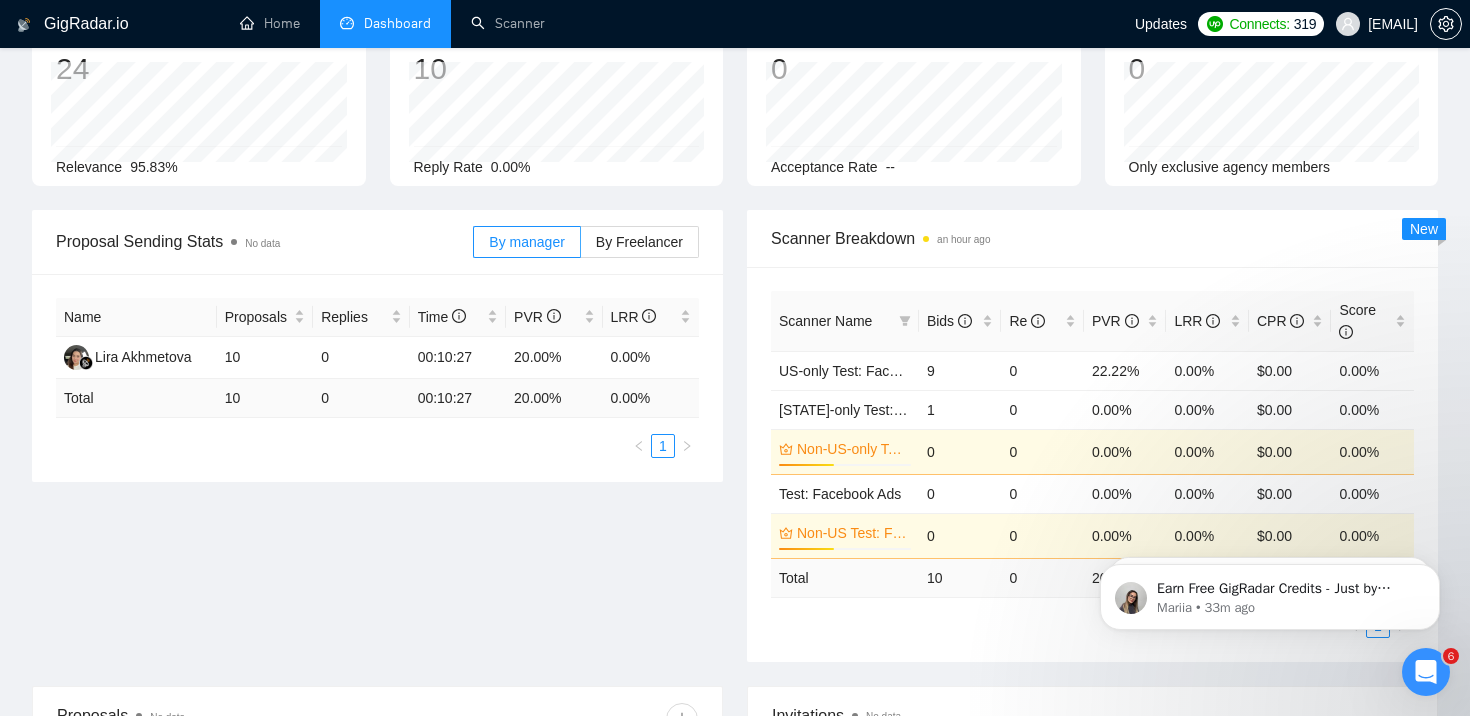 scroll, scrollTop: 152, scrollLeft: 0, axis: vertical 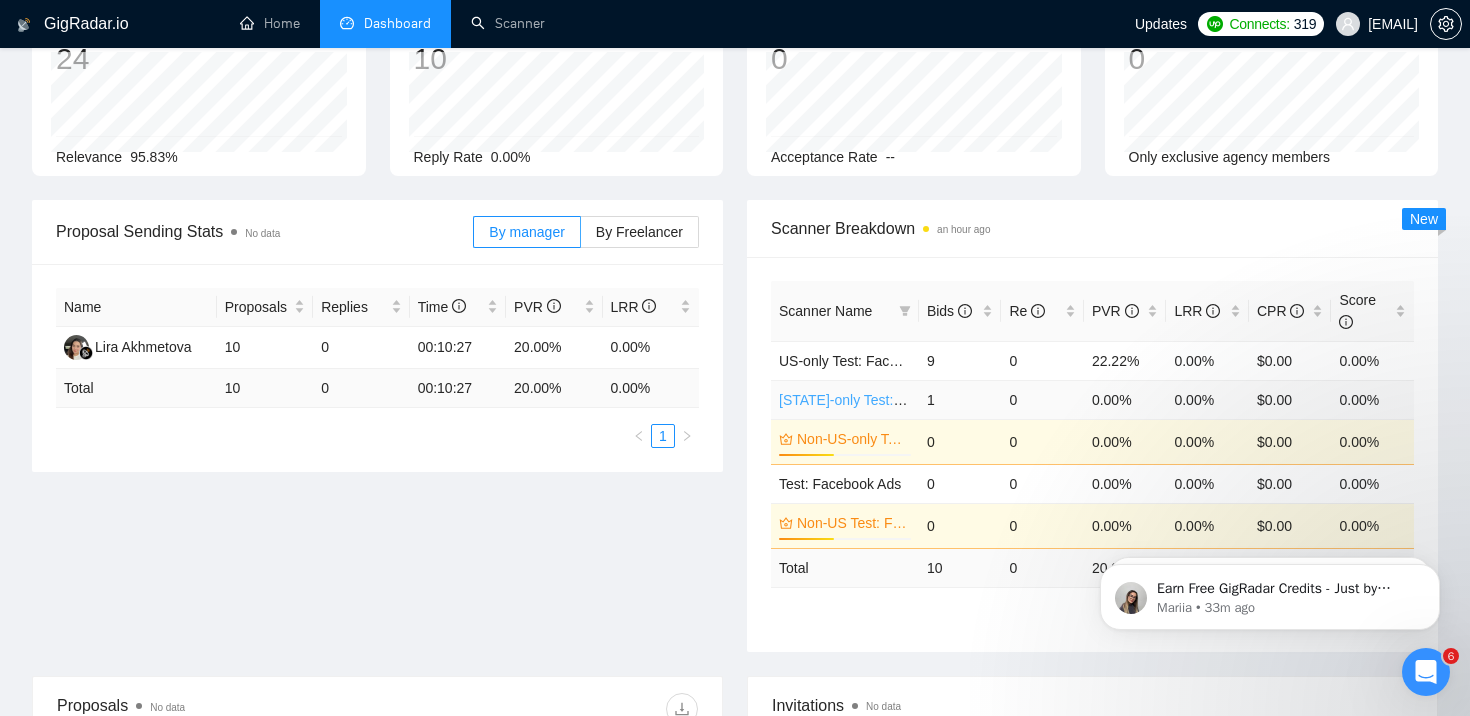 click on "US-only Test: LinkedIn Ads" at bounding box center [878, 400] 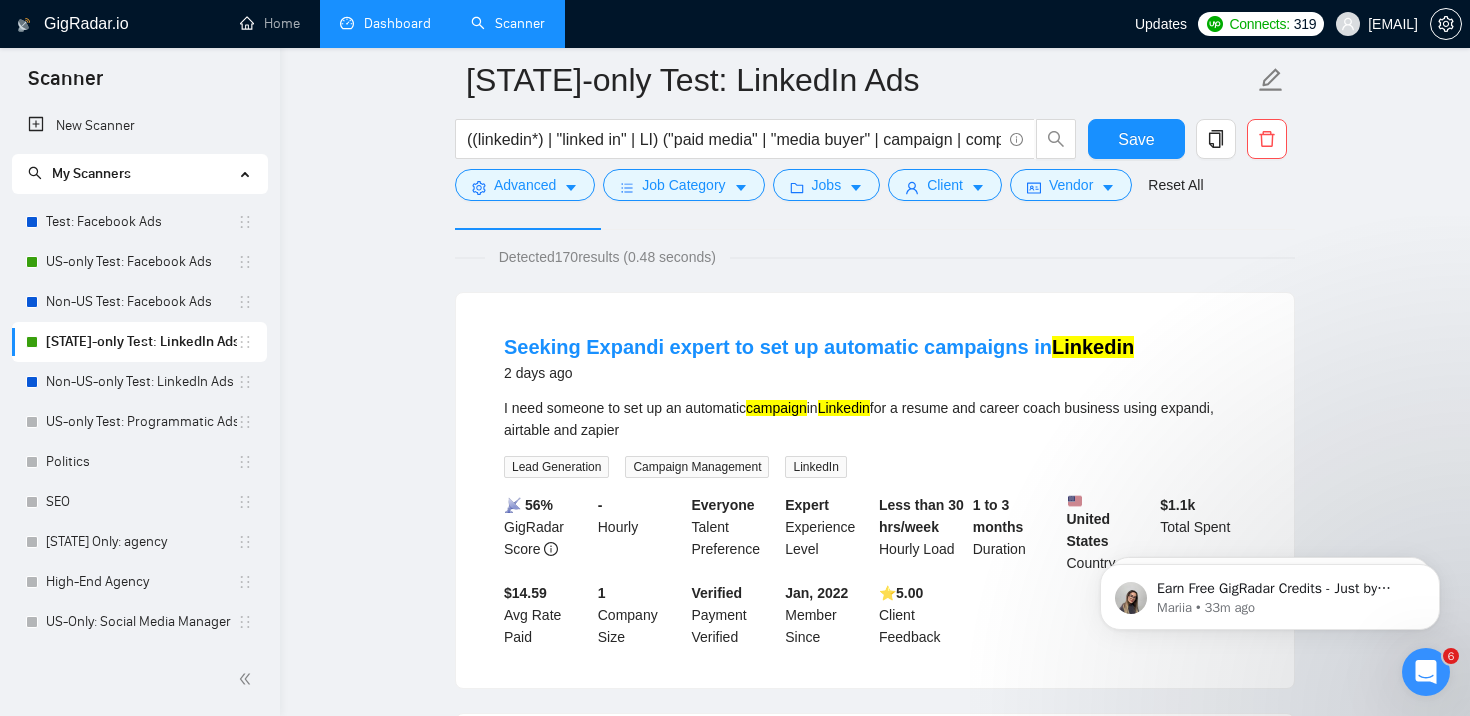 scroll, scrollTop: 0, scrollLeft: 0, axis: both 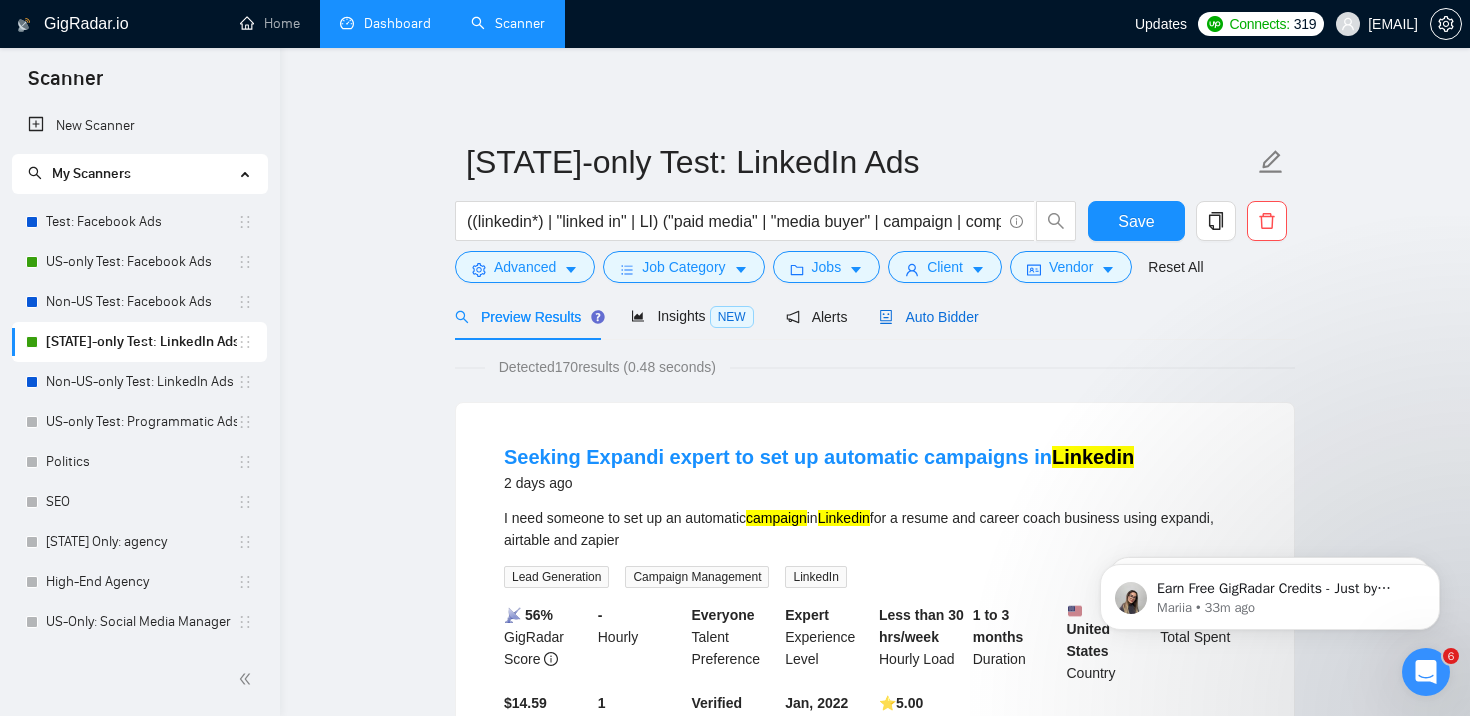 click on "Auto Bidder" at bounding box center [928, 317] 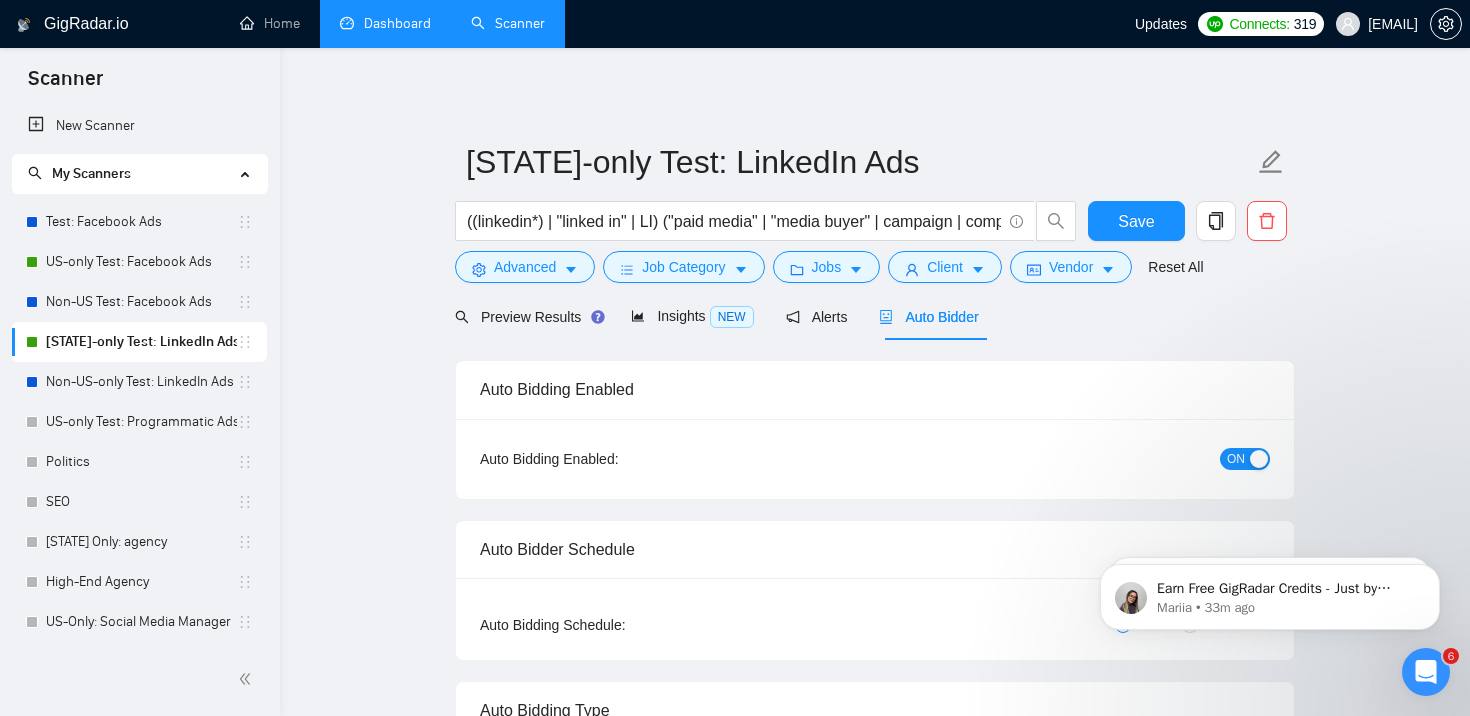type 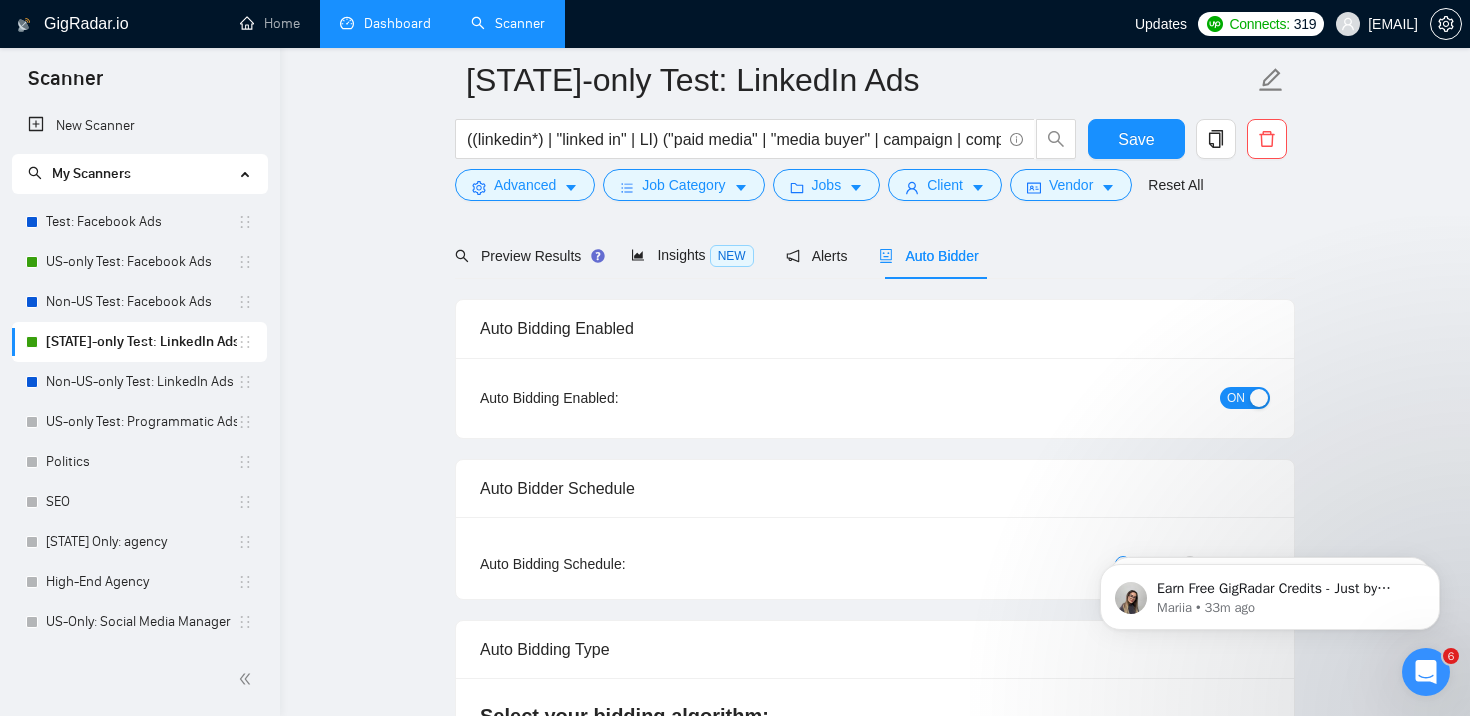 scroll, scrollTop: 0, scrollLeft: 0, axis: both 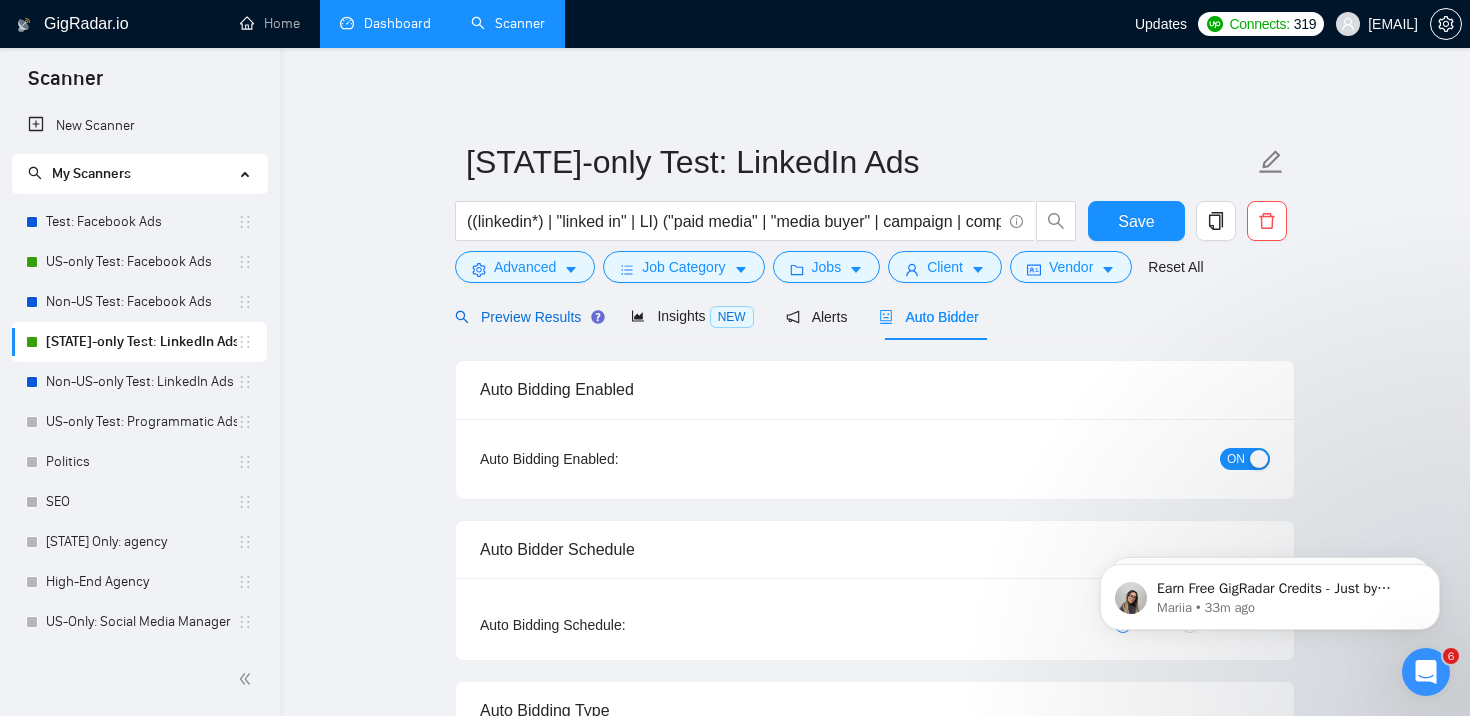 click on "Preview Results" at bounding box center [527, 317] 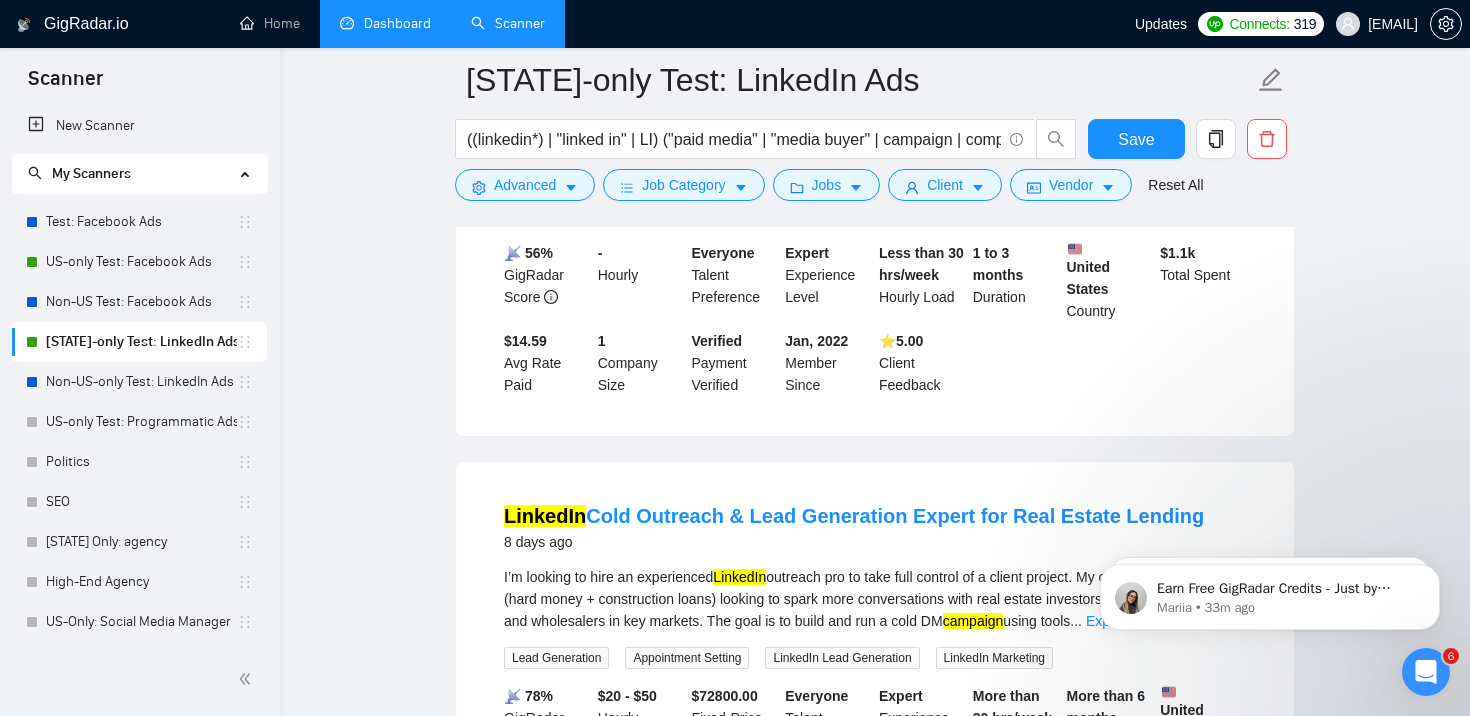 scroll, scrollTop: 385, scrollLeft: 0, axis: vertical 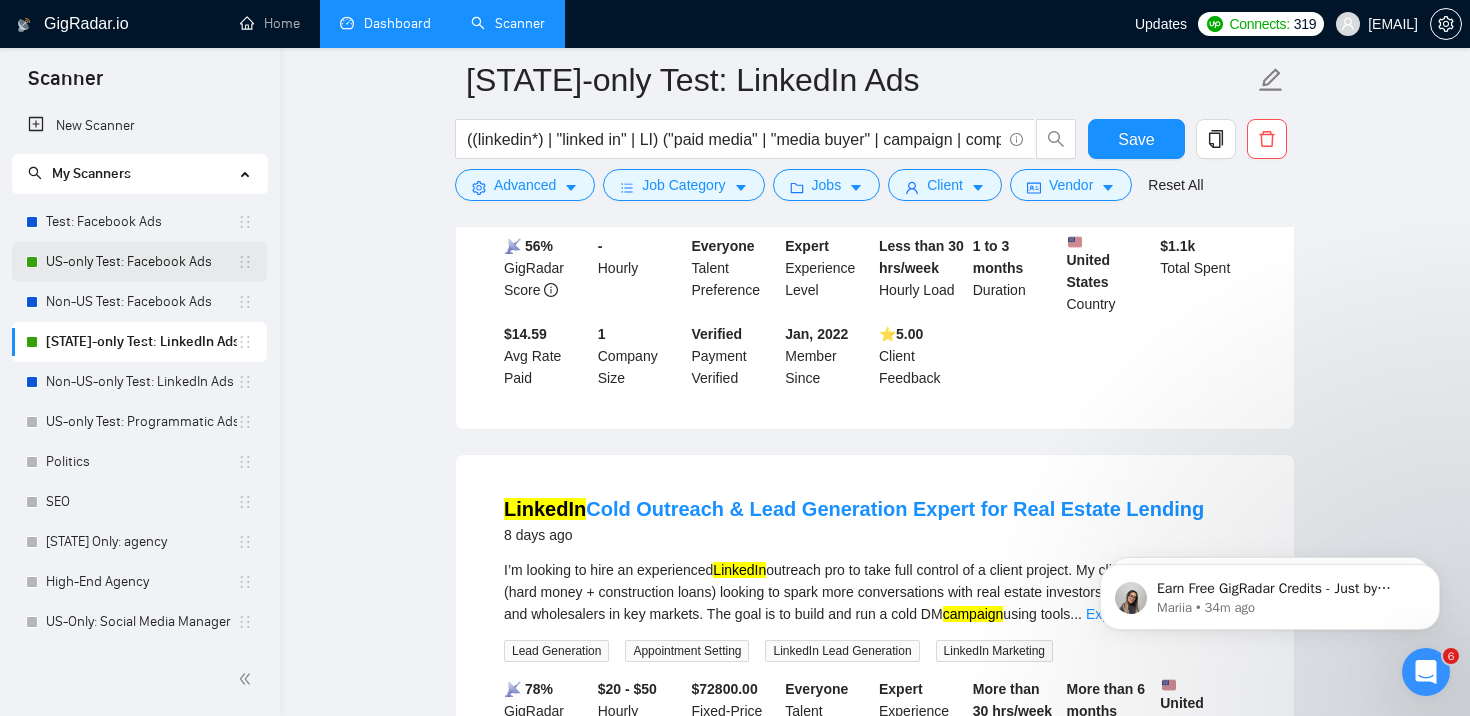click on "US-only Test: Facebook Ads" at bounding box center (141, 262) 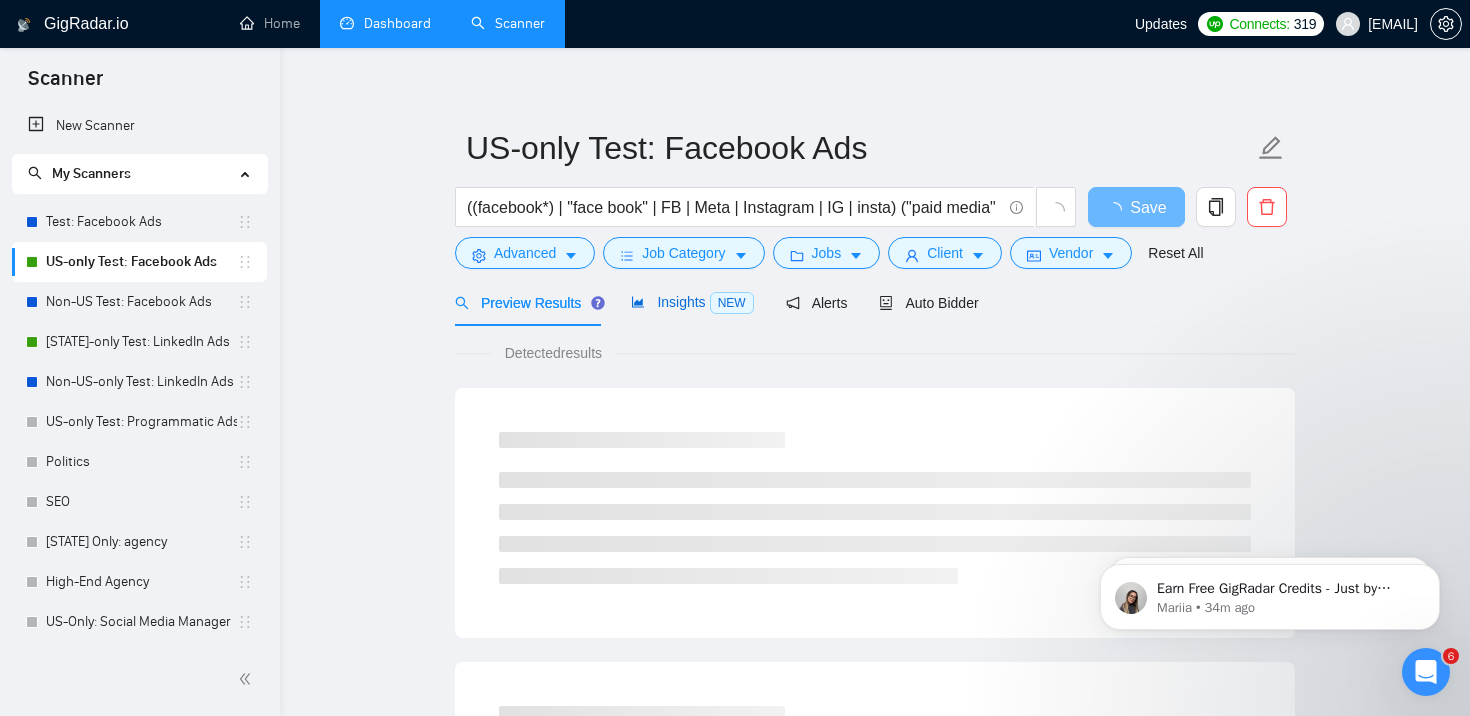 click on "Insights NEW" at bounding box center (692, 302) 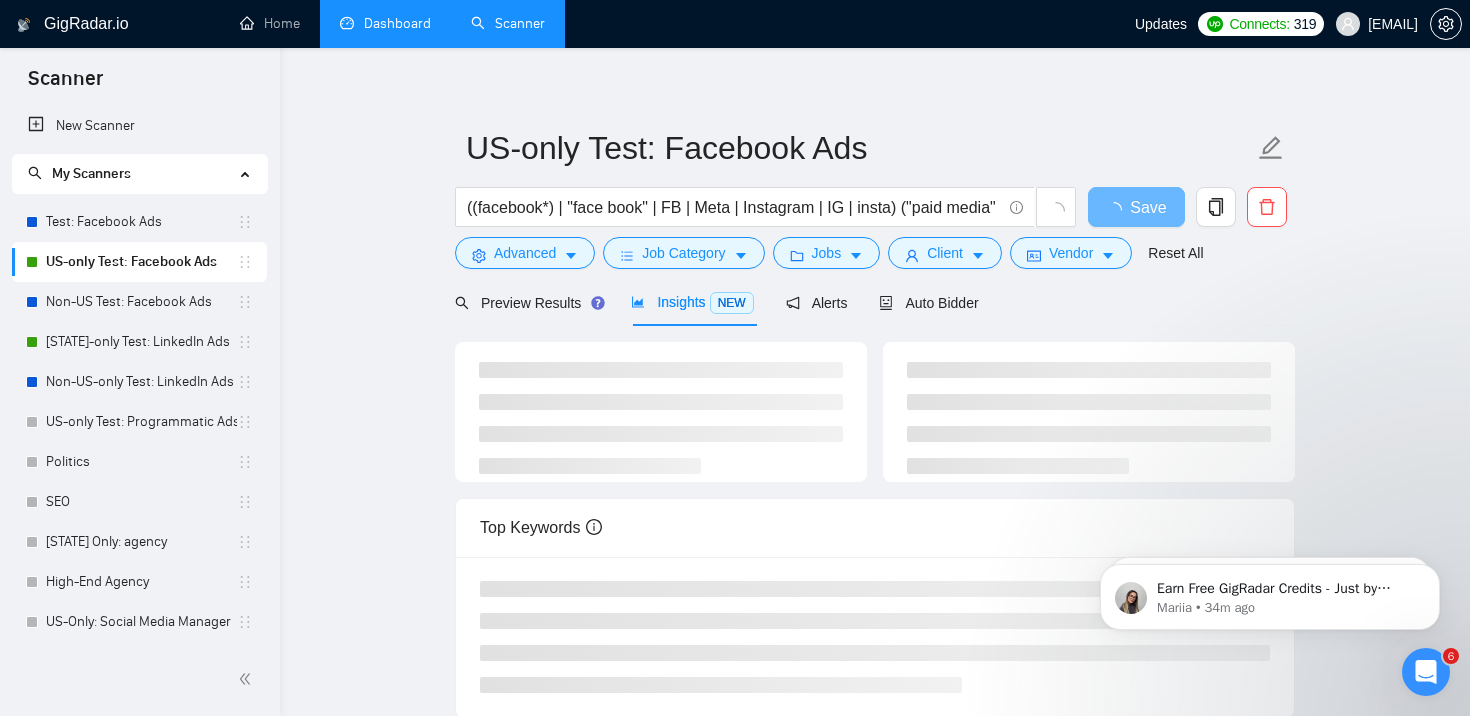 click at bounding box center [1426, 672] 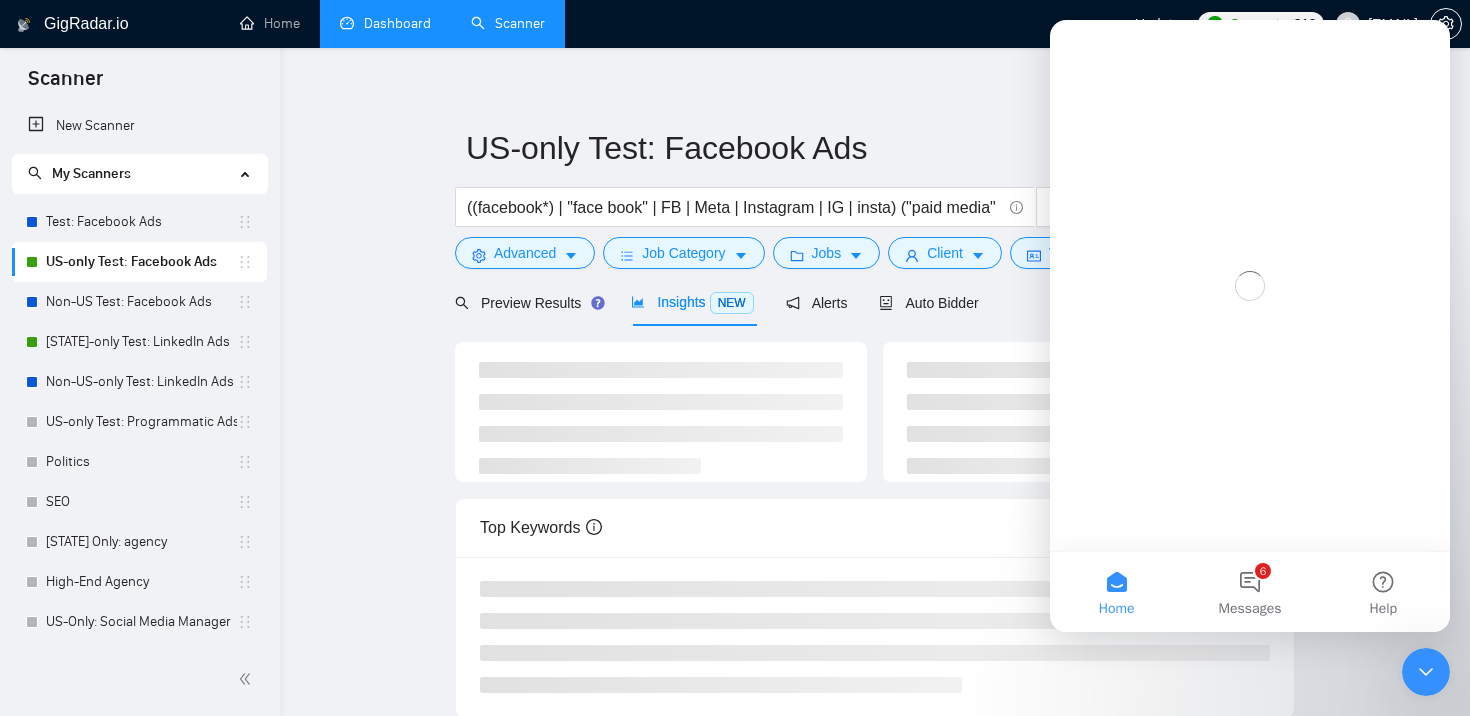 scroll, scrollTop: 0, scrollLeft: 0, axis: both 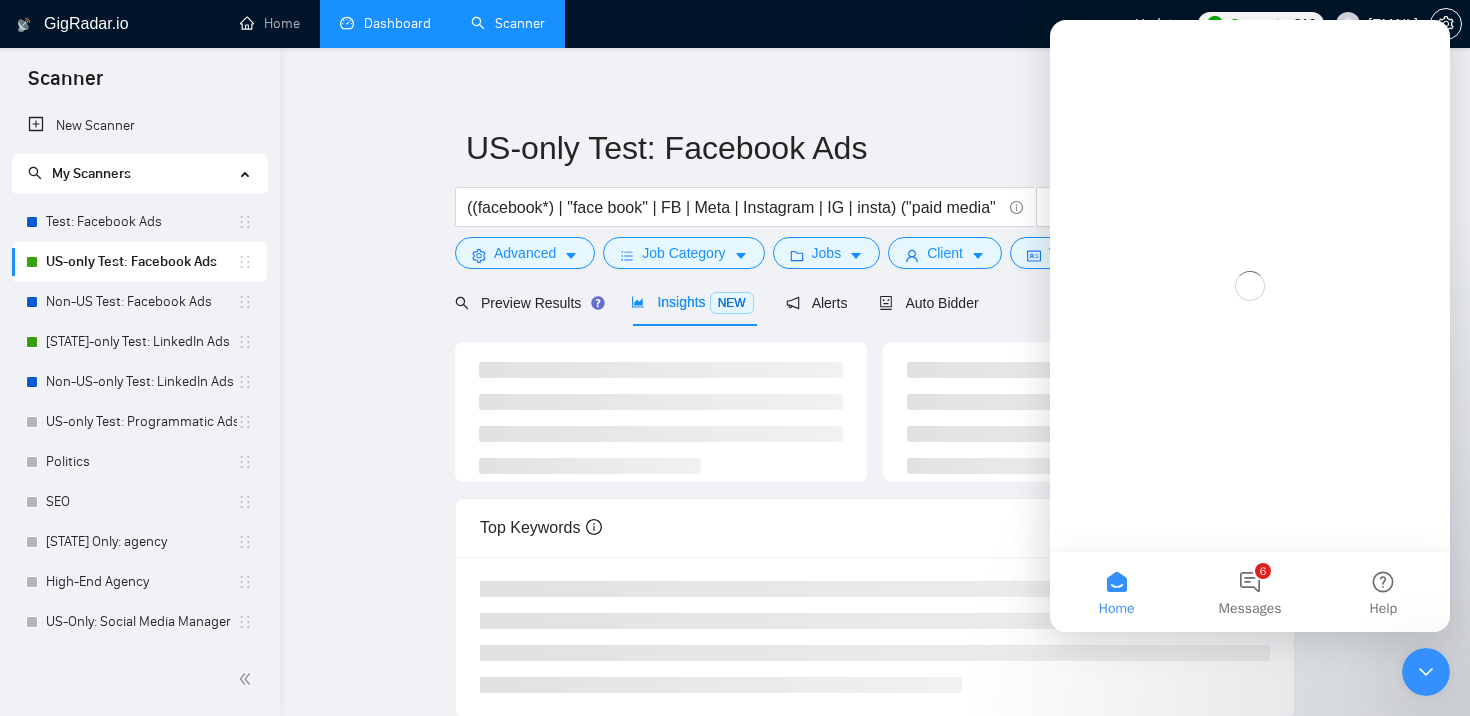 click at bounding box center [1426, 672] 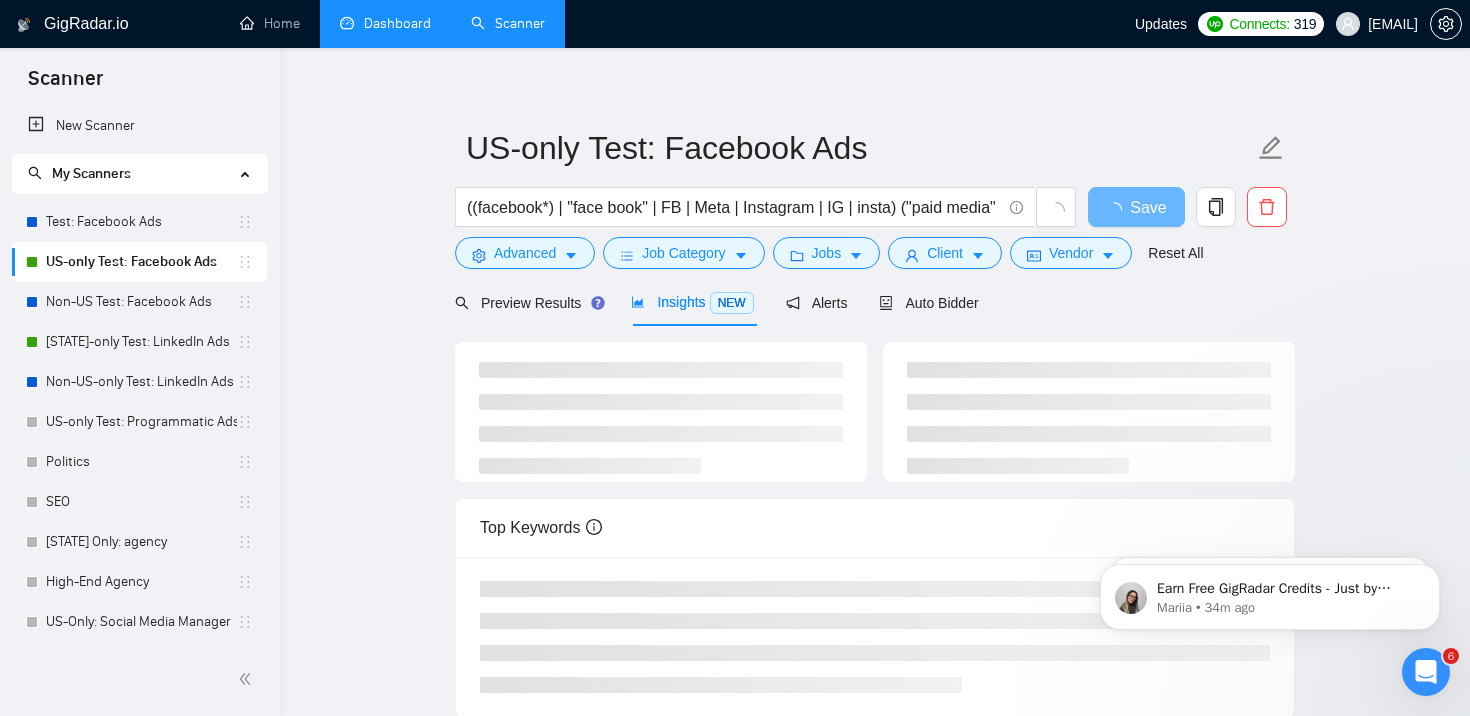 scroll, scrollTop: 0, scrollLeft: 0, axis: both 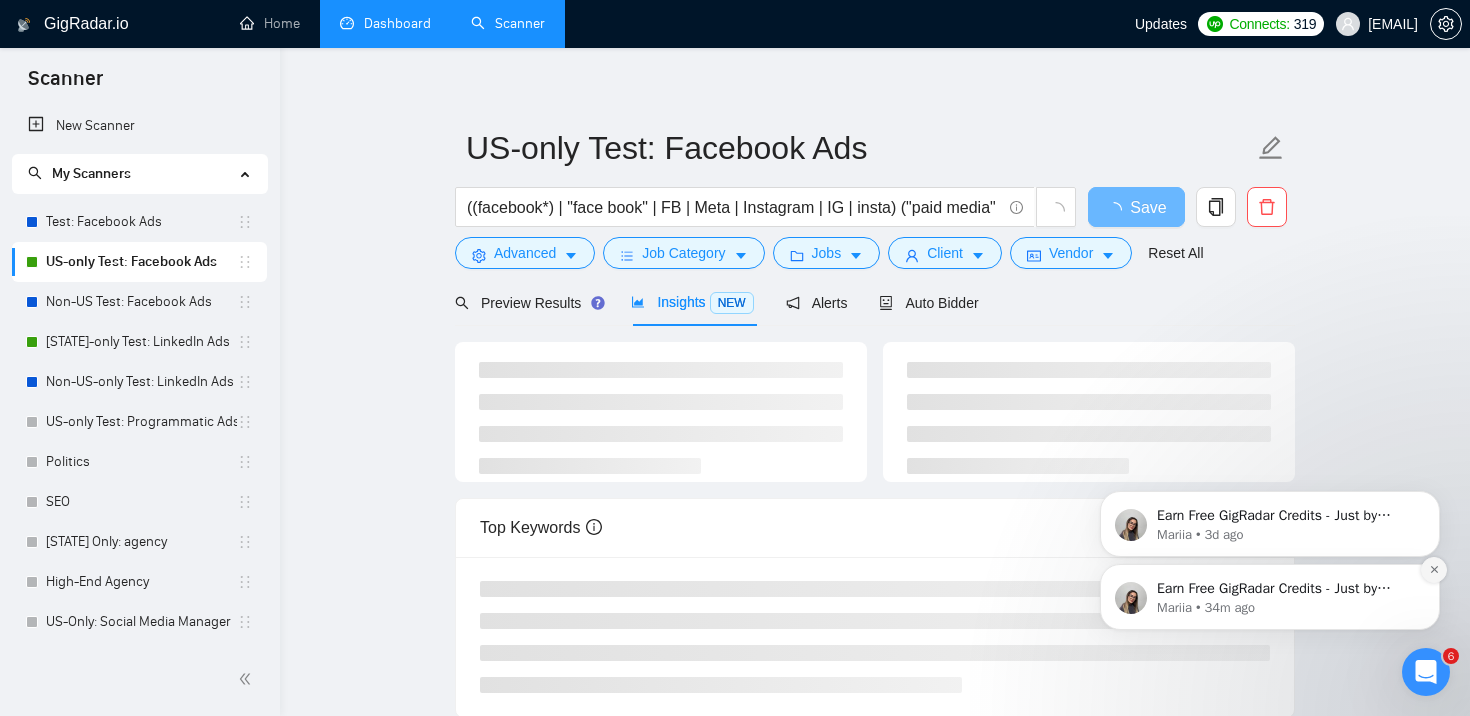 click 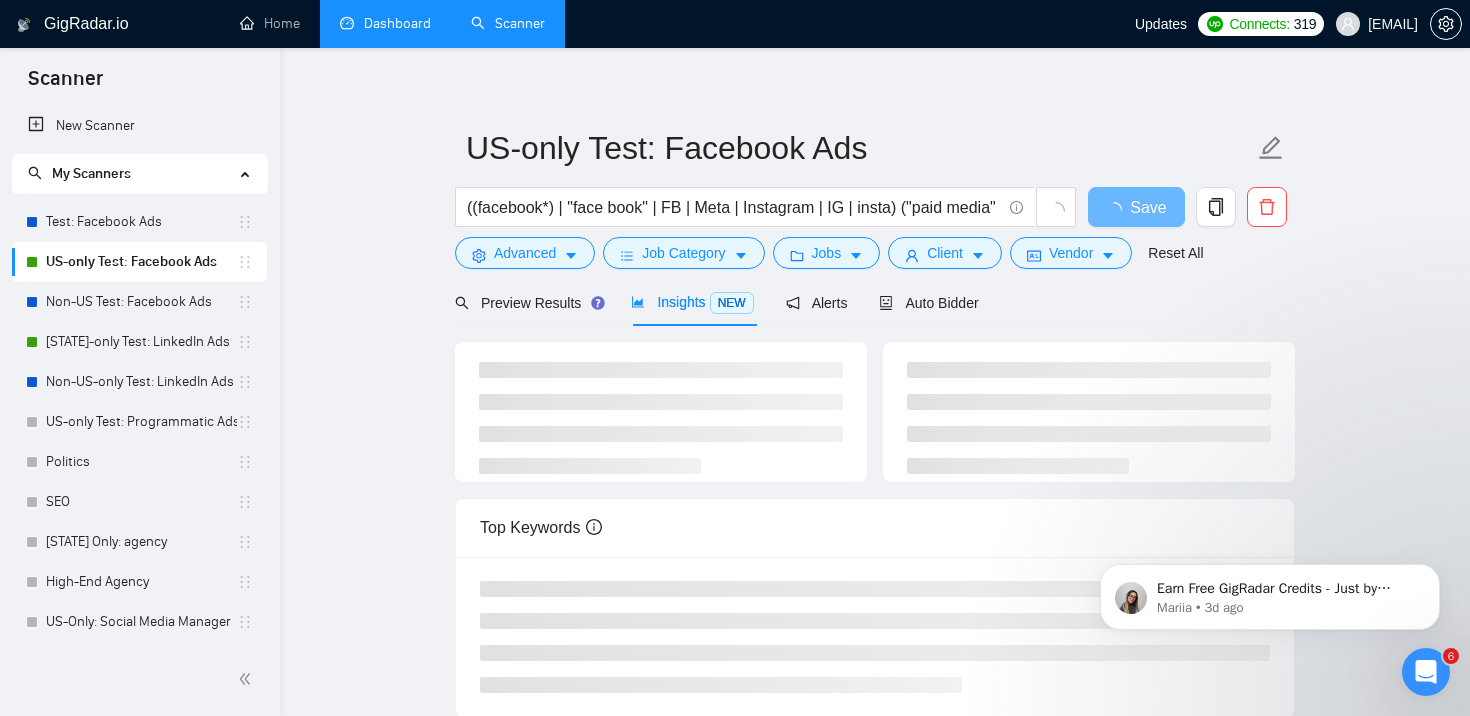 click 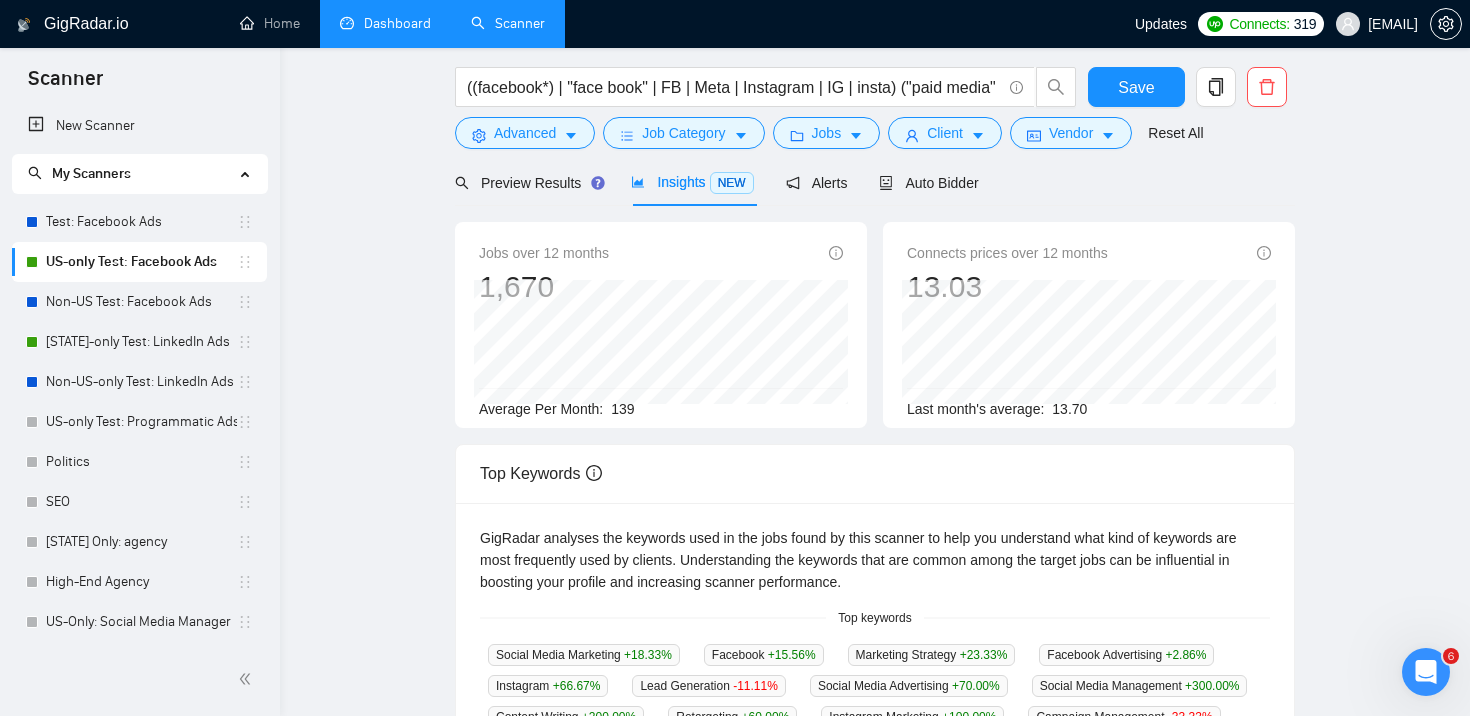scroll, scrollTop: 0, scrollLeft: 0, axis: both 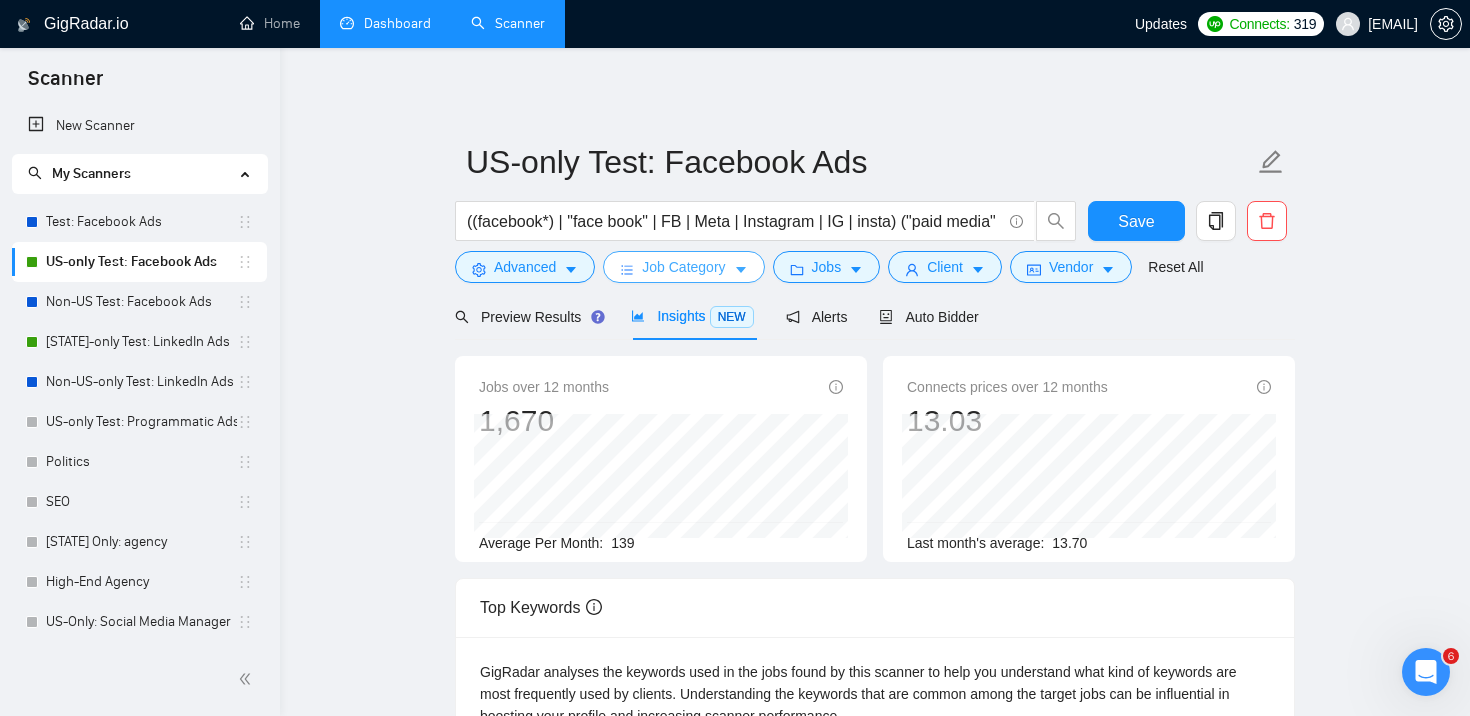 click on "Job Category" at bounding box center (683, 267) 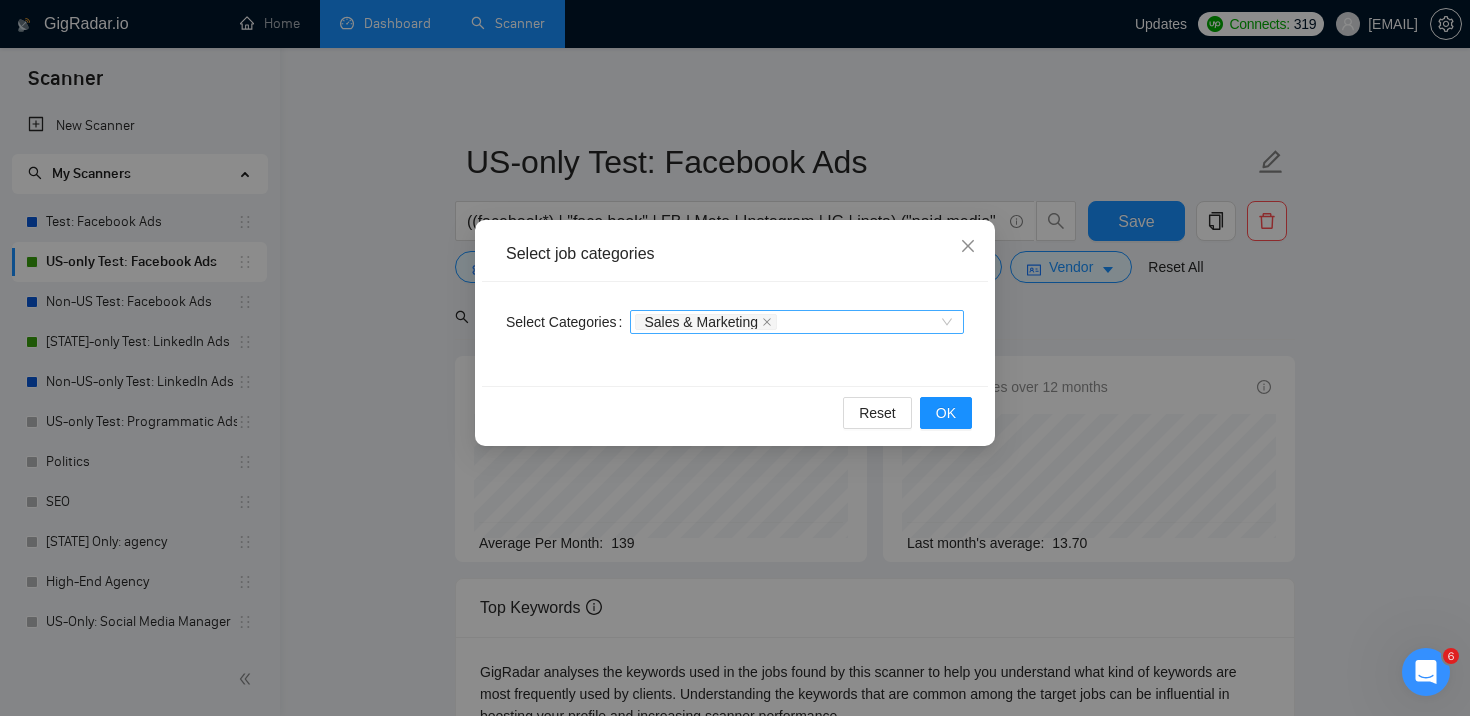 click on "Sales & Marketing" at bounding box center [797, 322] 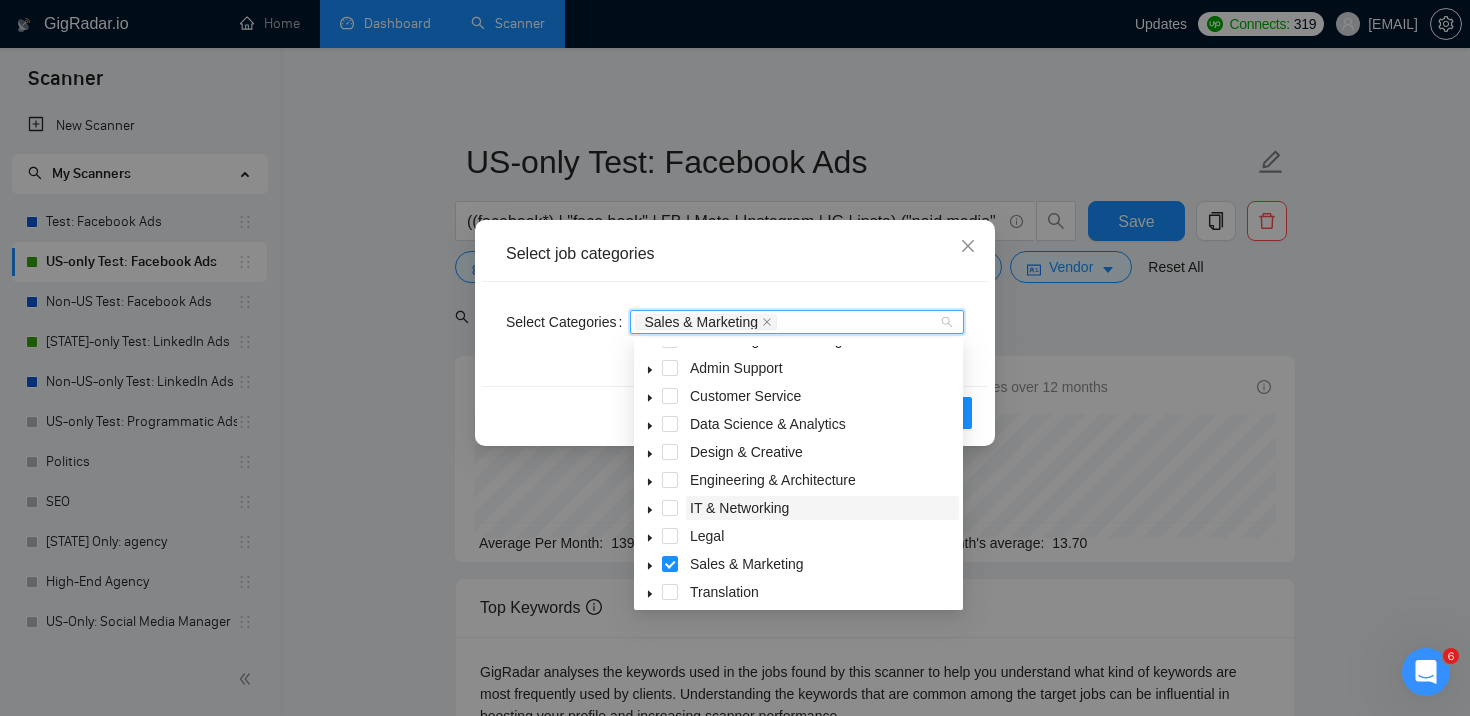 scroll, scrollTop: 14, scrollLeft: 0, axis: vertical 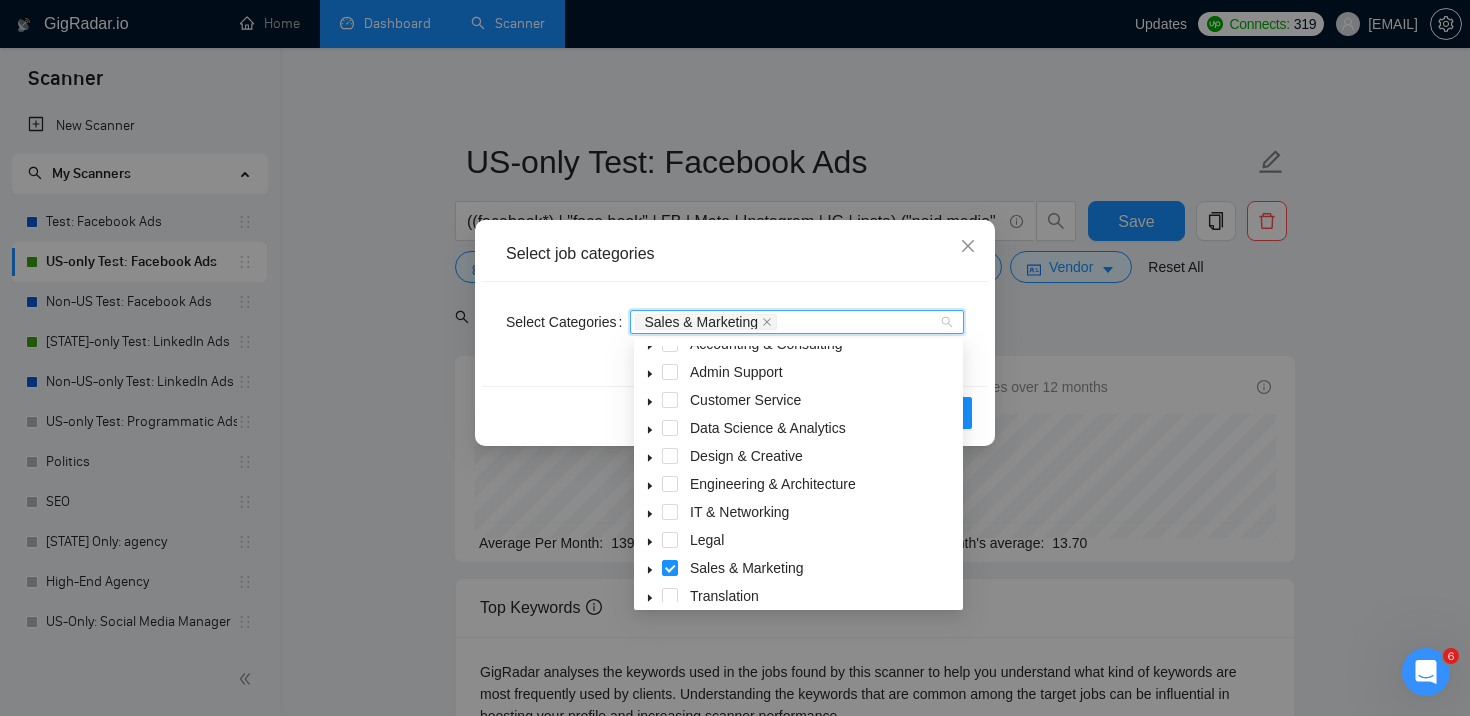 click 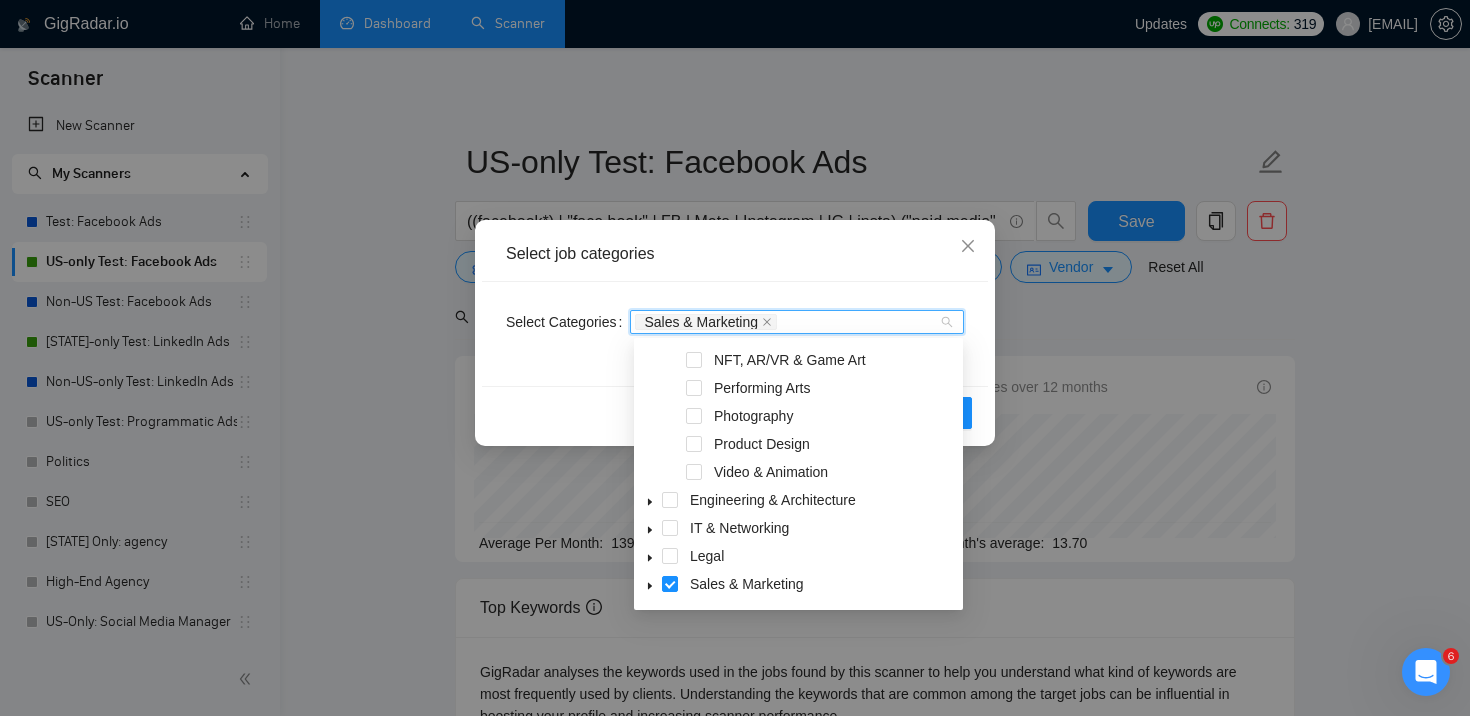 scroll, scrollTop: 304, scrollLeft: 0, axis: vertical 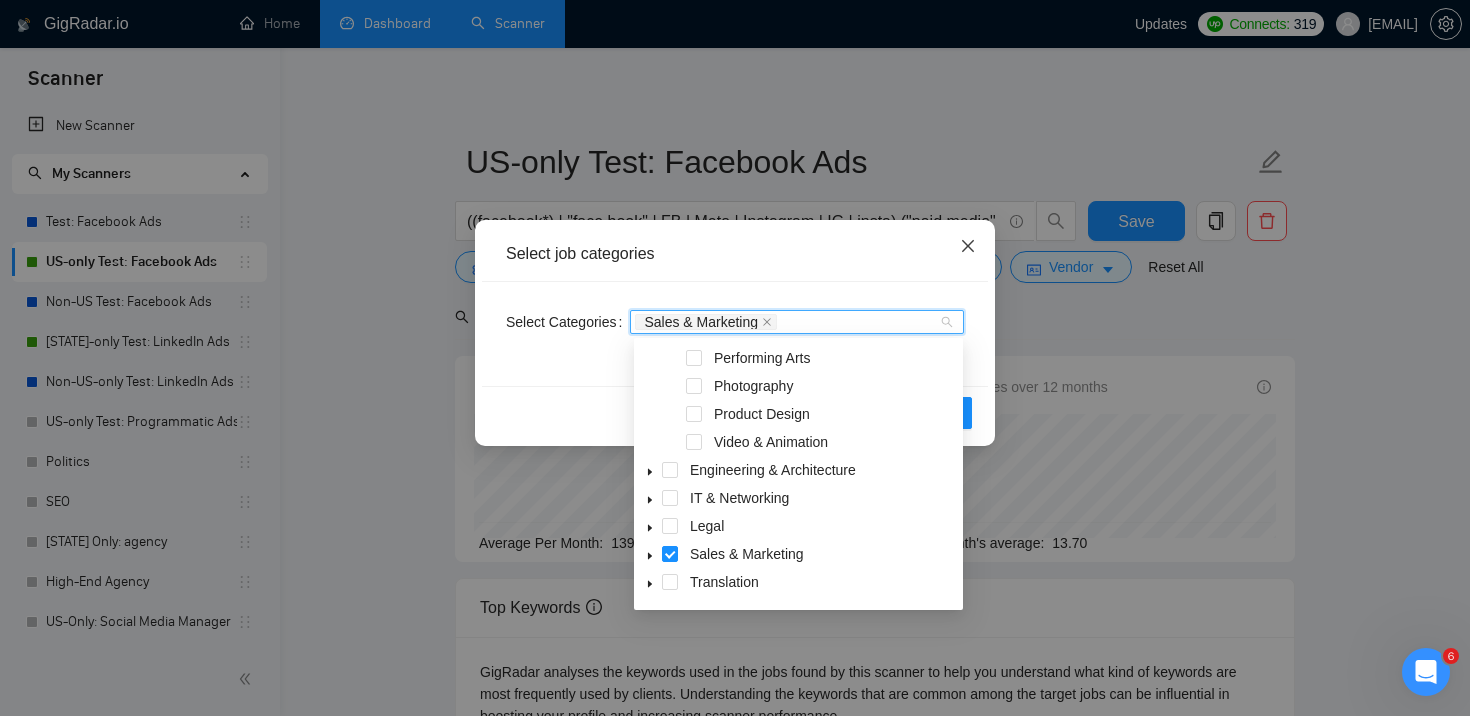 click 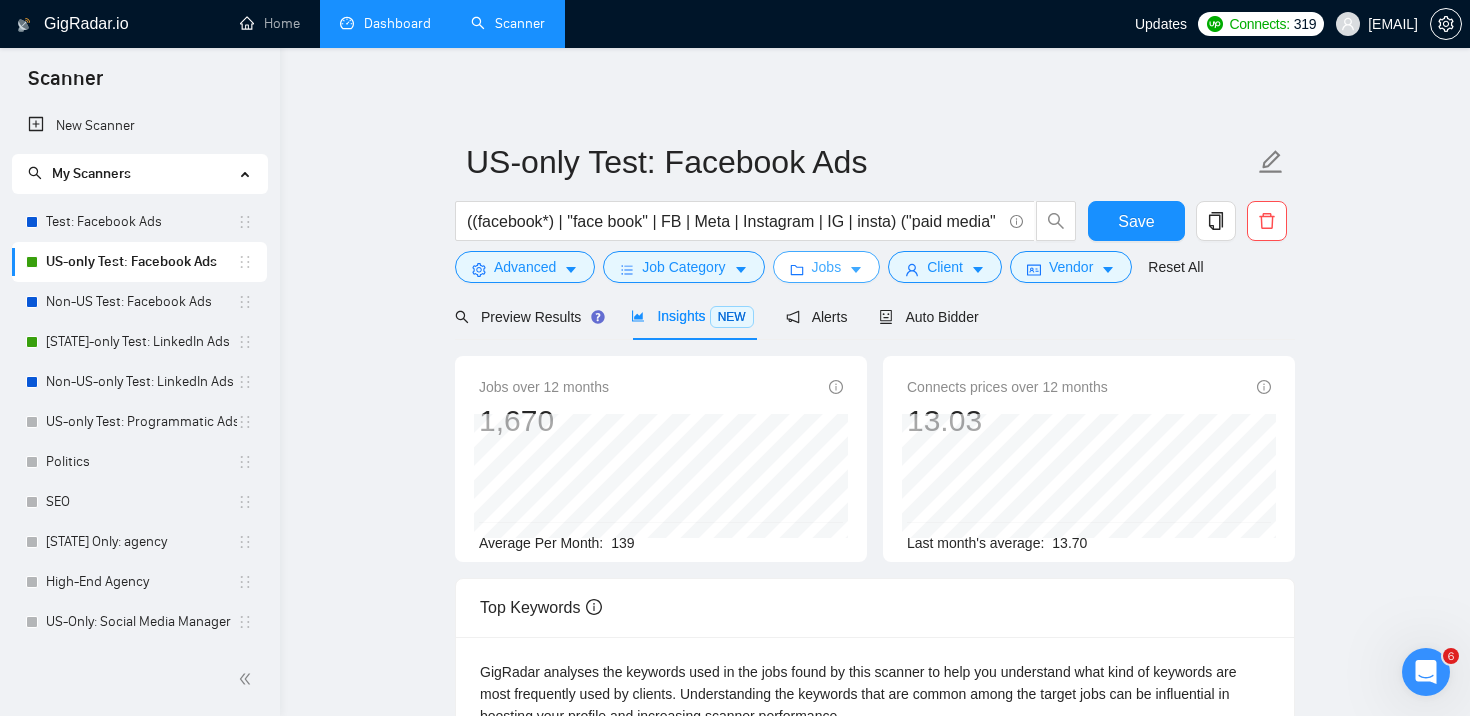 click 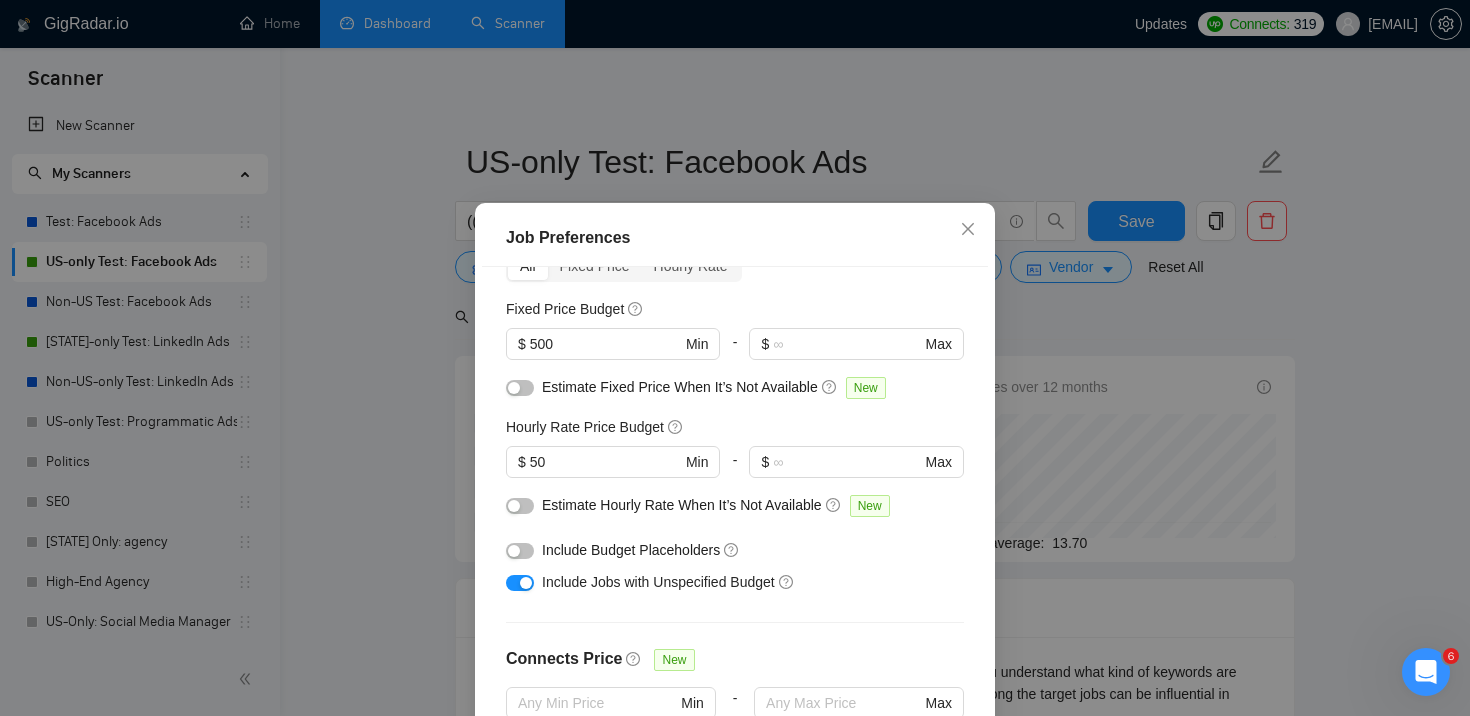 scroll, scrollTop: 110, scrollLeft: 0, axis: vertical 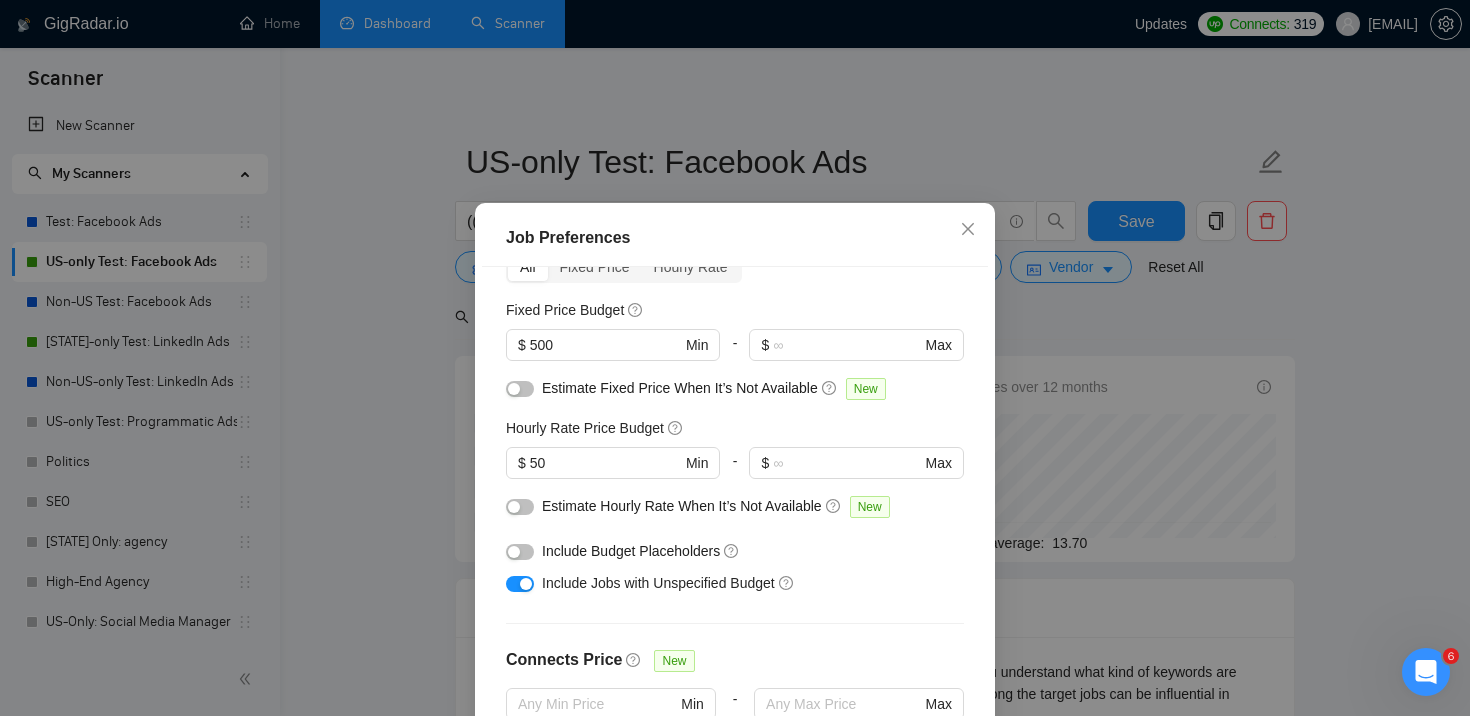 click at bounding box center [520, 389] 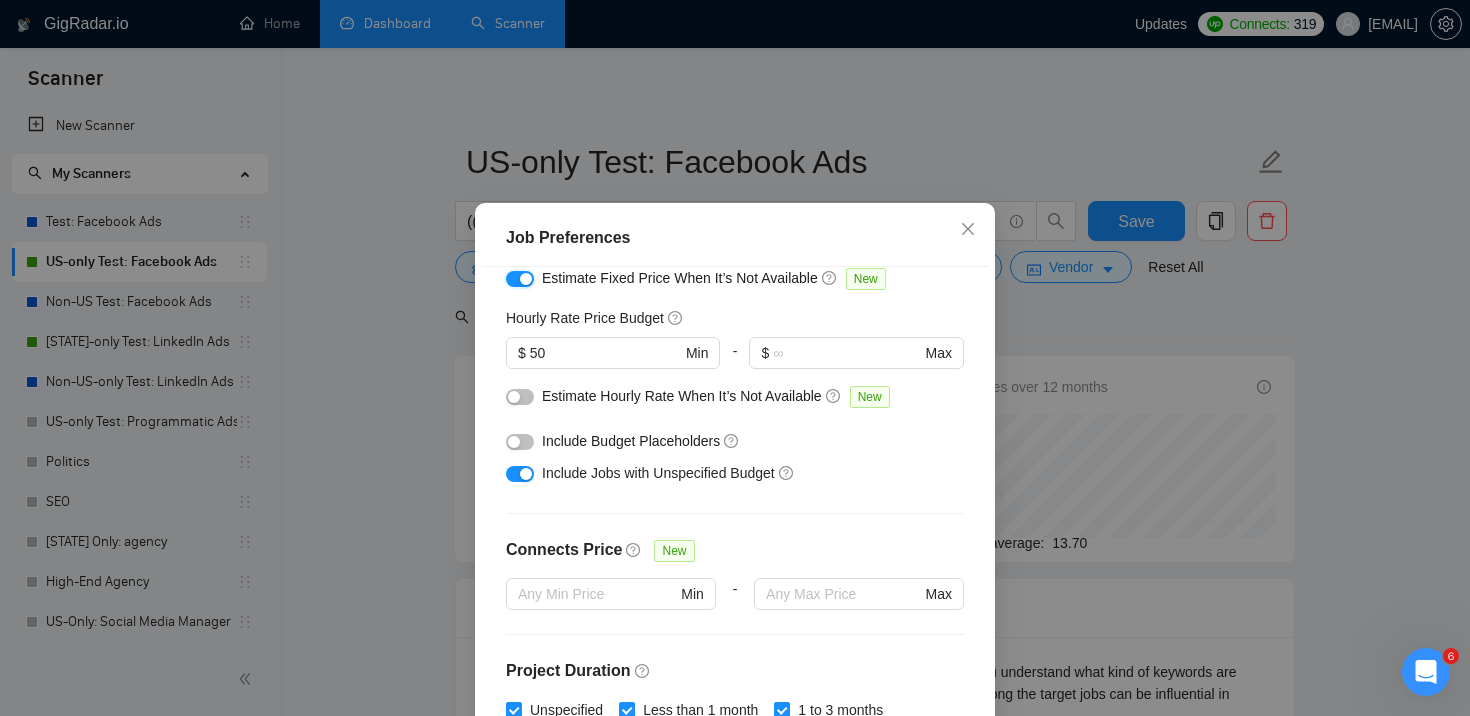 scroll, scrollTop: 626, scrollLeft: 0, axis: vertical 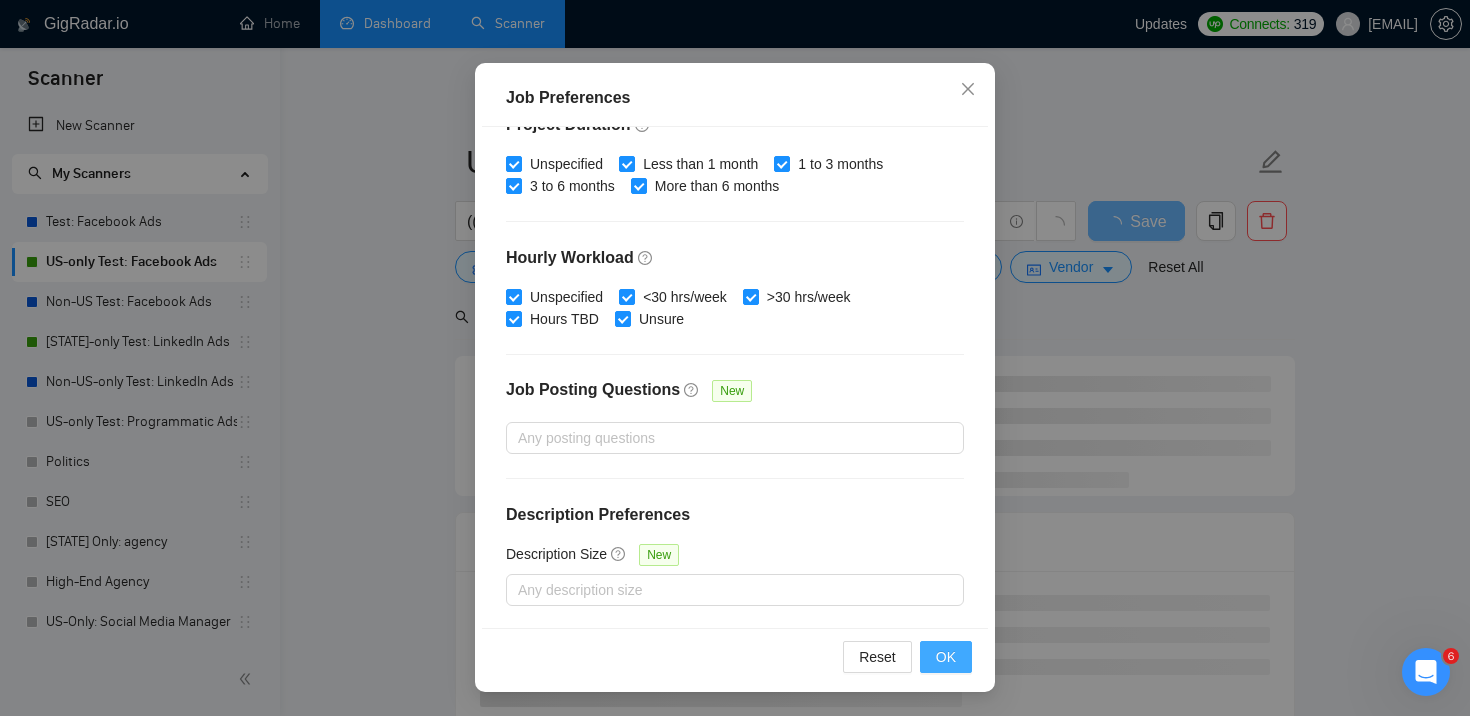 click on "OK" at bounding box center [946, 657] 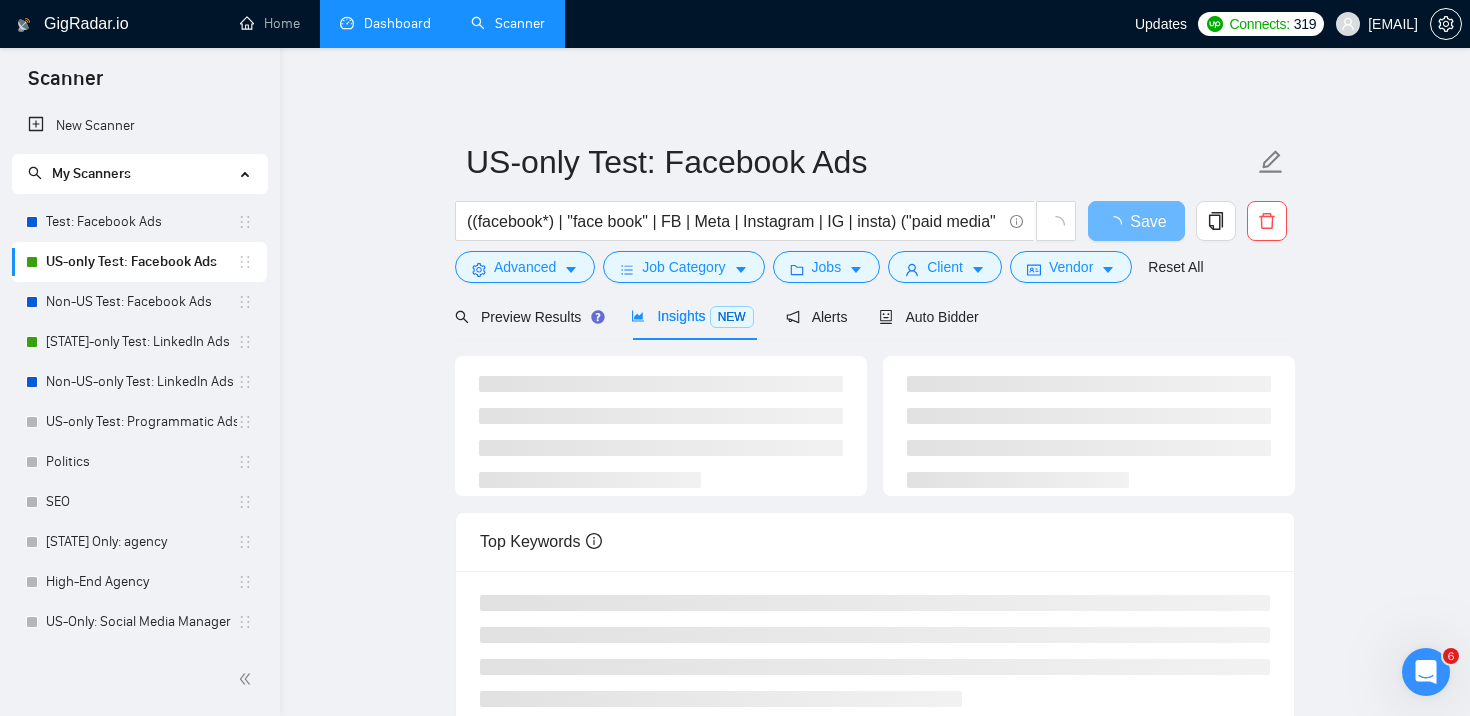 scroll, scrollTop: 57, scrollLeft: 0, axis: vertical 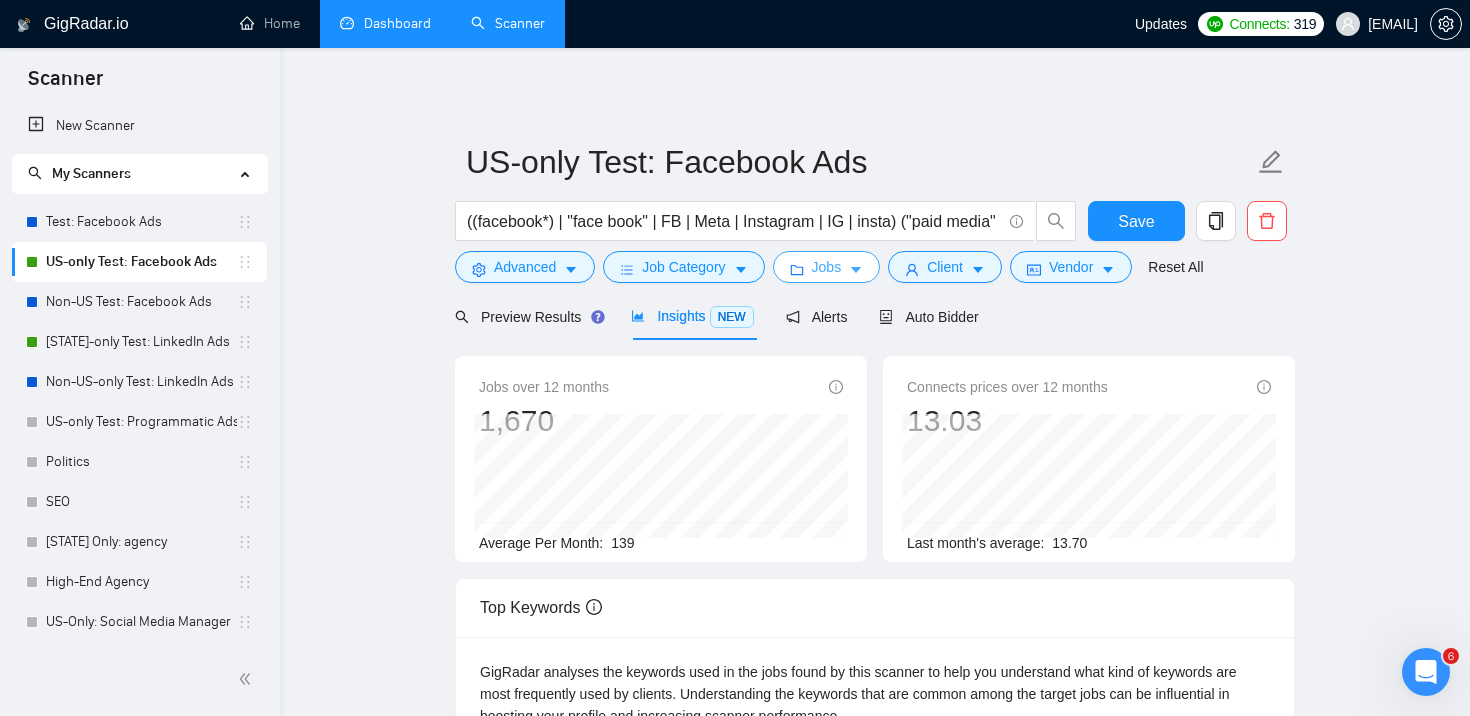 click on "Jobs" at bounding box center [827, 267] 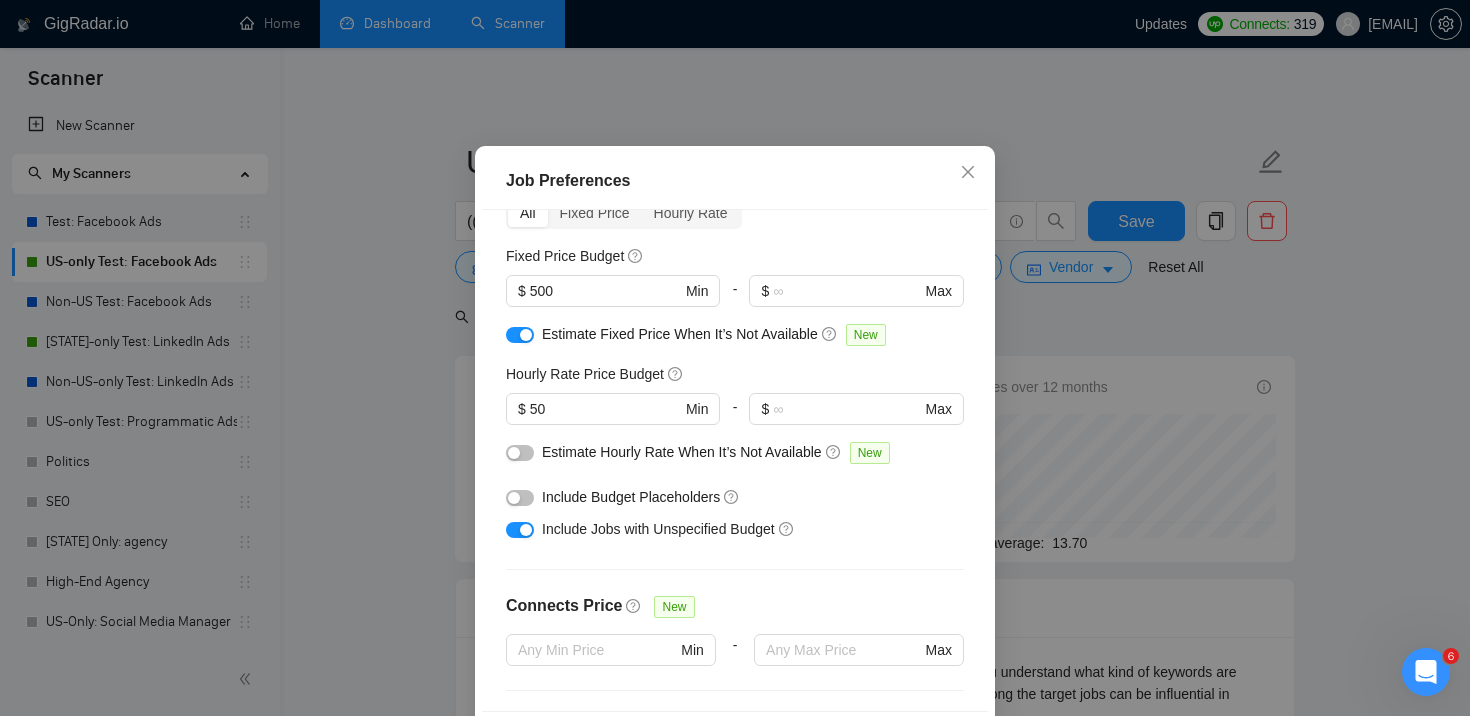 scroll, scrollTop: 117, scrollLeft: 0, axis: vertical 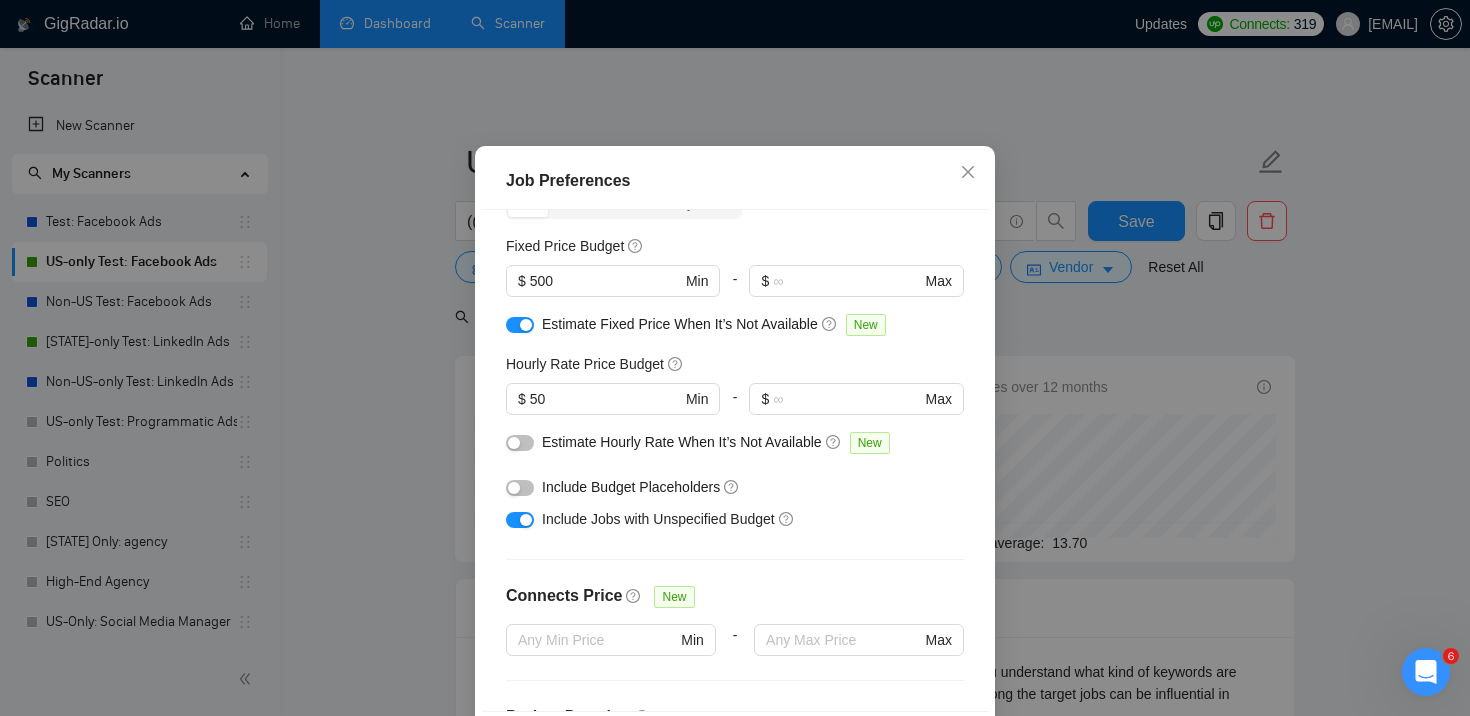click at bounding box center [520, 488] 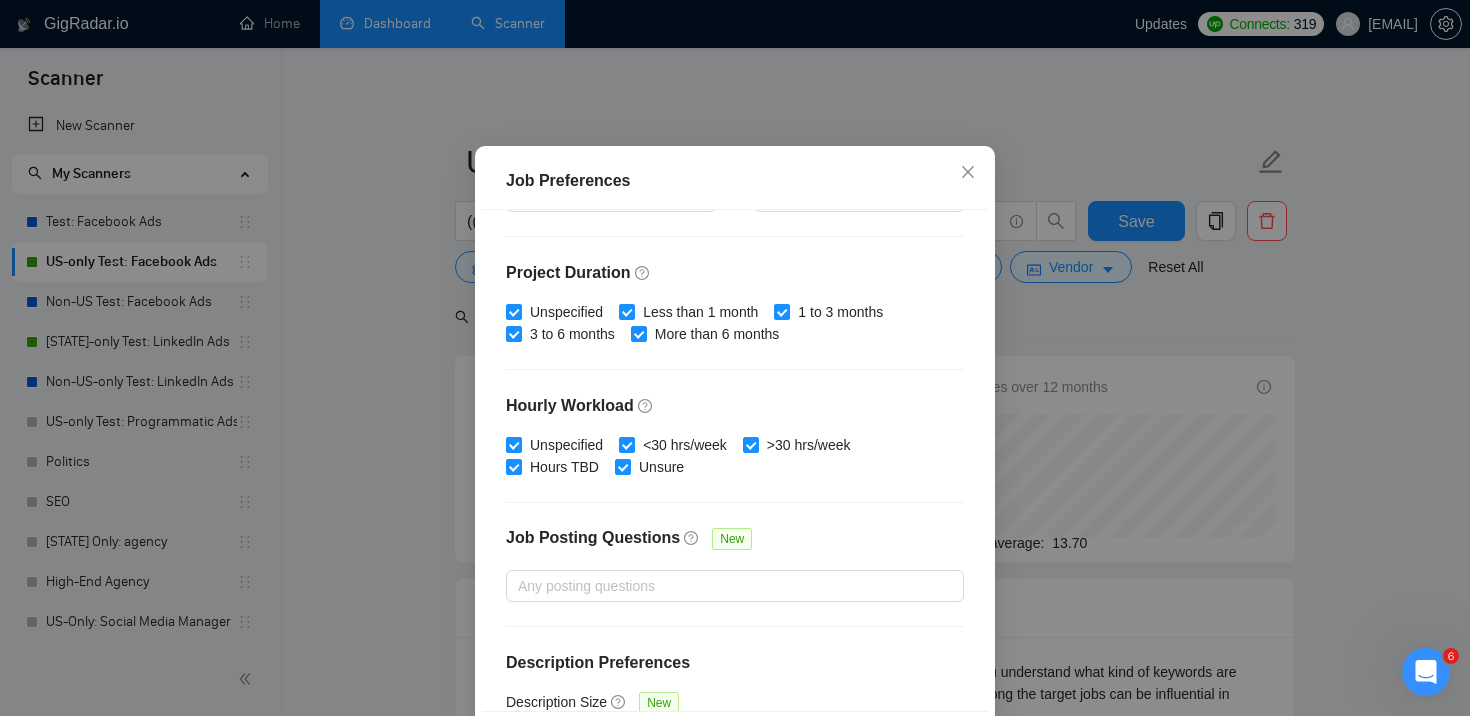 scroll, scrollTop: 626, scrollLeft: 0, axis: vertical 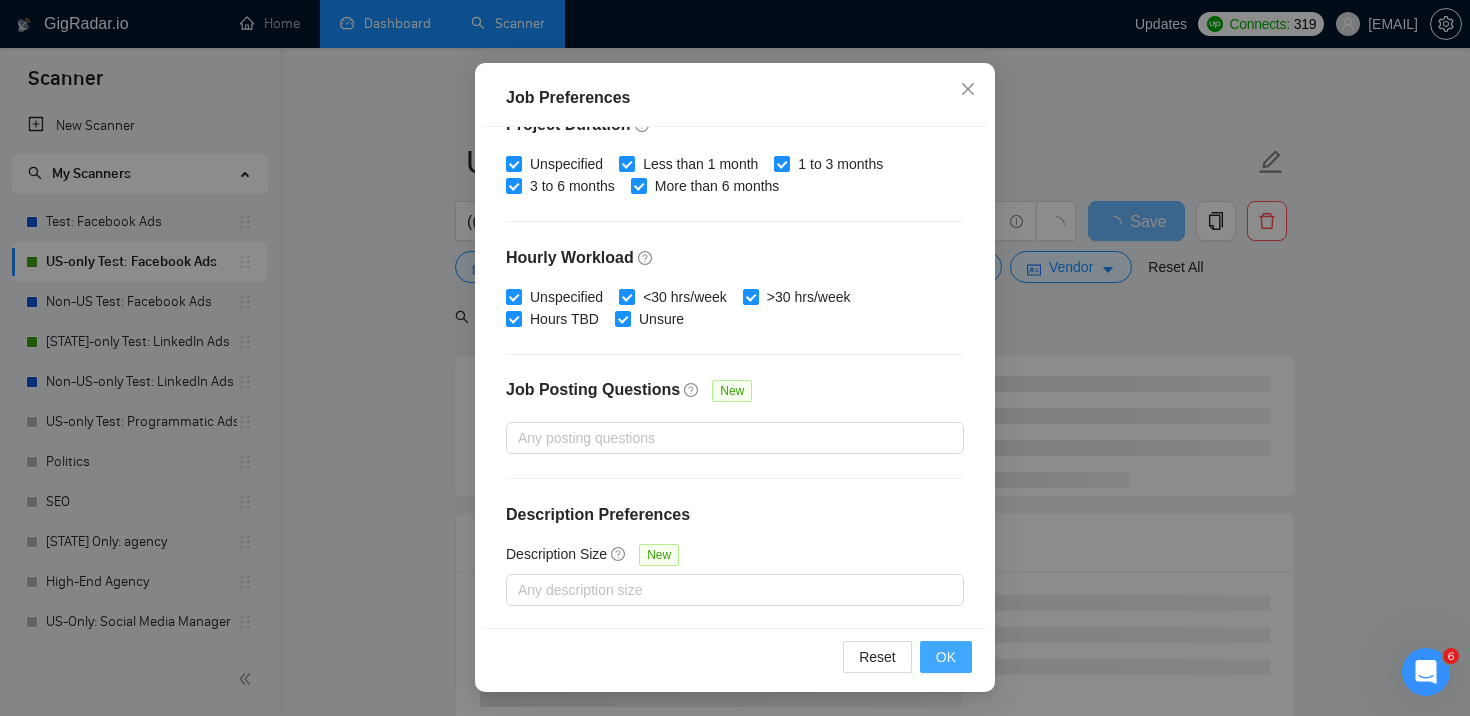 click on "OK" at bounding box center (946, 657) 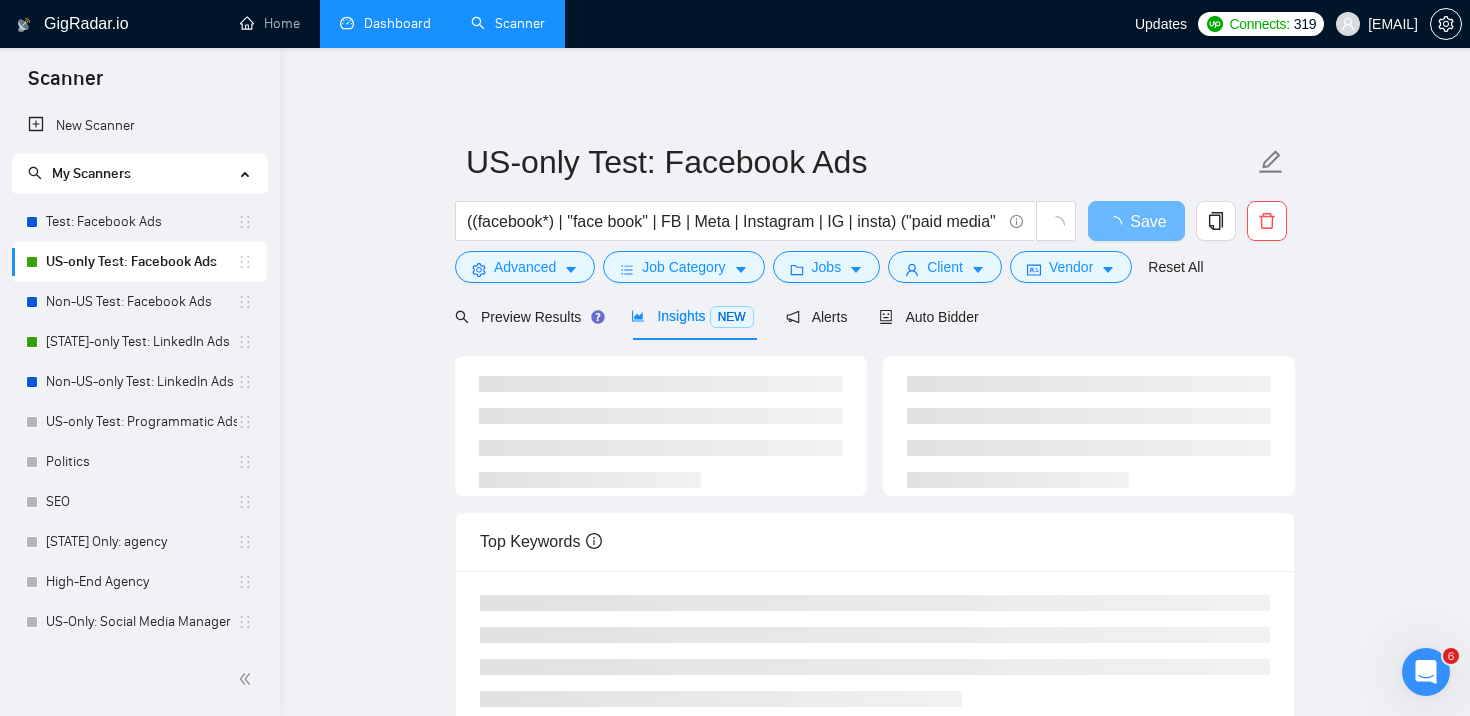 scroll, scrollTop: 57, scrollLeft: 0, axis: vertical 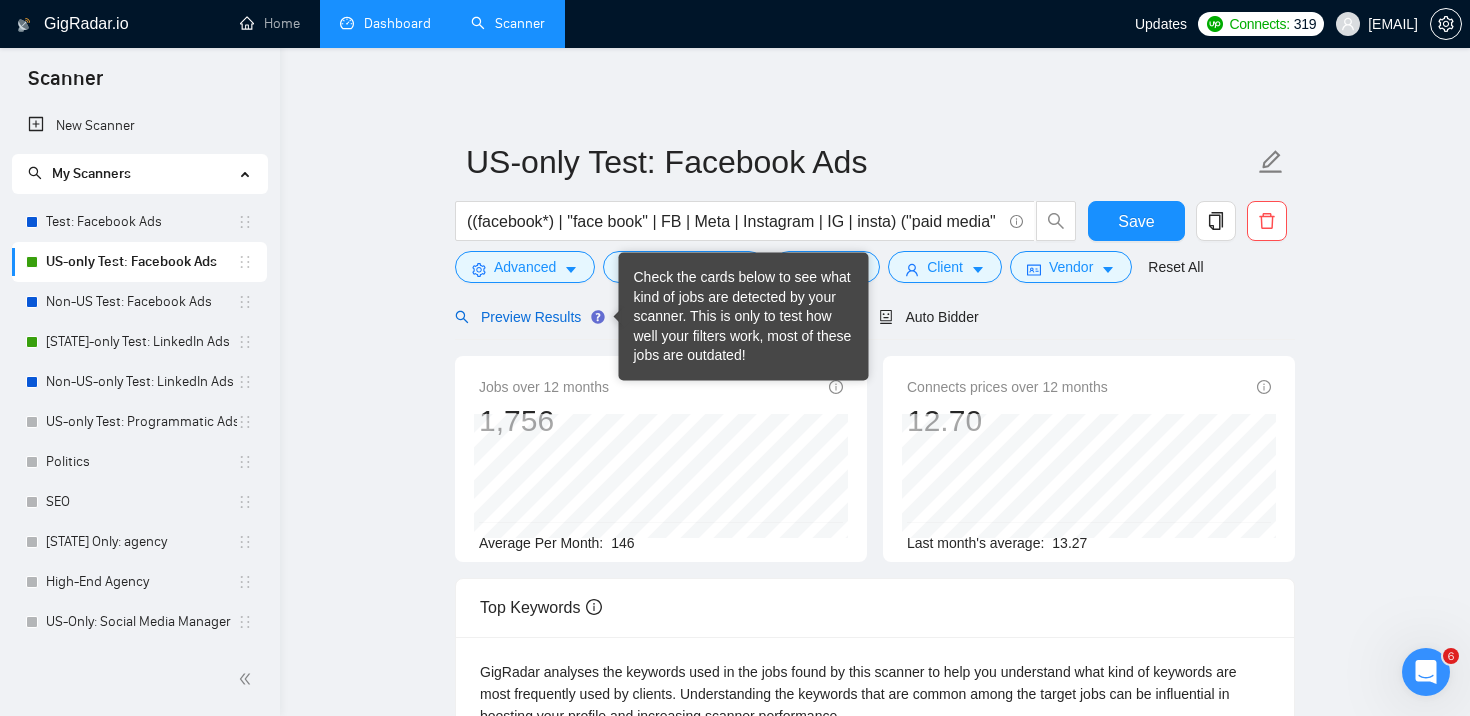 click on "Preview Results" at bounding box center (527, 317) 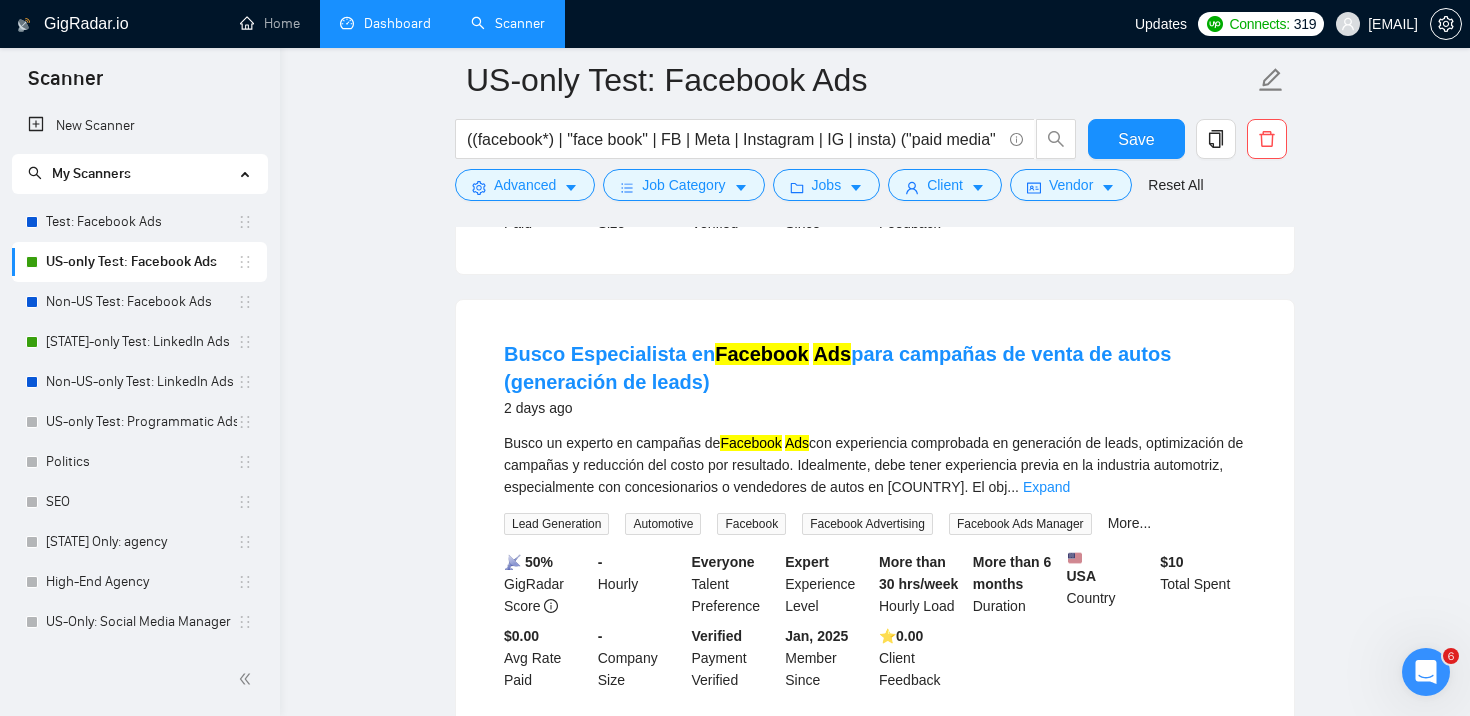 scroll, scrollTop: 1474, scrollLeft: 0, axis: vertical 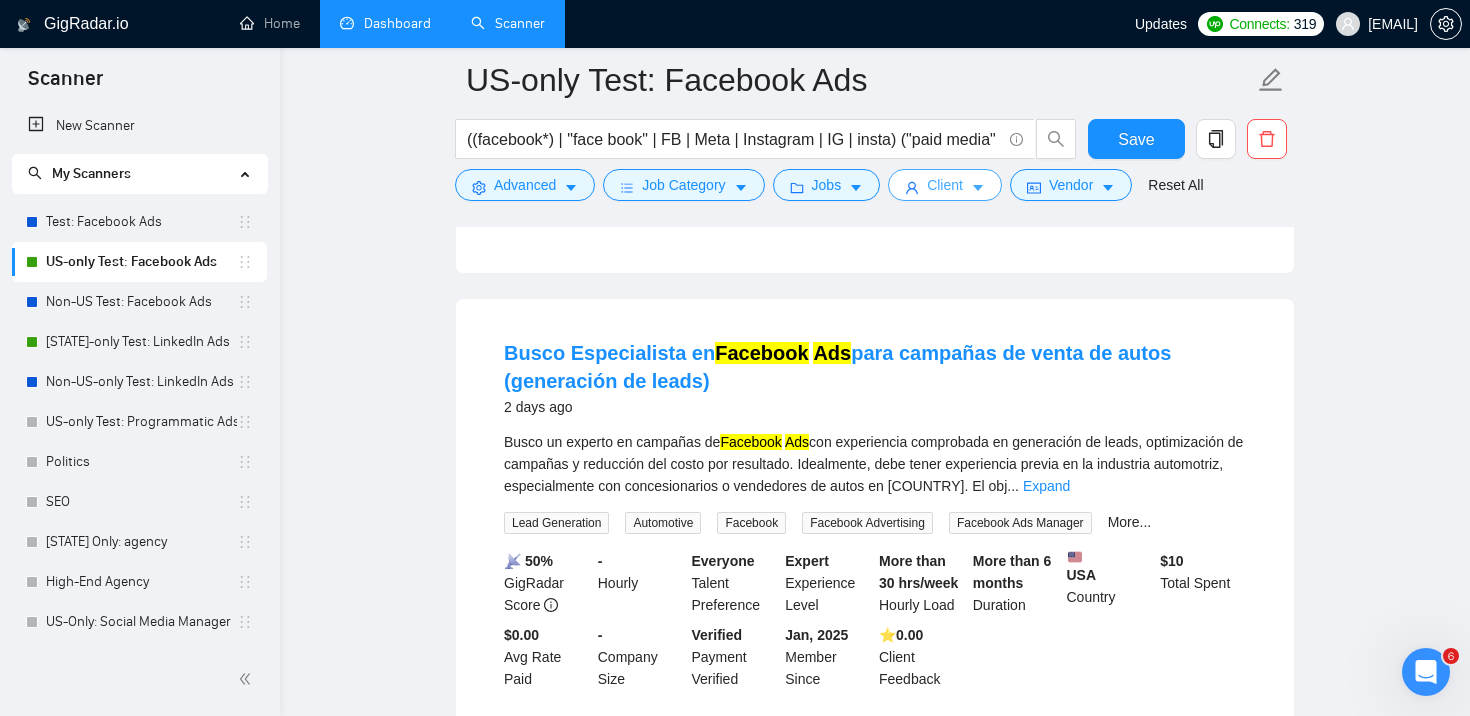 click on "Client" at bounding box center (945, 185) 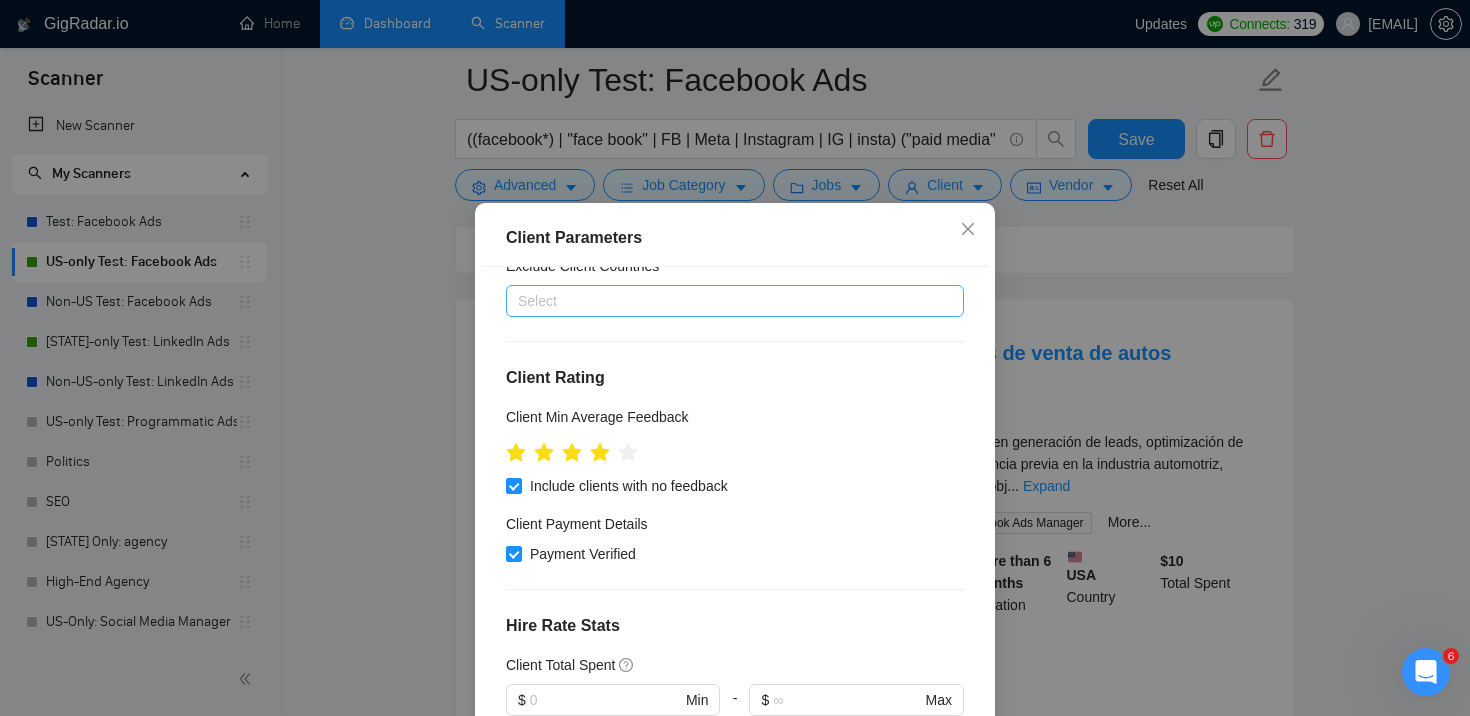 scroll, scrollTop: 159, scrollLeft: 0, axis: vertical 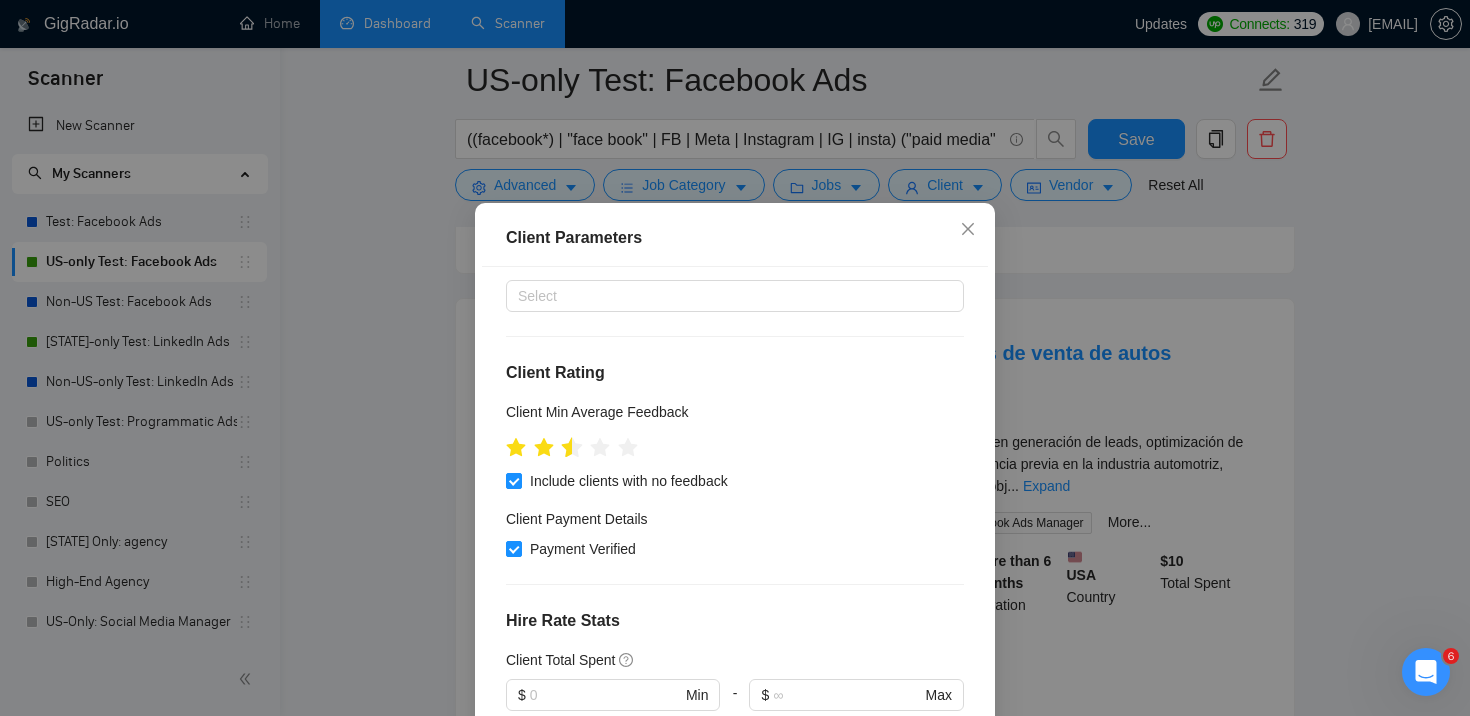 click 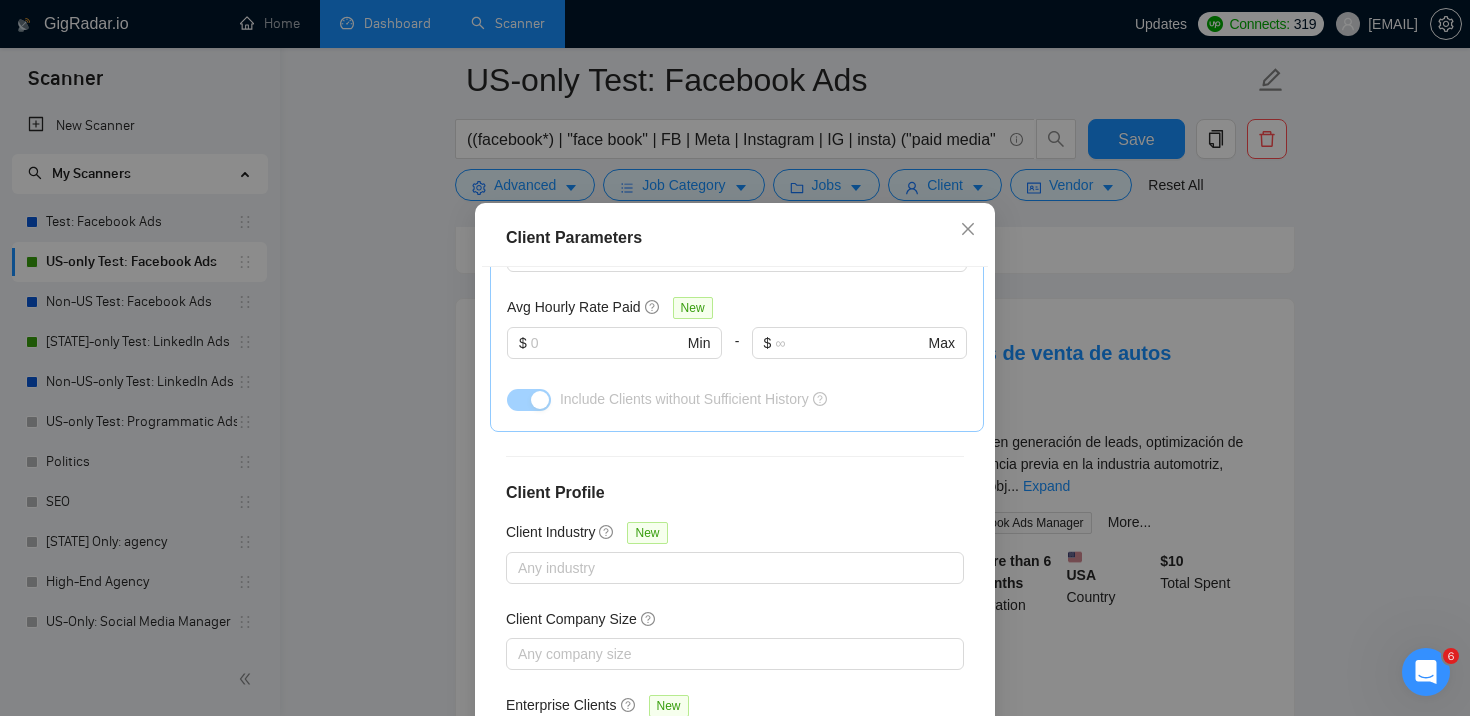 scroll, scrollTop: 745, scrollLeft: 0, axis: vertical 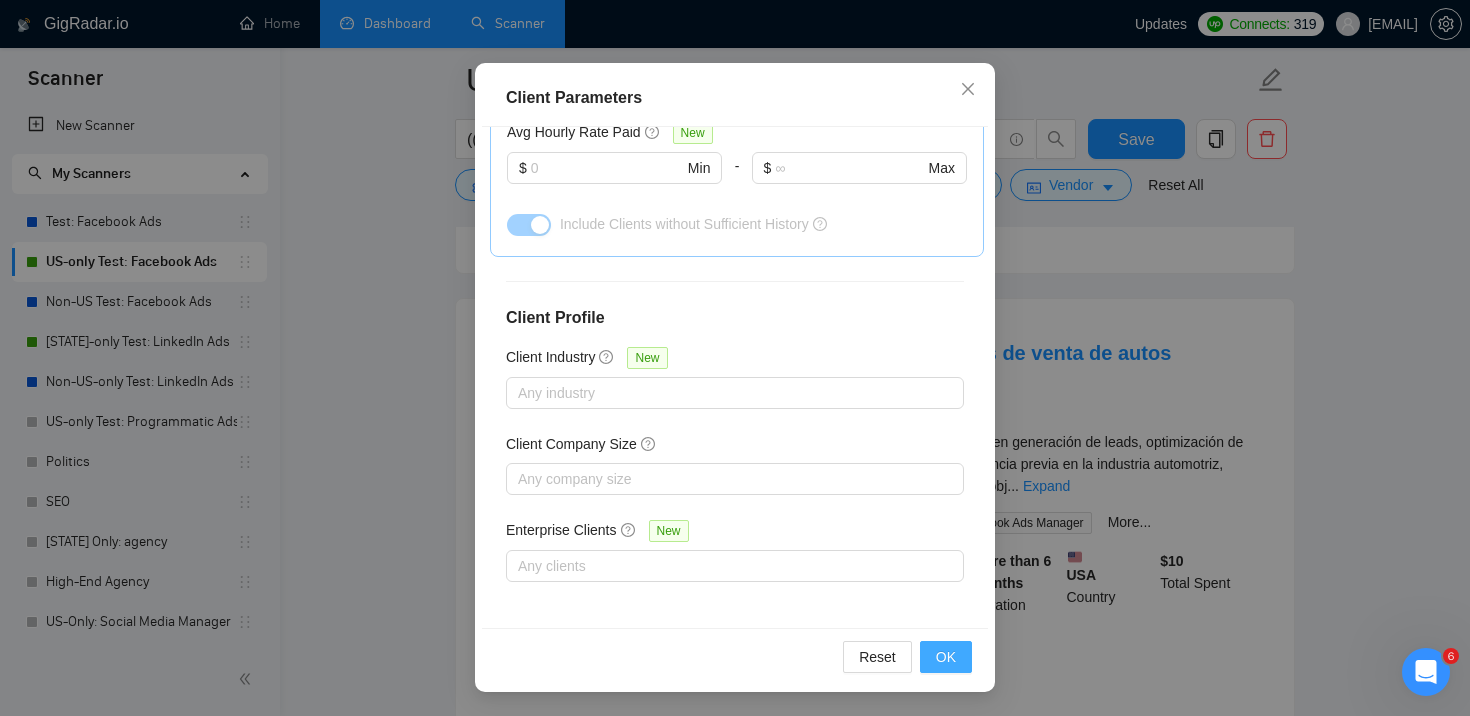 click on "OK" at bounding box center [946, 657] 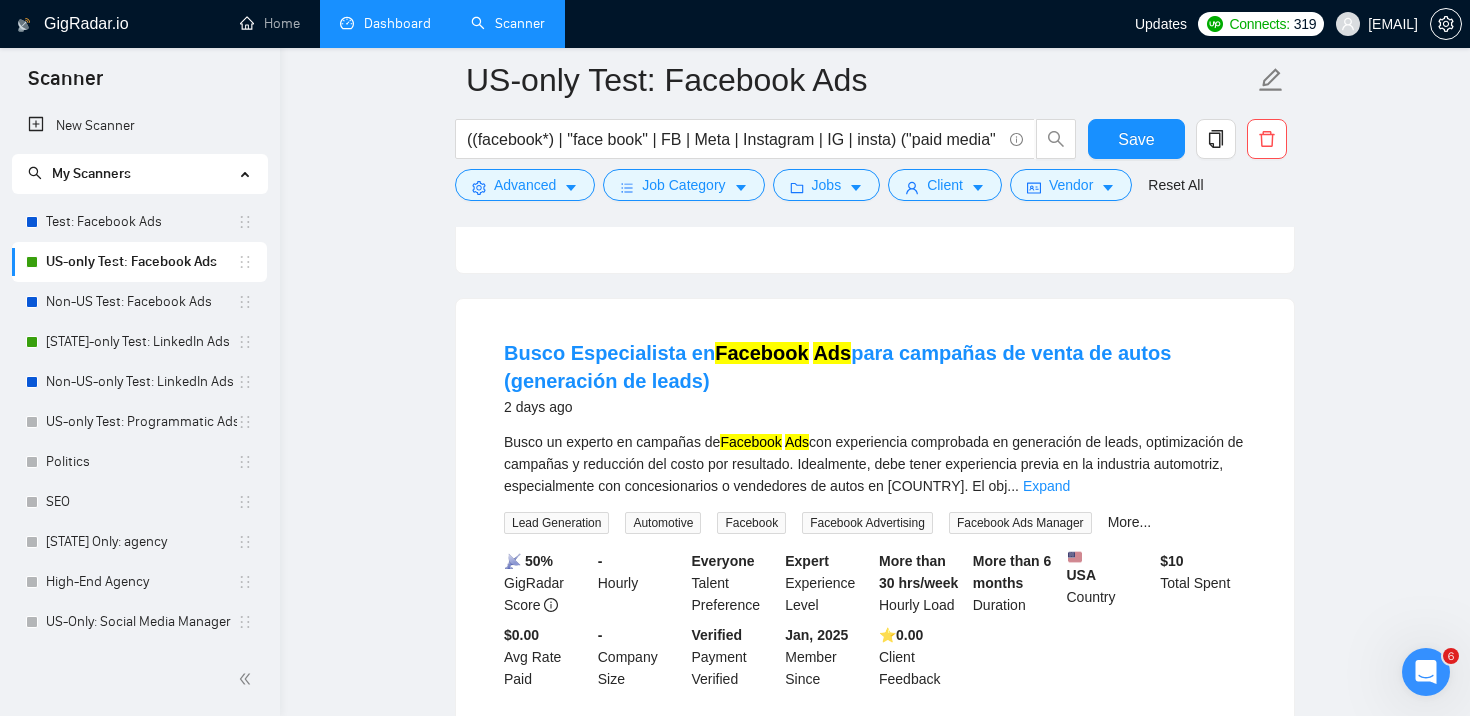 scroll, scrollTop: 57, scrollLeft: 0, axis: vertical 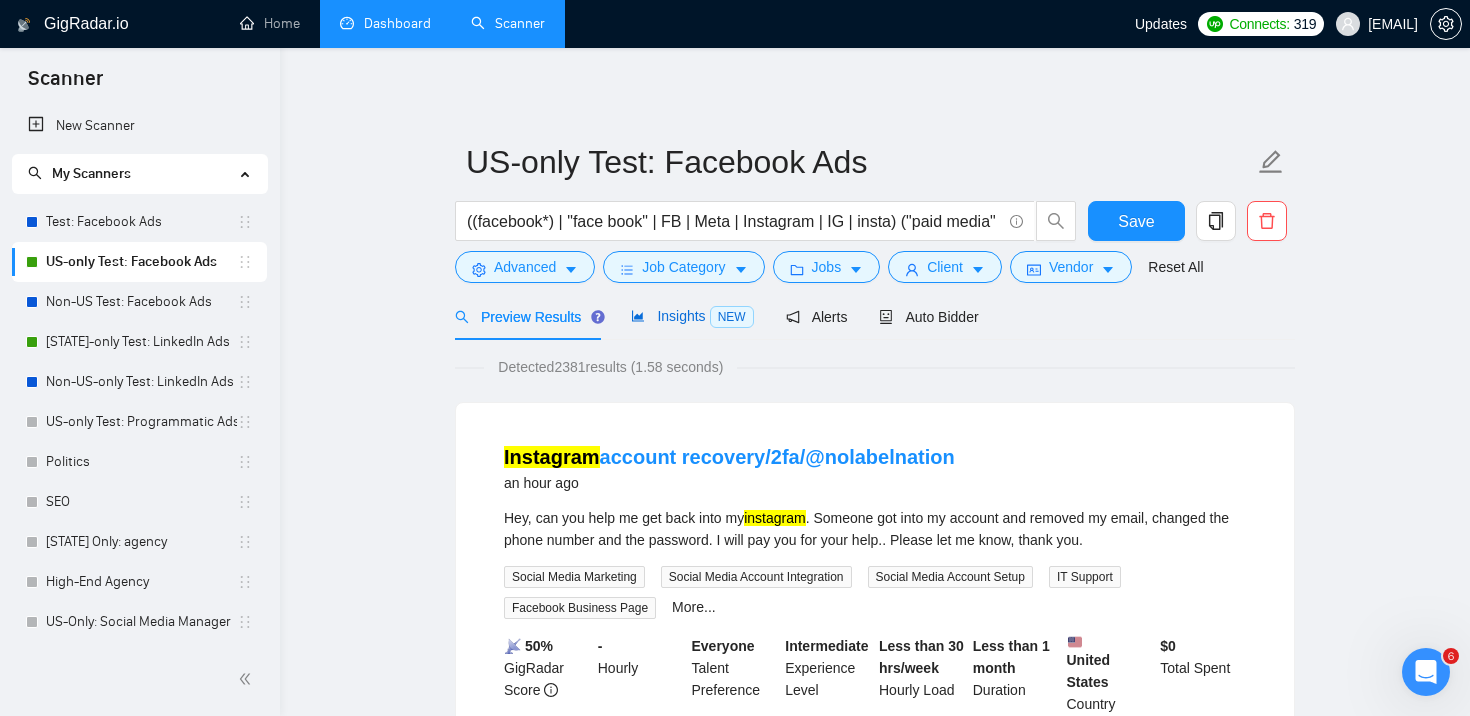 click on "Insights NEW" at bounding box center [692, 316] 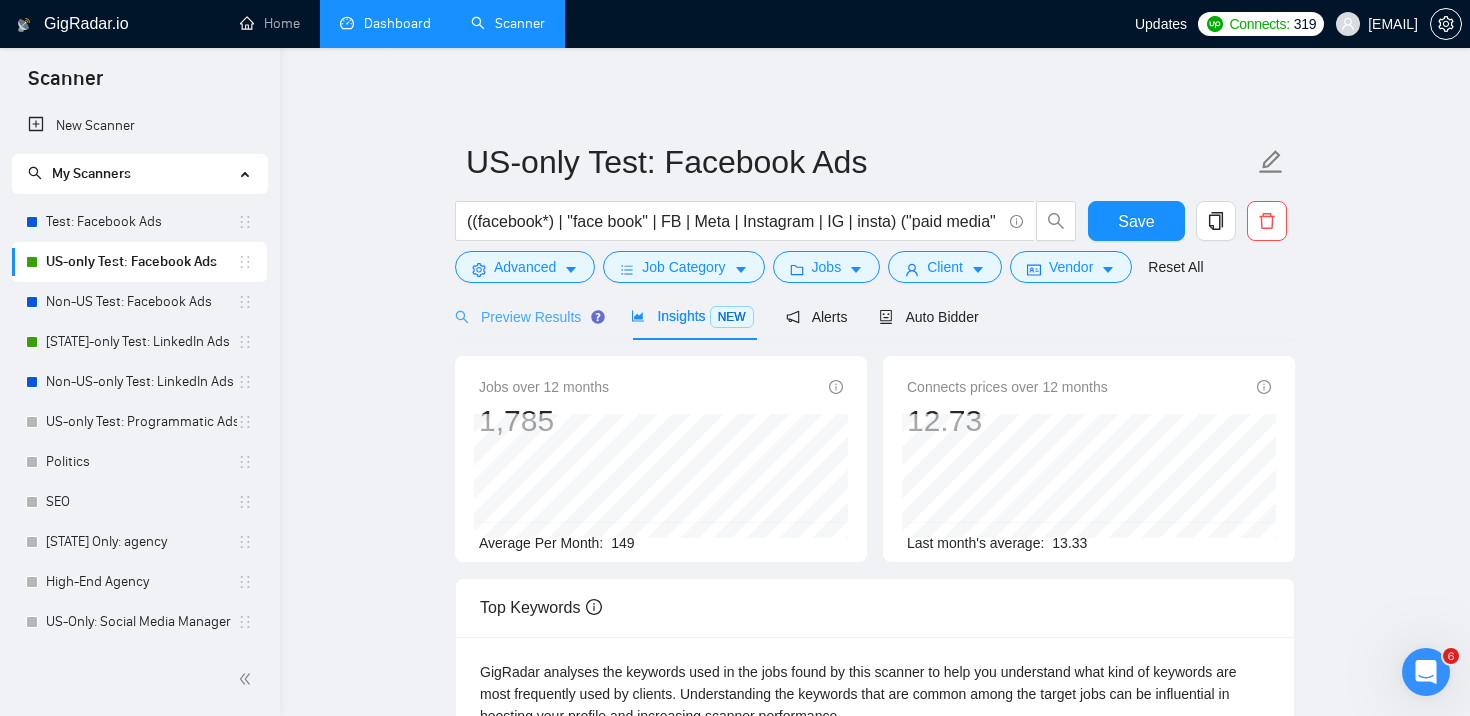 click on "Preview Results" at bounding box center (527, 316) 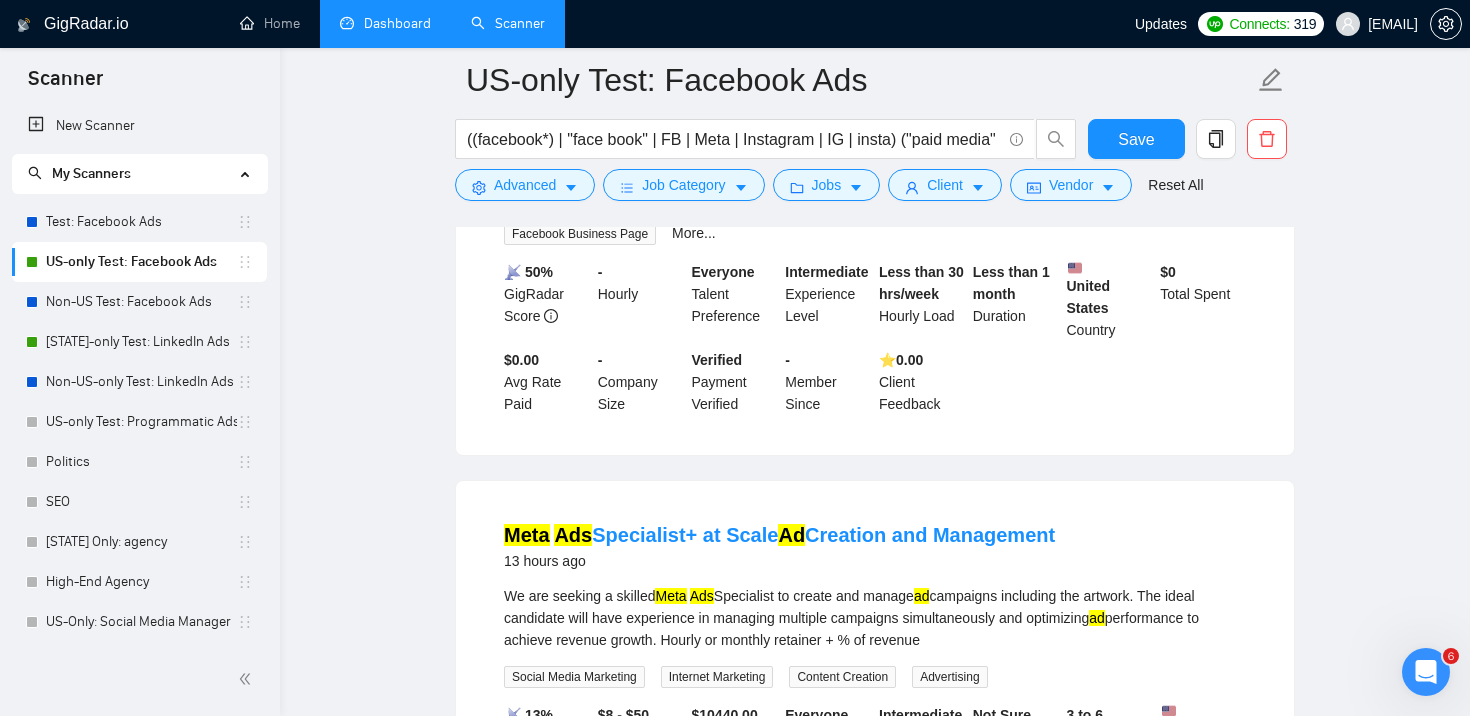 scroll, scrollTop: 0, scrollLeft: 0, axis: both 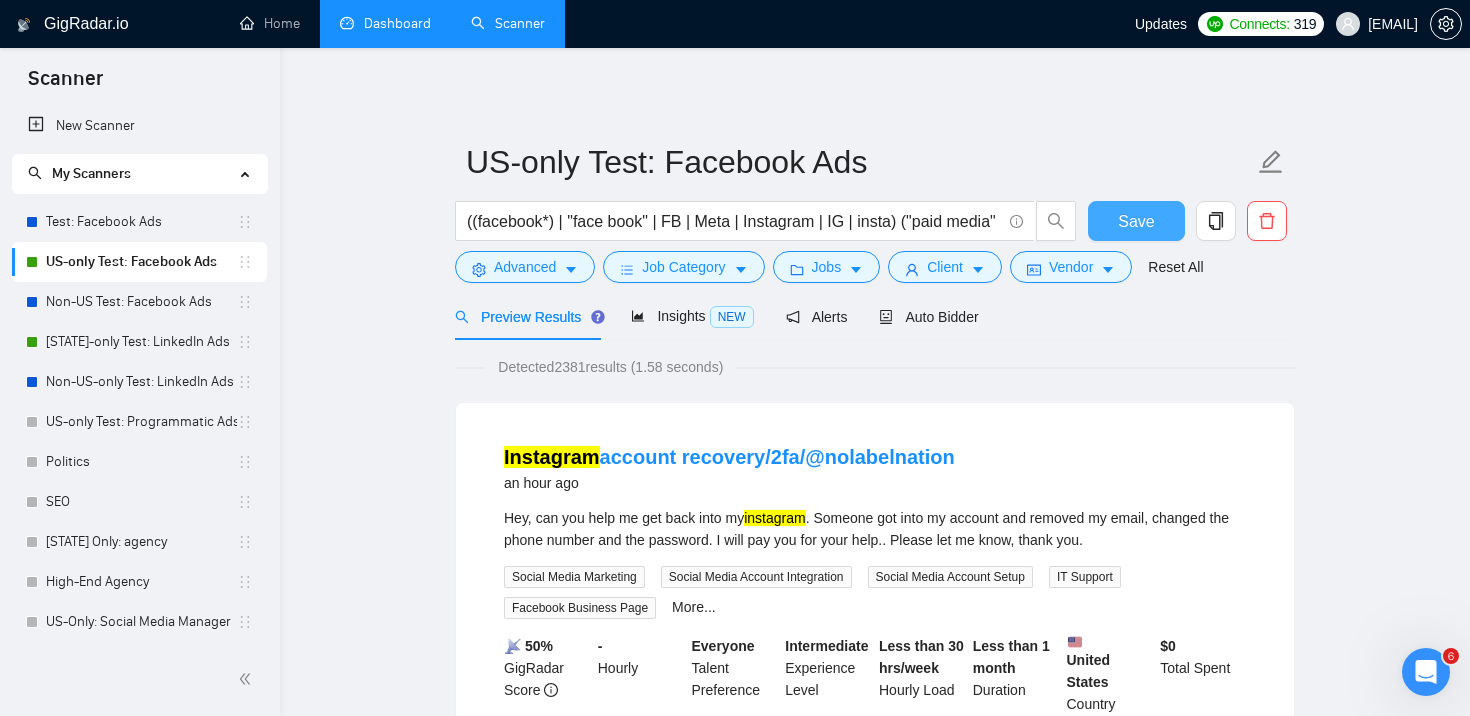 click on "Save" at bounding box center (1136, 221) 